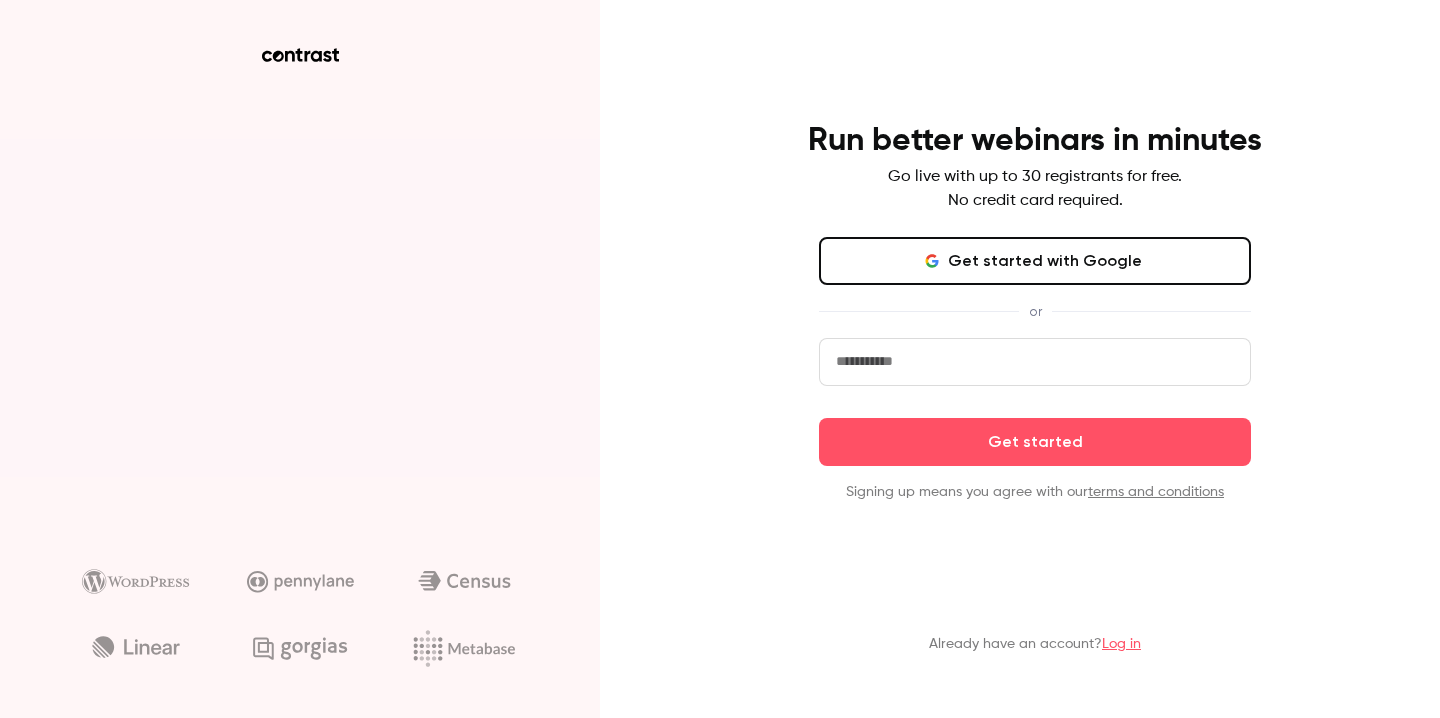 scroll, scrollTop: 0, scrollLeft: 0, axis: both 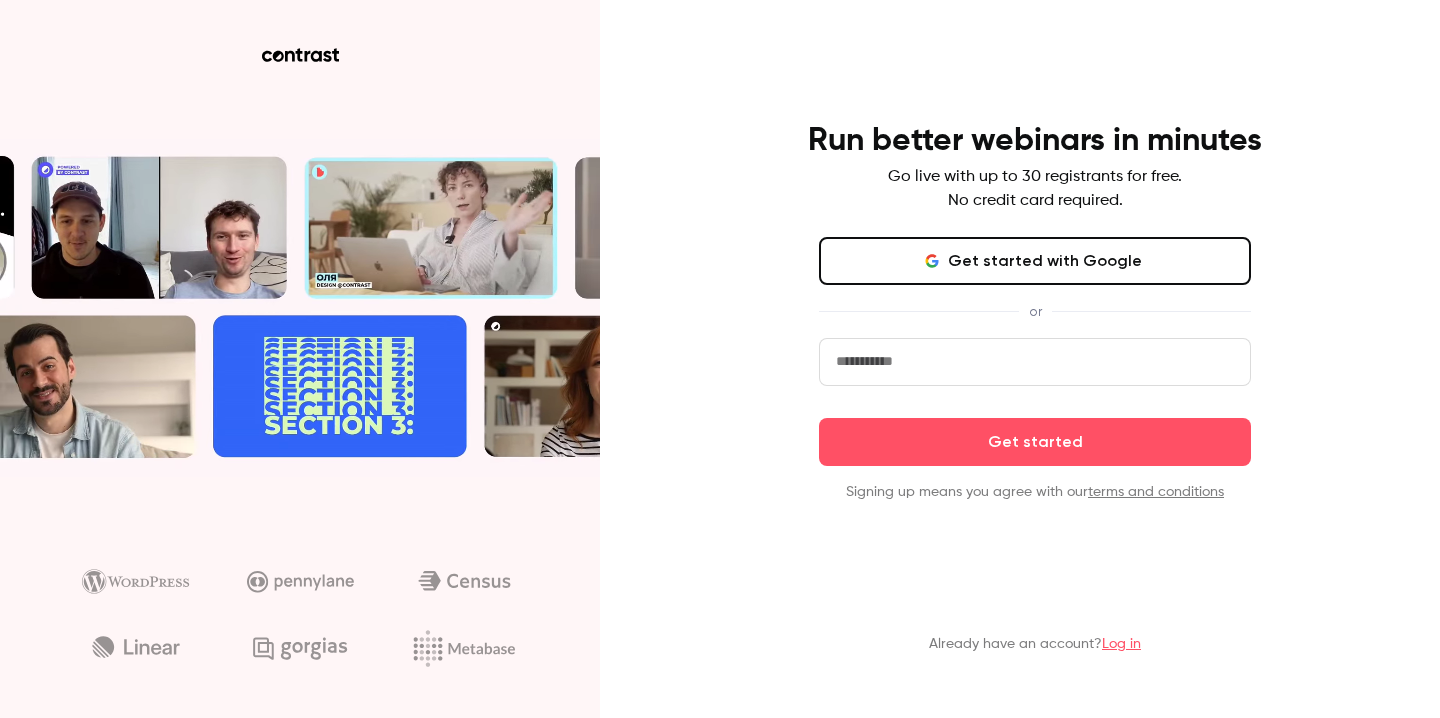click on "Get started with Google" at bounding box center (1035, 261) 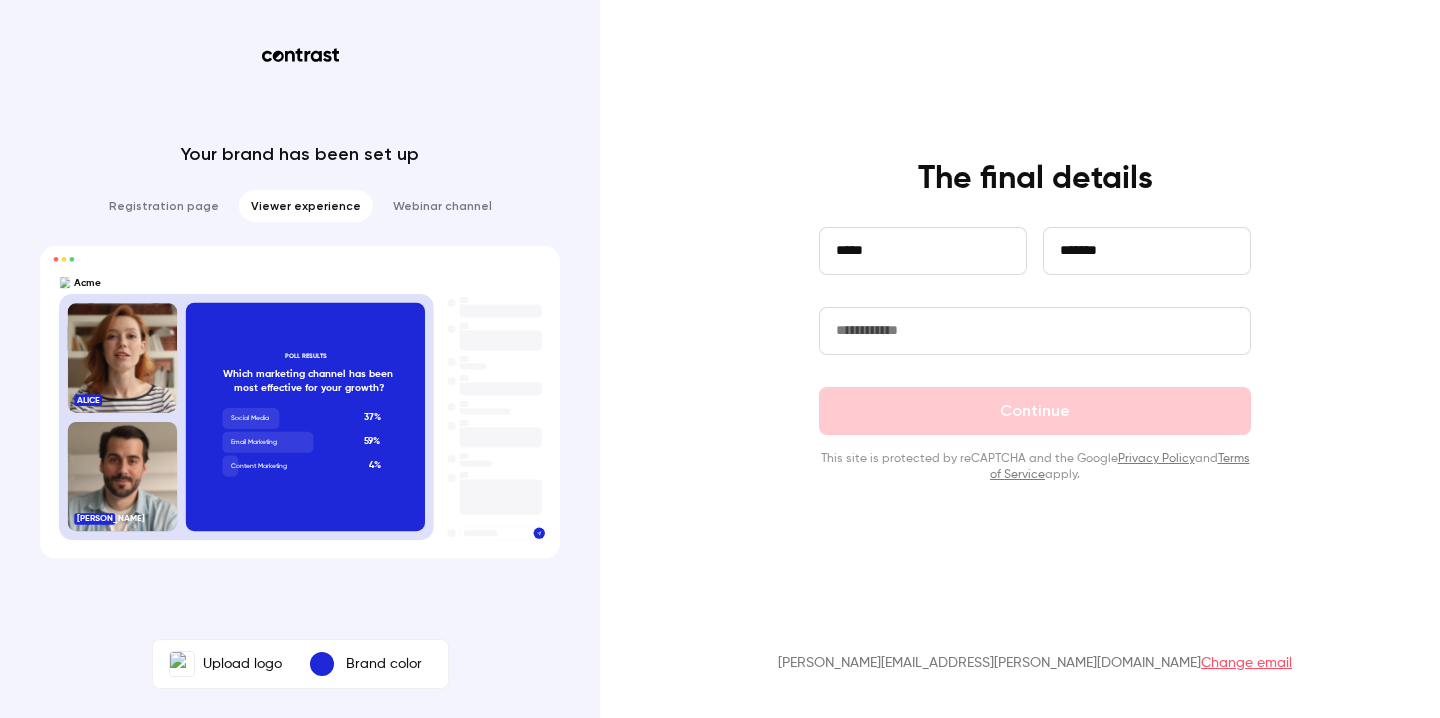 click at bounding box center [1035, 331] 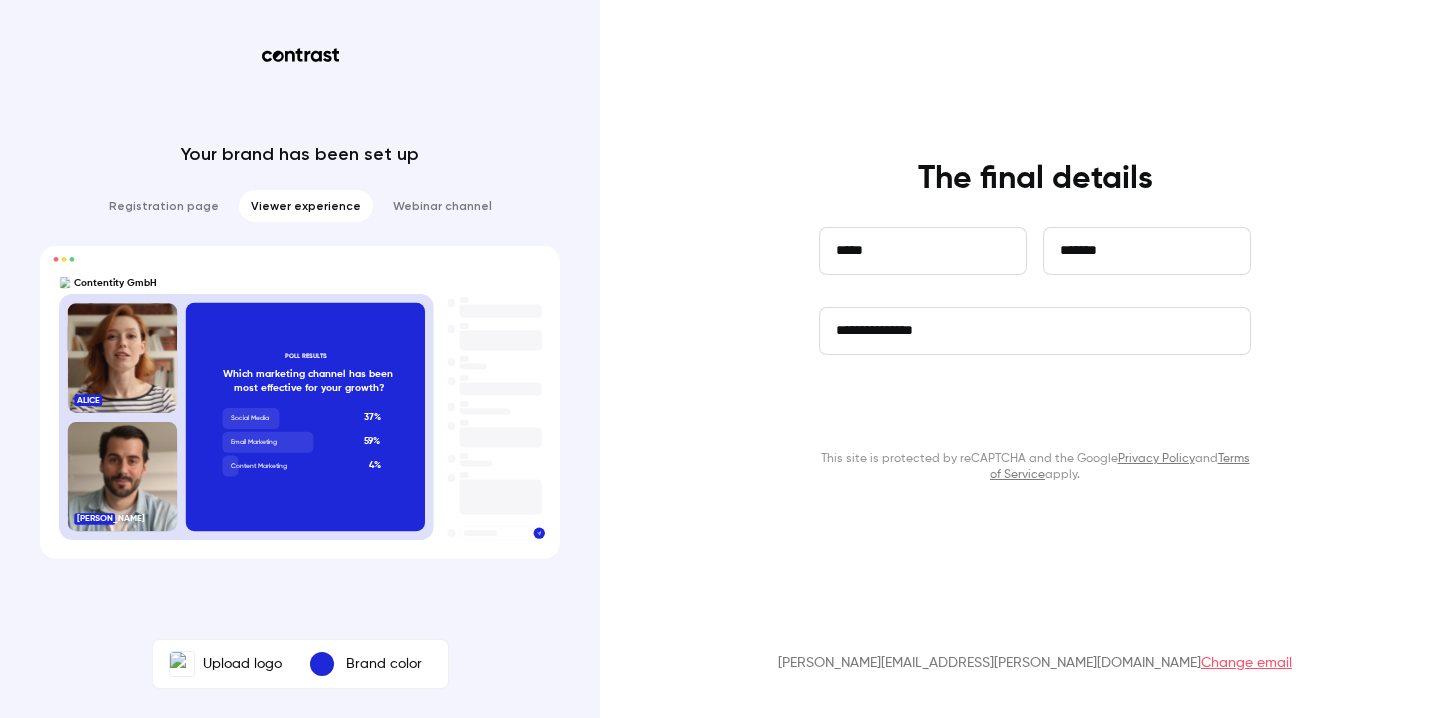 click on "Continue" at bounding box center (1035, 411) 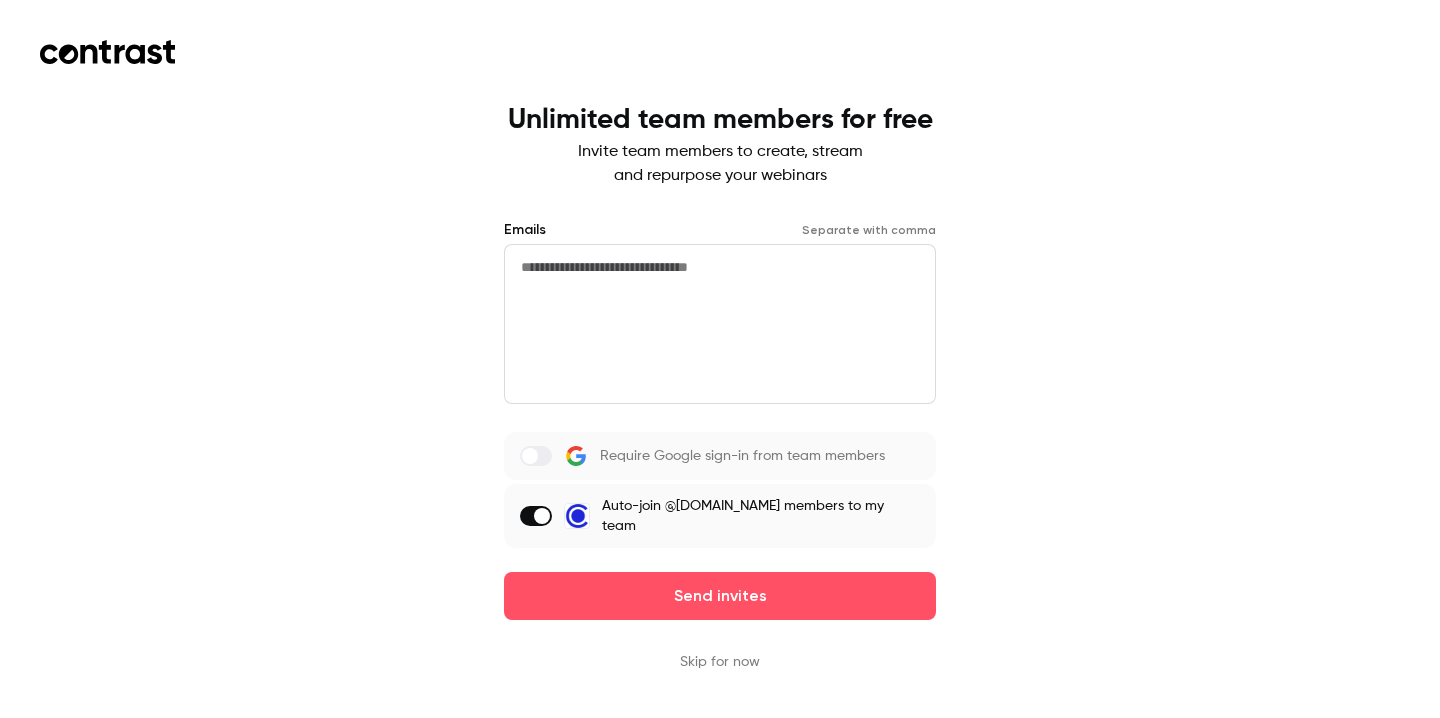 click at bounding box center [536, 516] 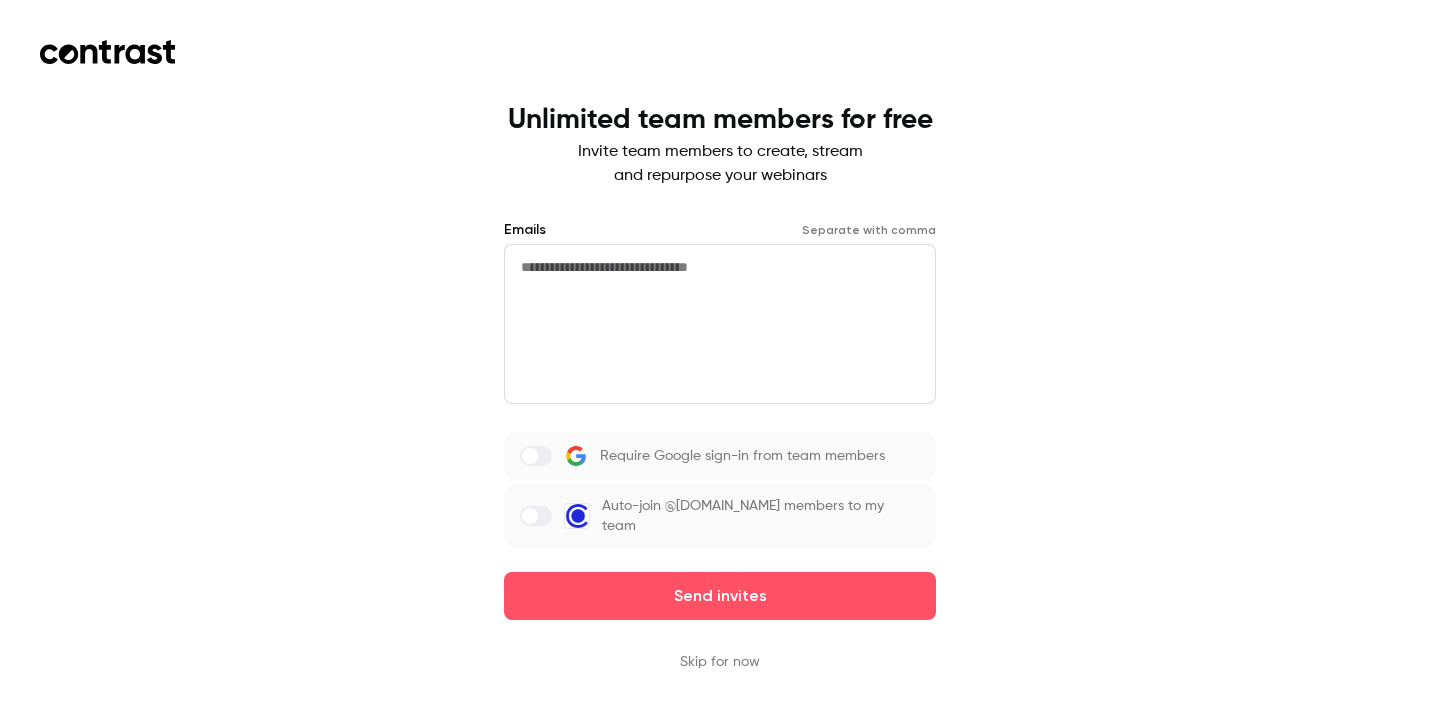 click at bounding box center [720, 324] 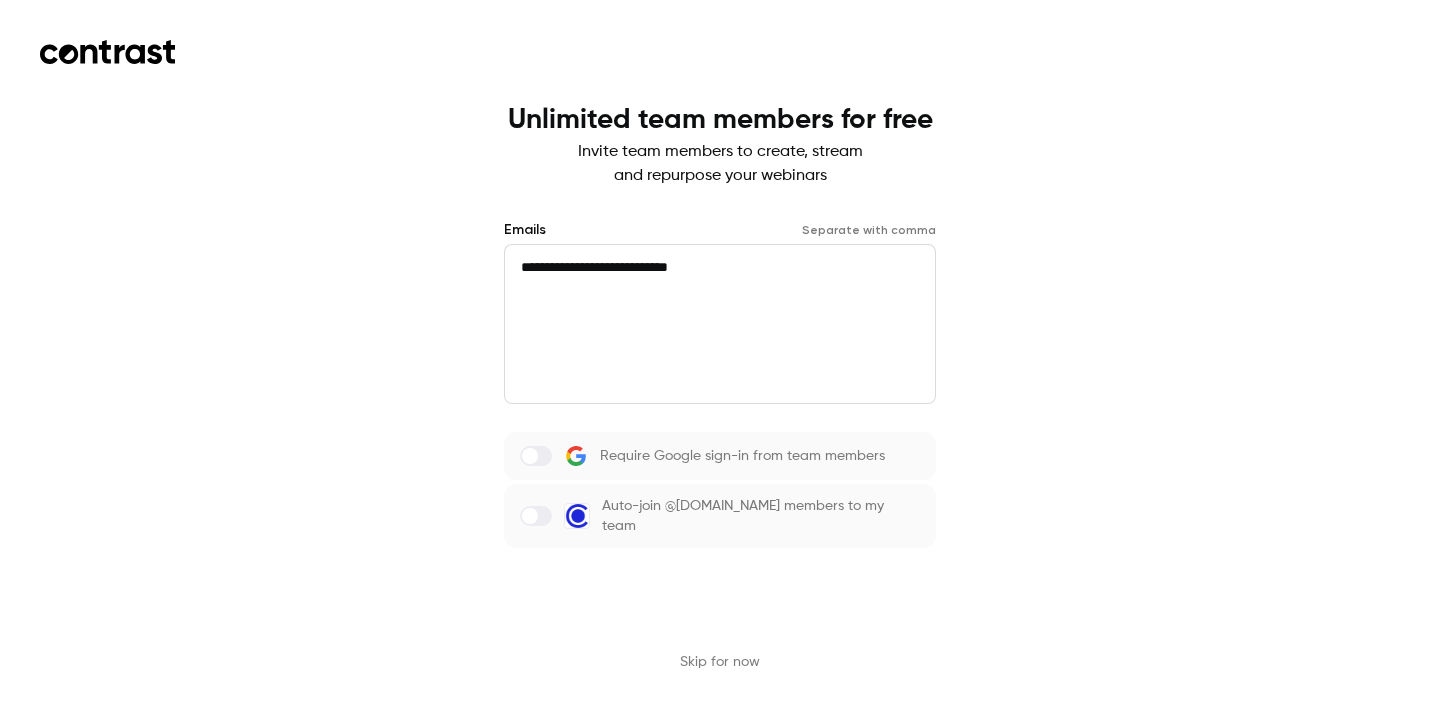 type on "**********" 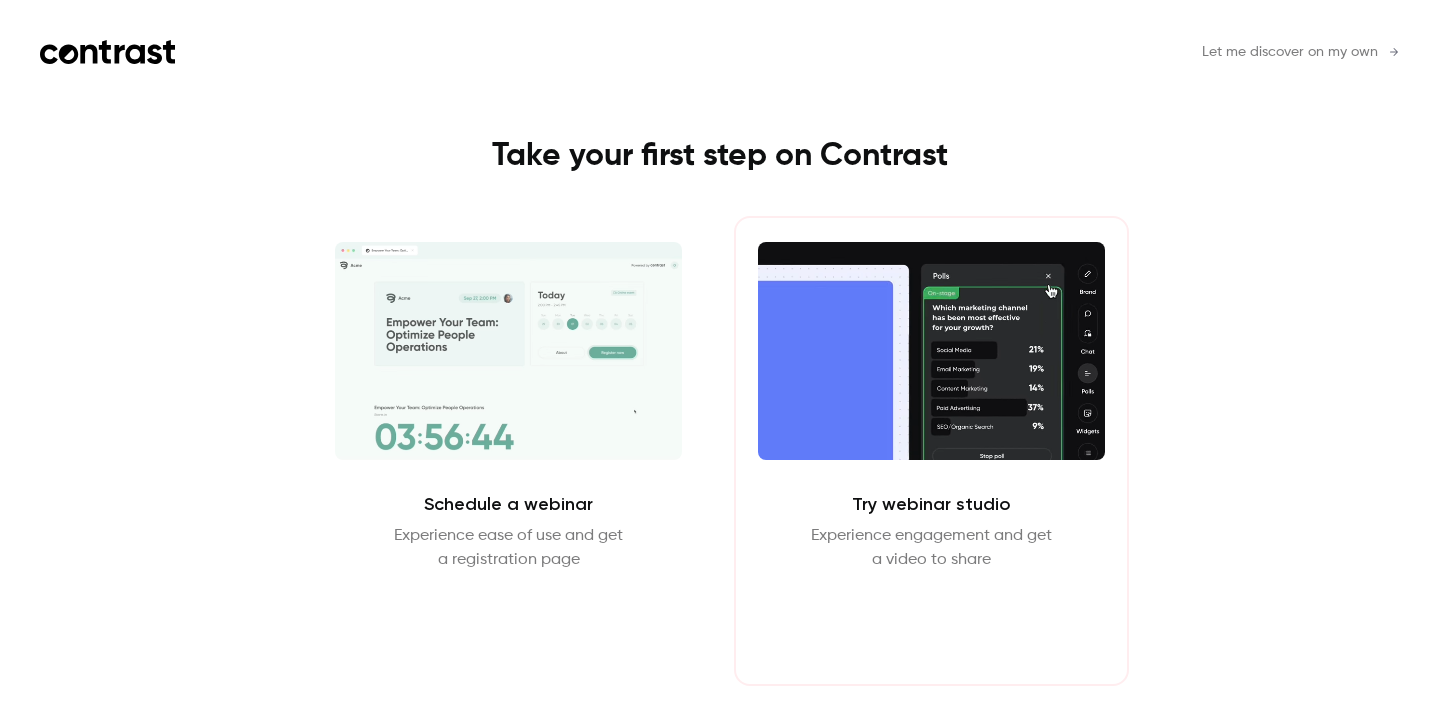 click on "Enter Studio" at bounding box center (931, 620) 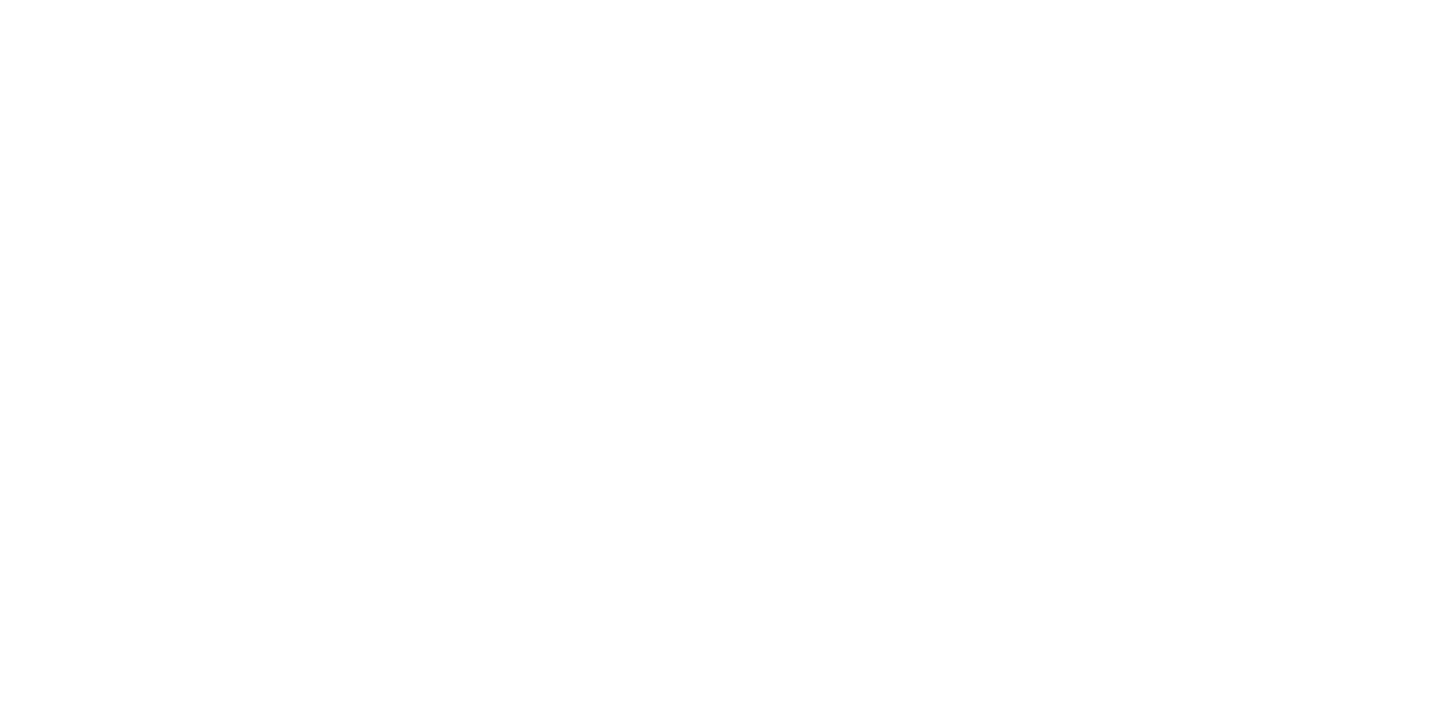 scroll, scrollTop: 0, scrollLeft: 0, axis: both 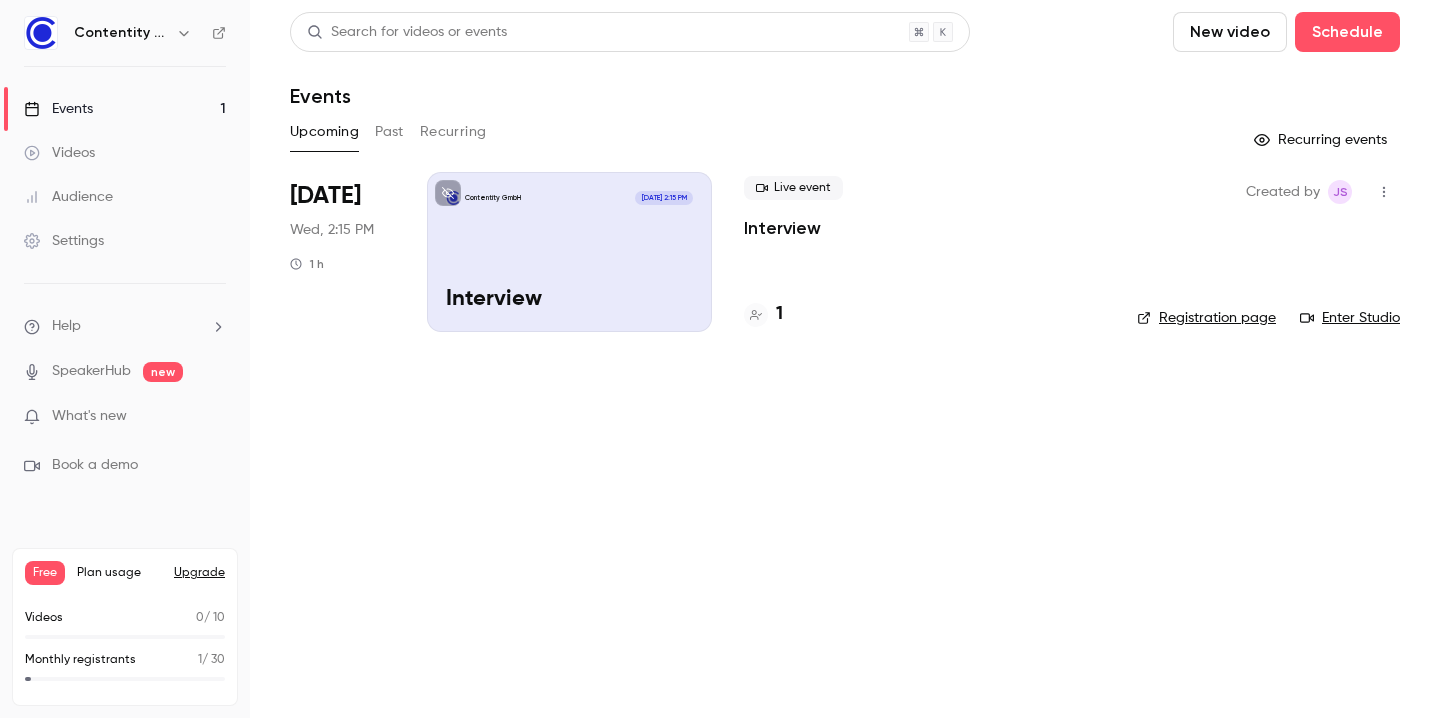 click on "Interview" at bounding box center (782, 228) 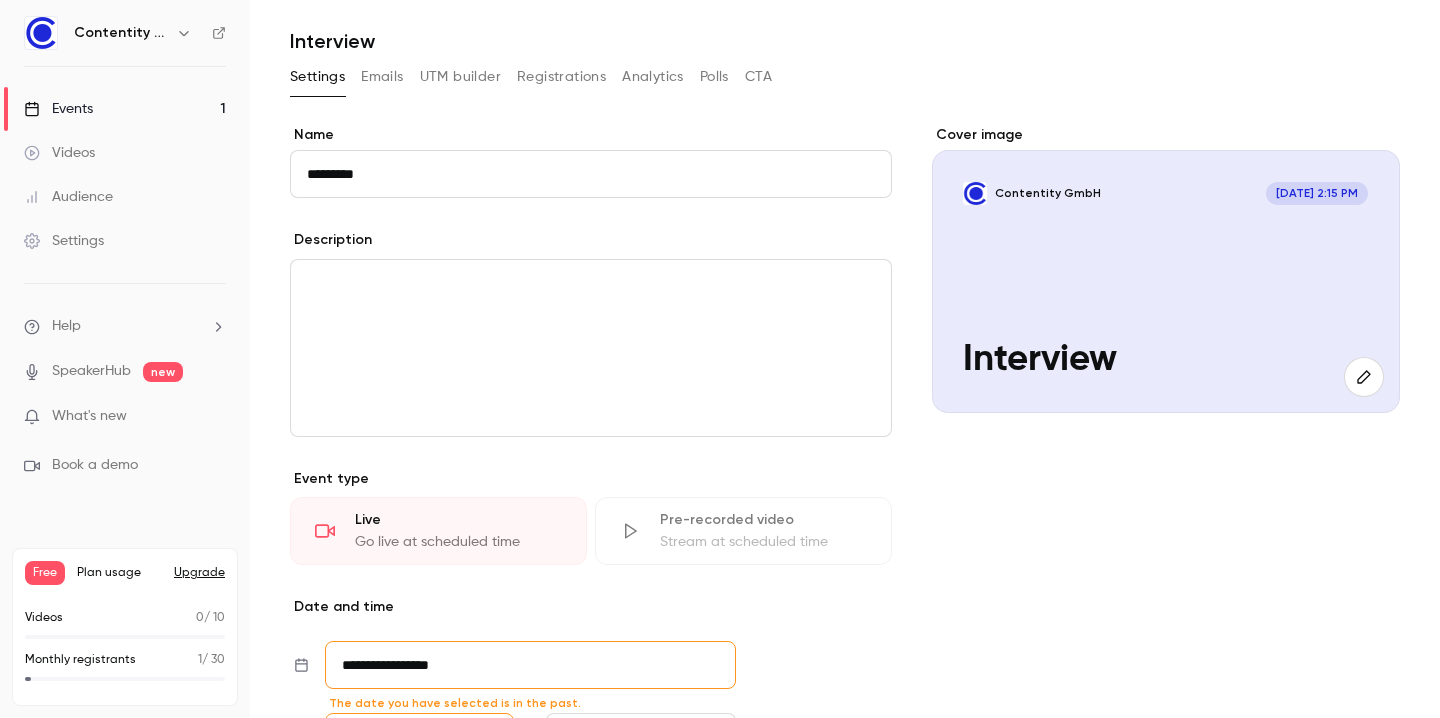 scroll, scrollTop: 0, scrollLeft: 0, axis: both 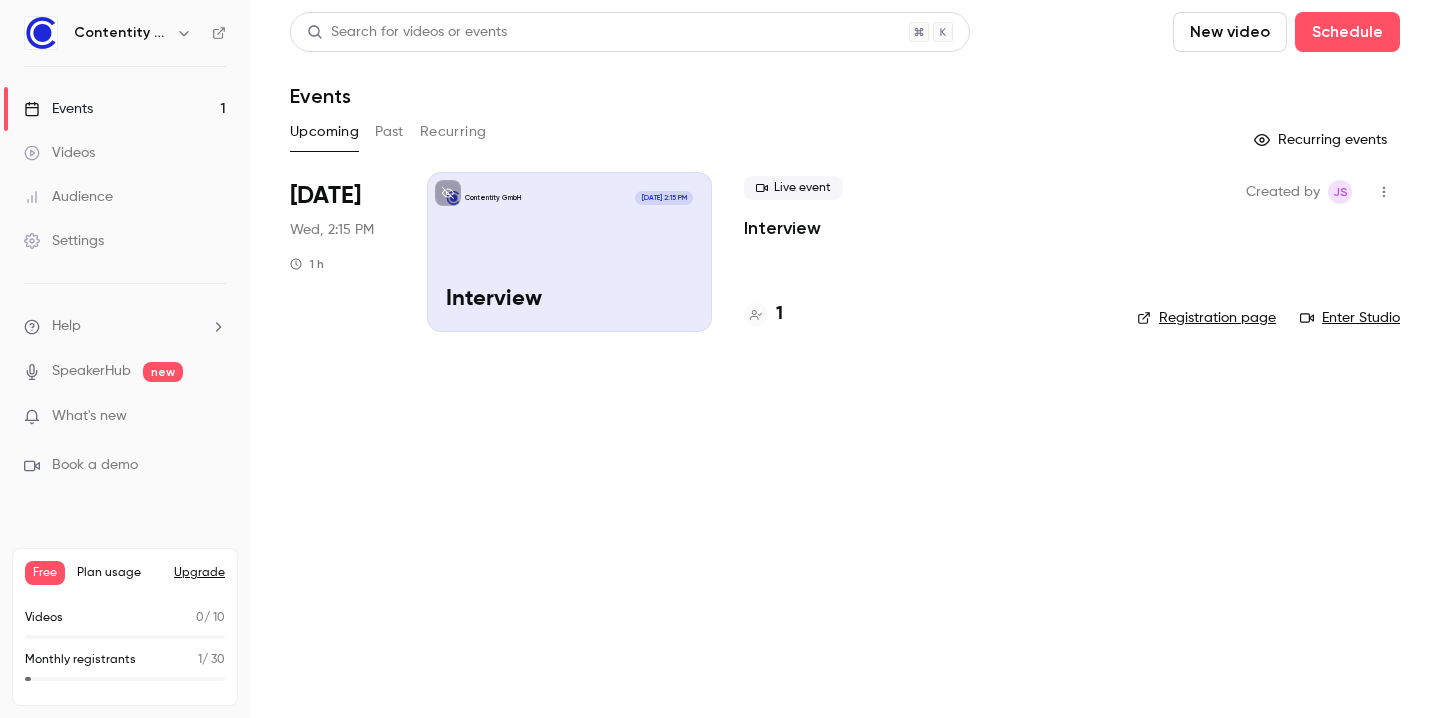 click on "Videos" at bounding box center [125, 153] 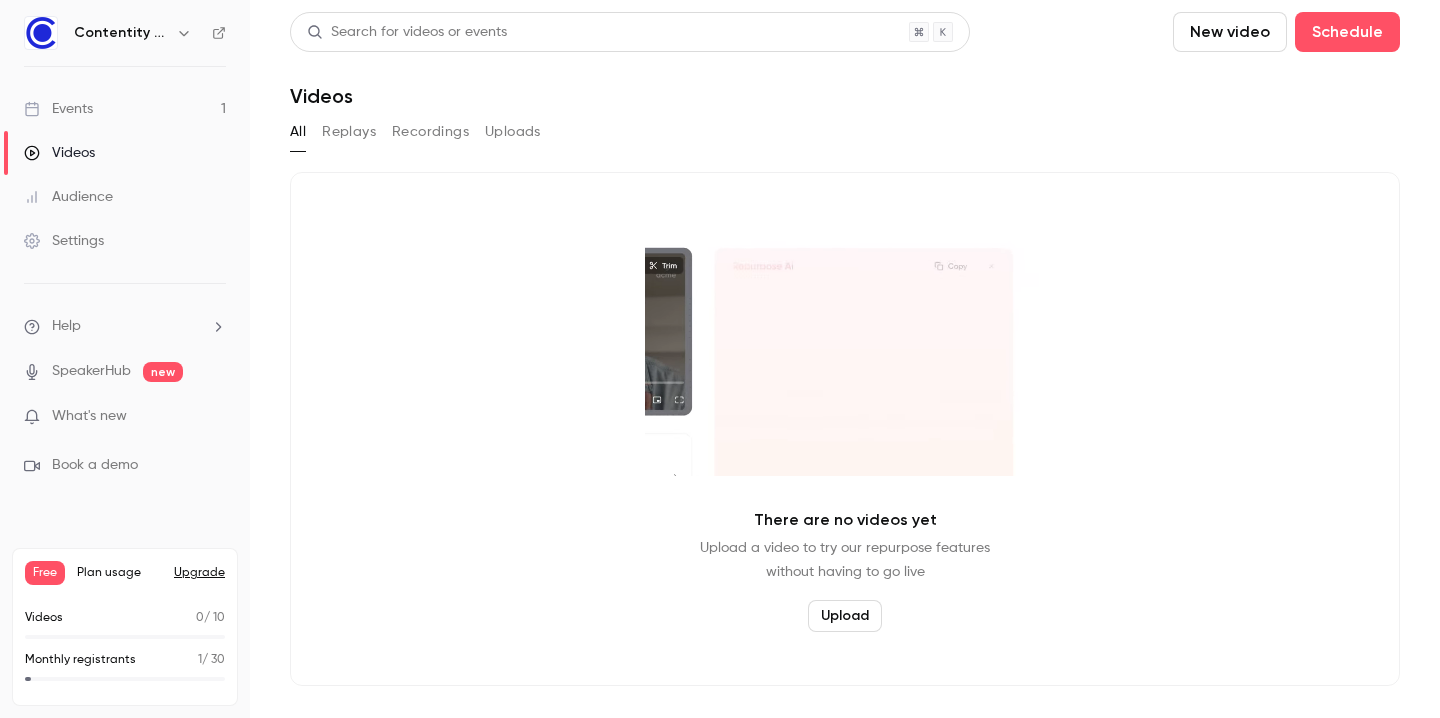 click on "Events 1" at bounding box center [125, 109] 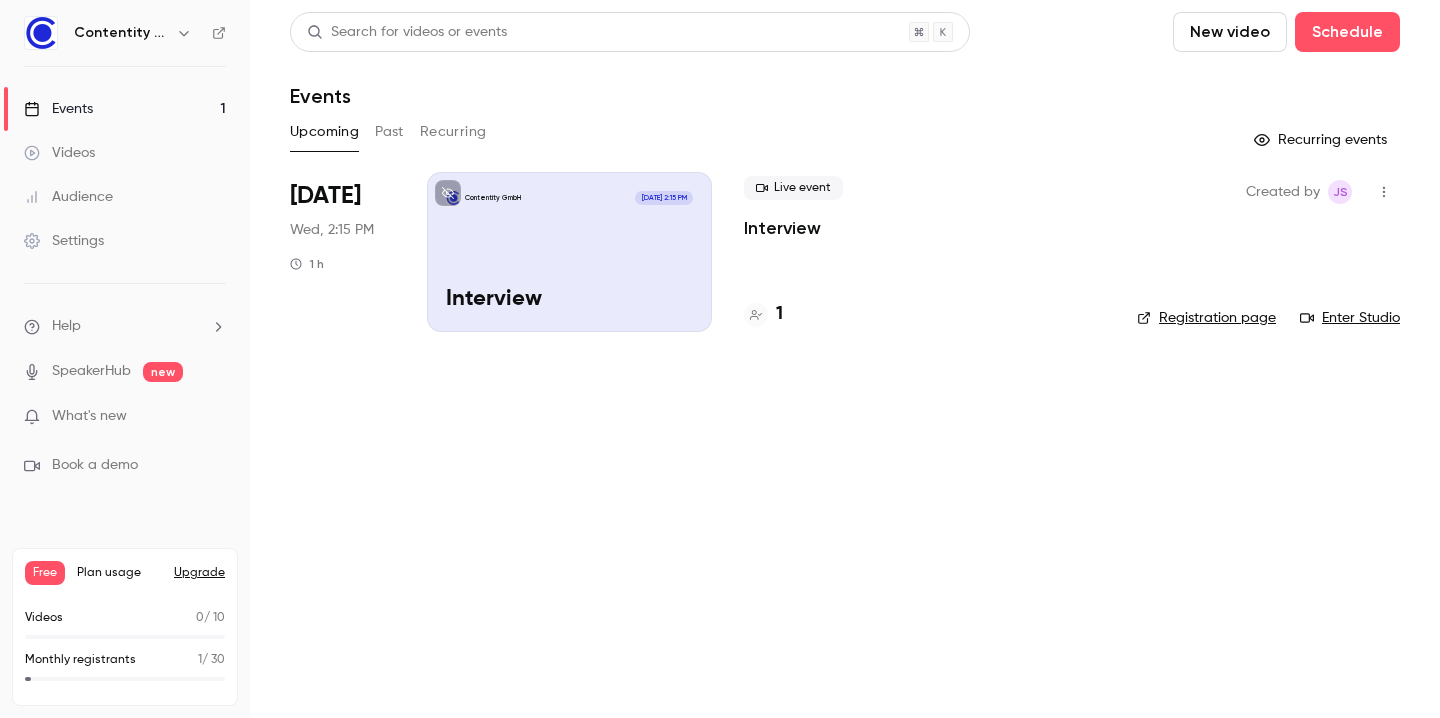 click on "Videos" at bounding box center [125, 153] 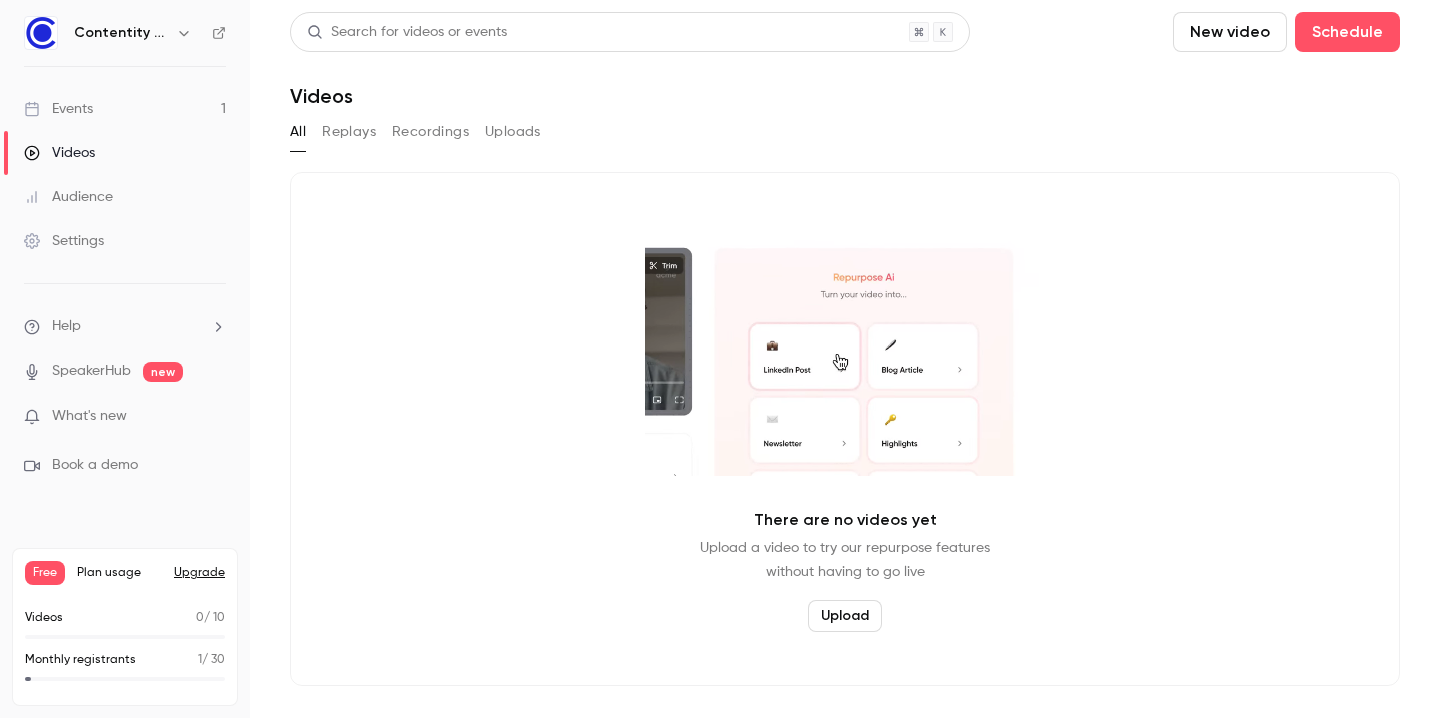 click on "Recordings" at bounding box center [430, 132] 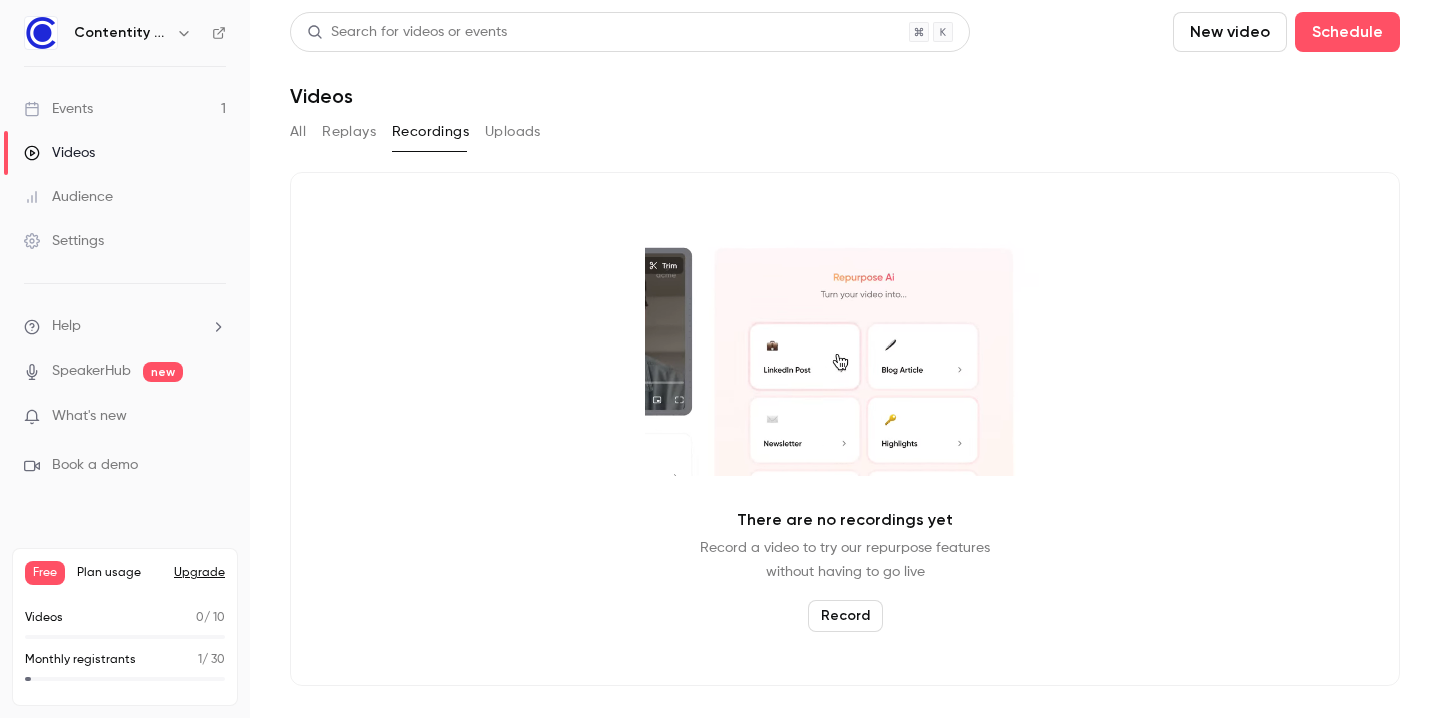 click on "Events" at bounding box center [58, 109] 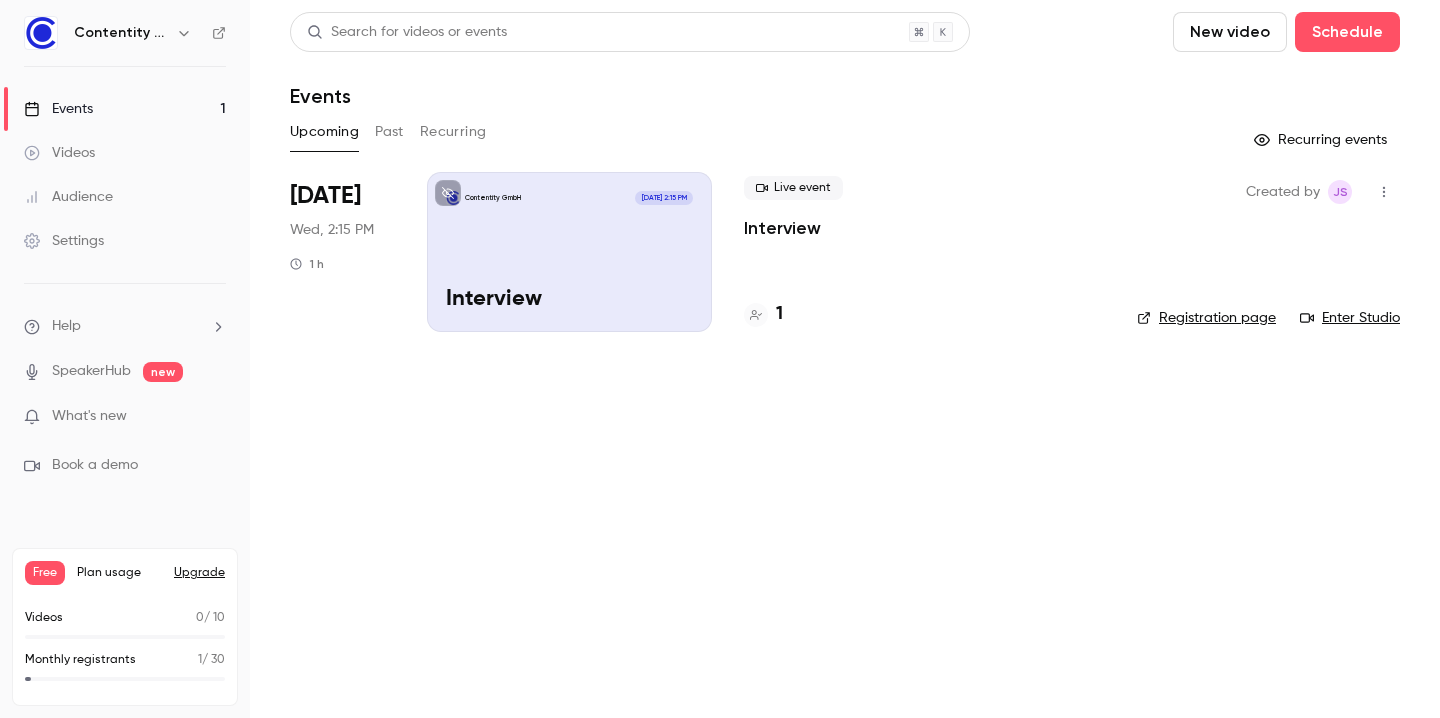 click on "Contentity GmbH [DATE] 2:15 PM Interview" at bounding box center (569, 252) 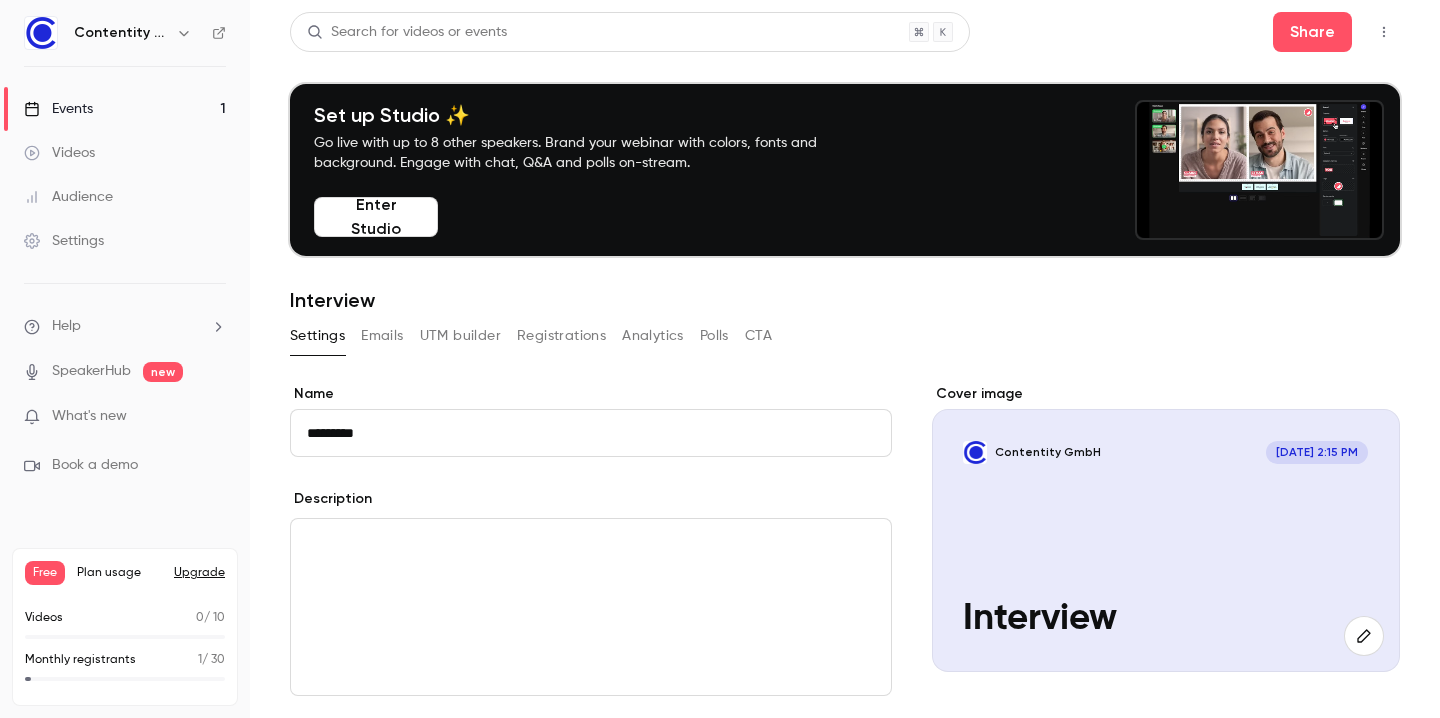 click on "Enter Studio" at bounding box center (376, 217) 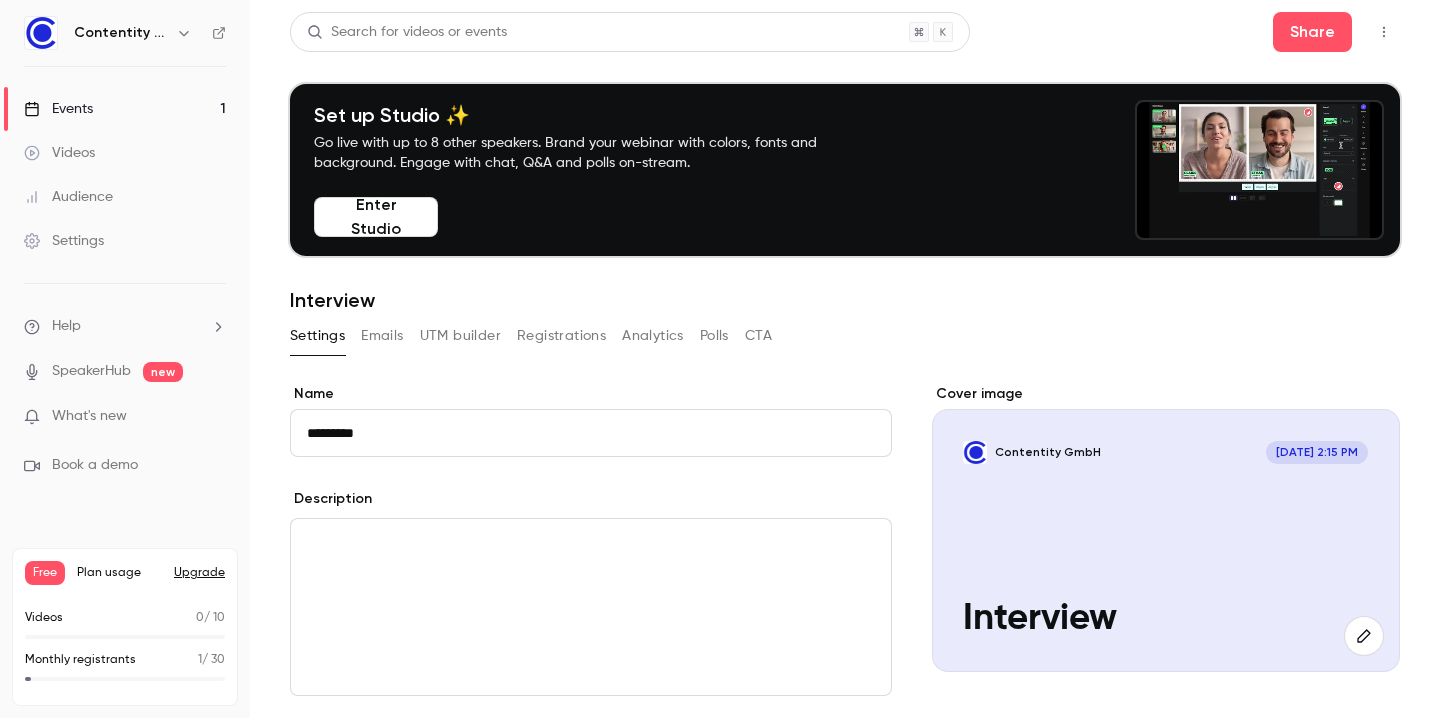 click on "Enter Studio" at bounding box center (376, 217) 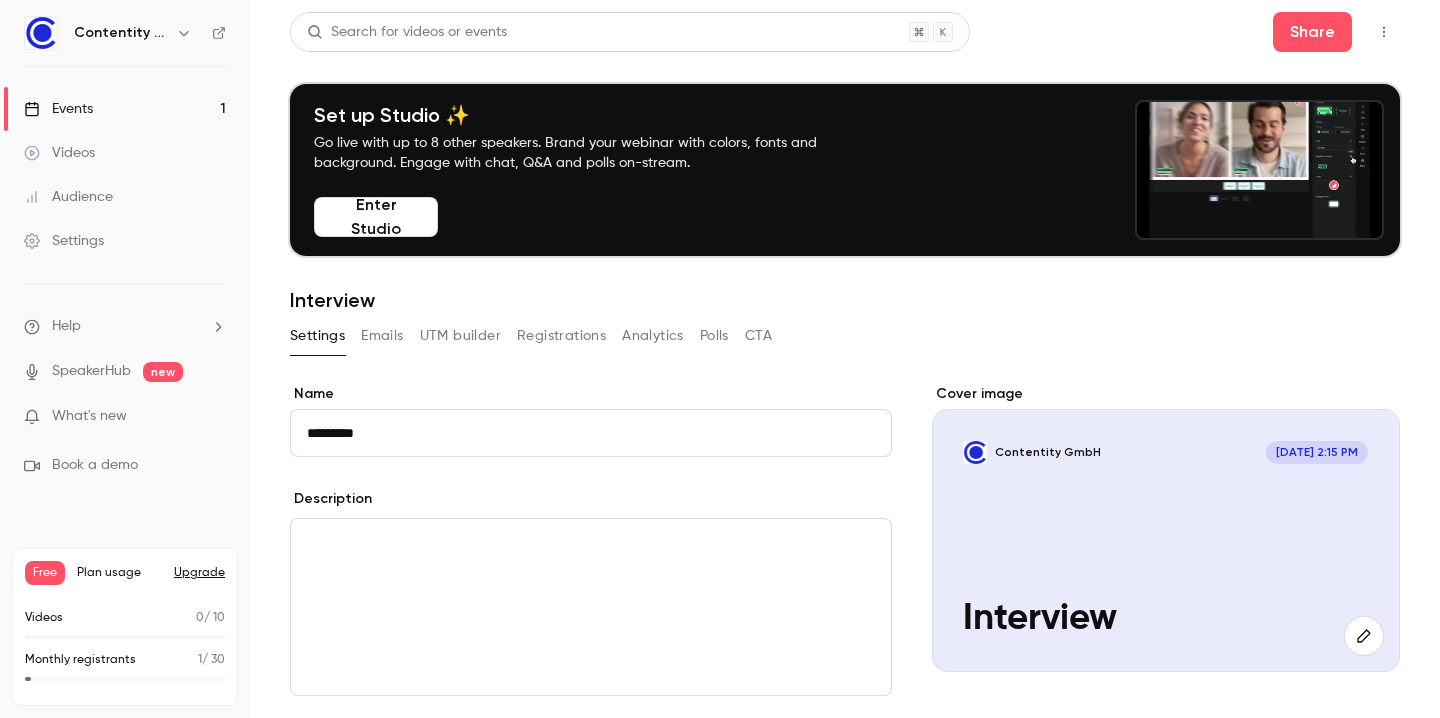 click on "Videos" at bounding box center [59, 153] 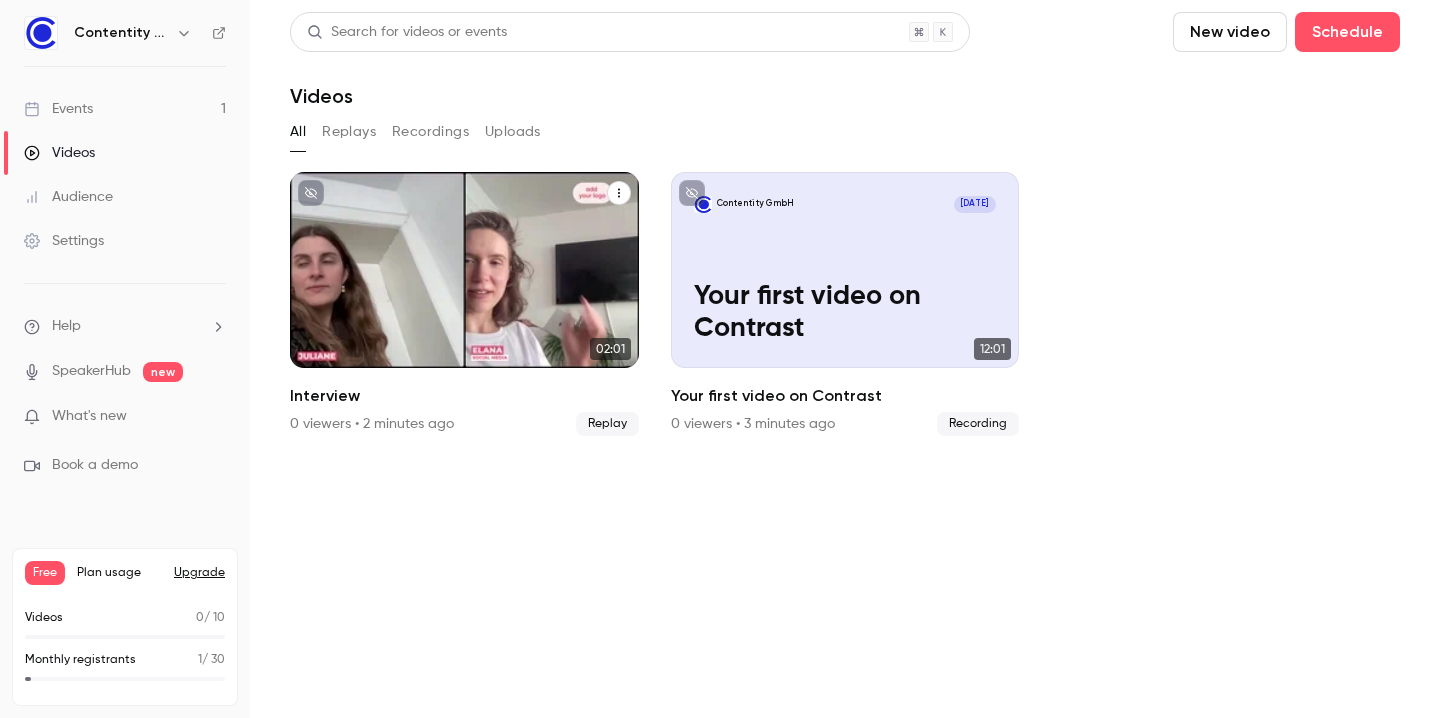 click on "Contentity GmbH [DATE] Interview" at bounding box center [464, 270] 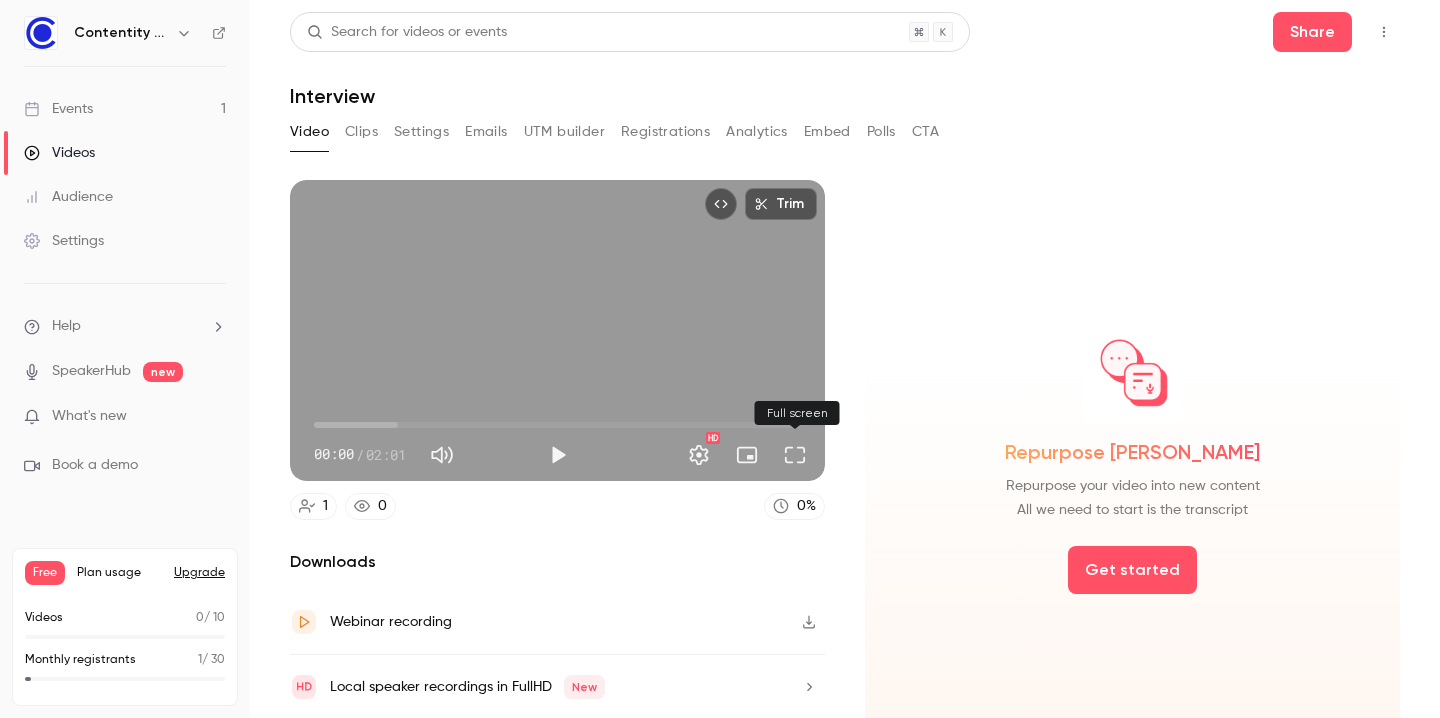 click at bounding box center [795, 455] 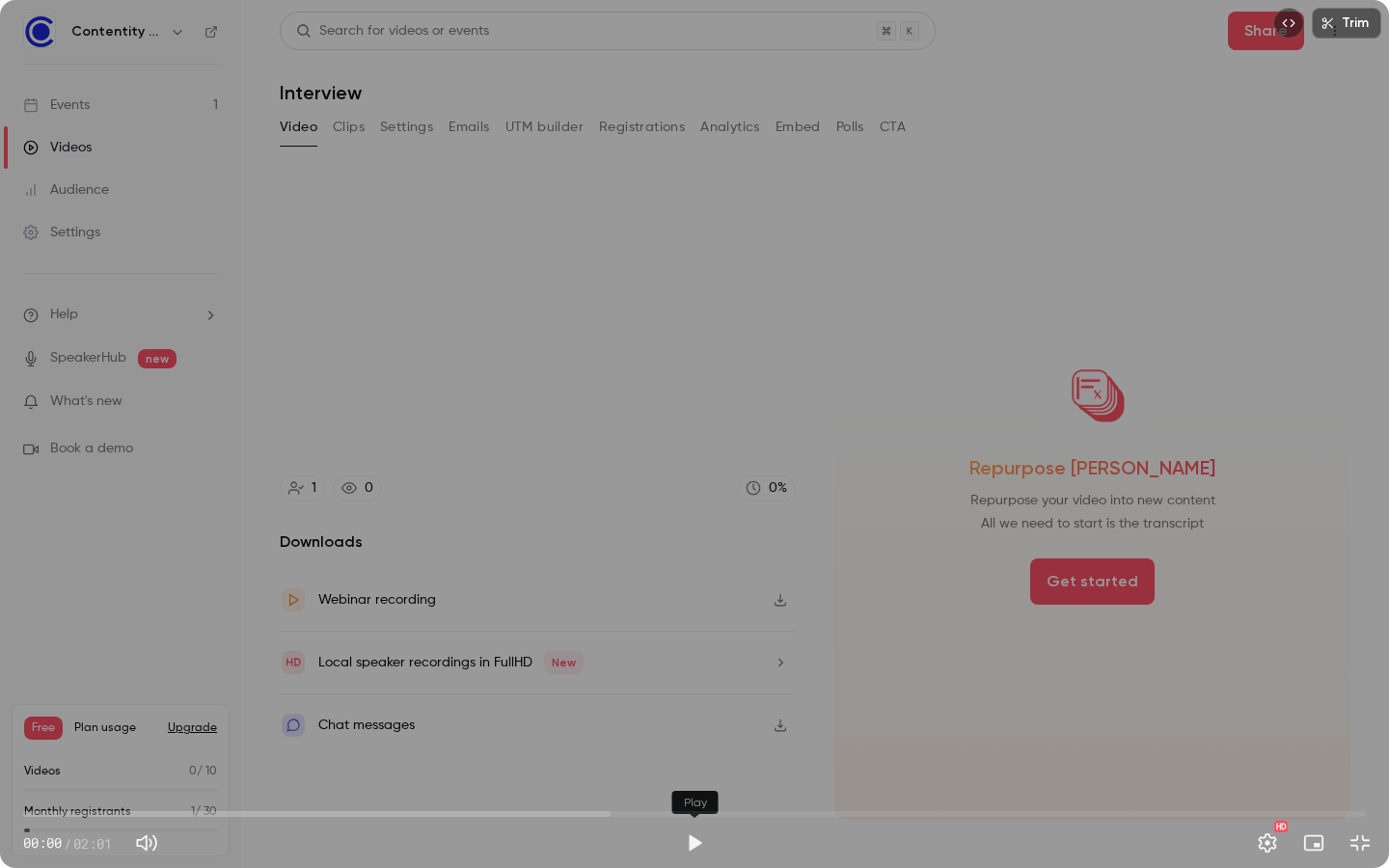 click at bounding box center (694, 843) 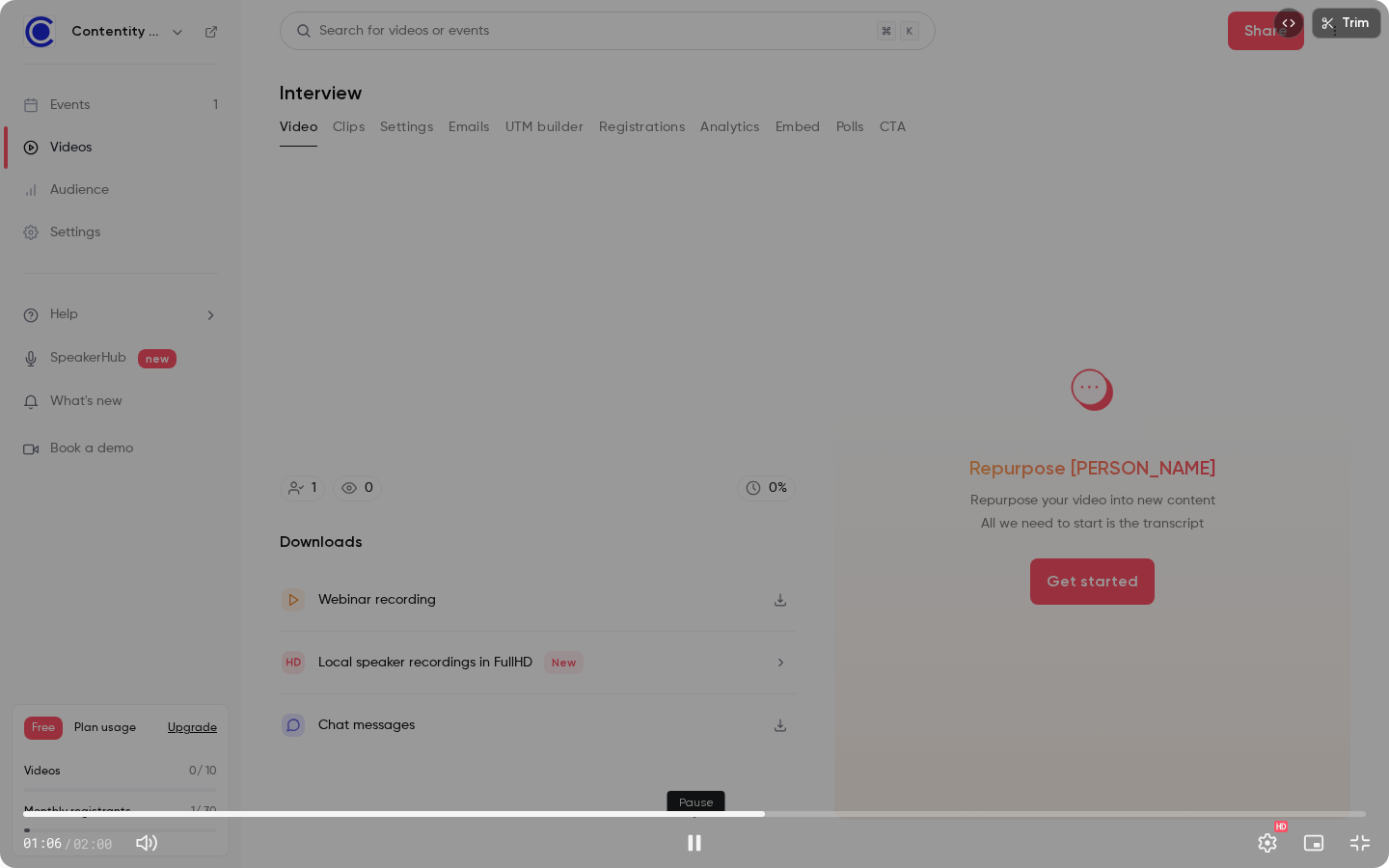 click at bounding box center (694, 843) 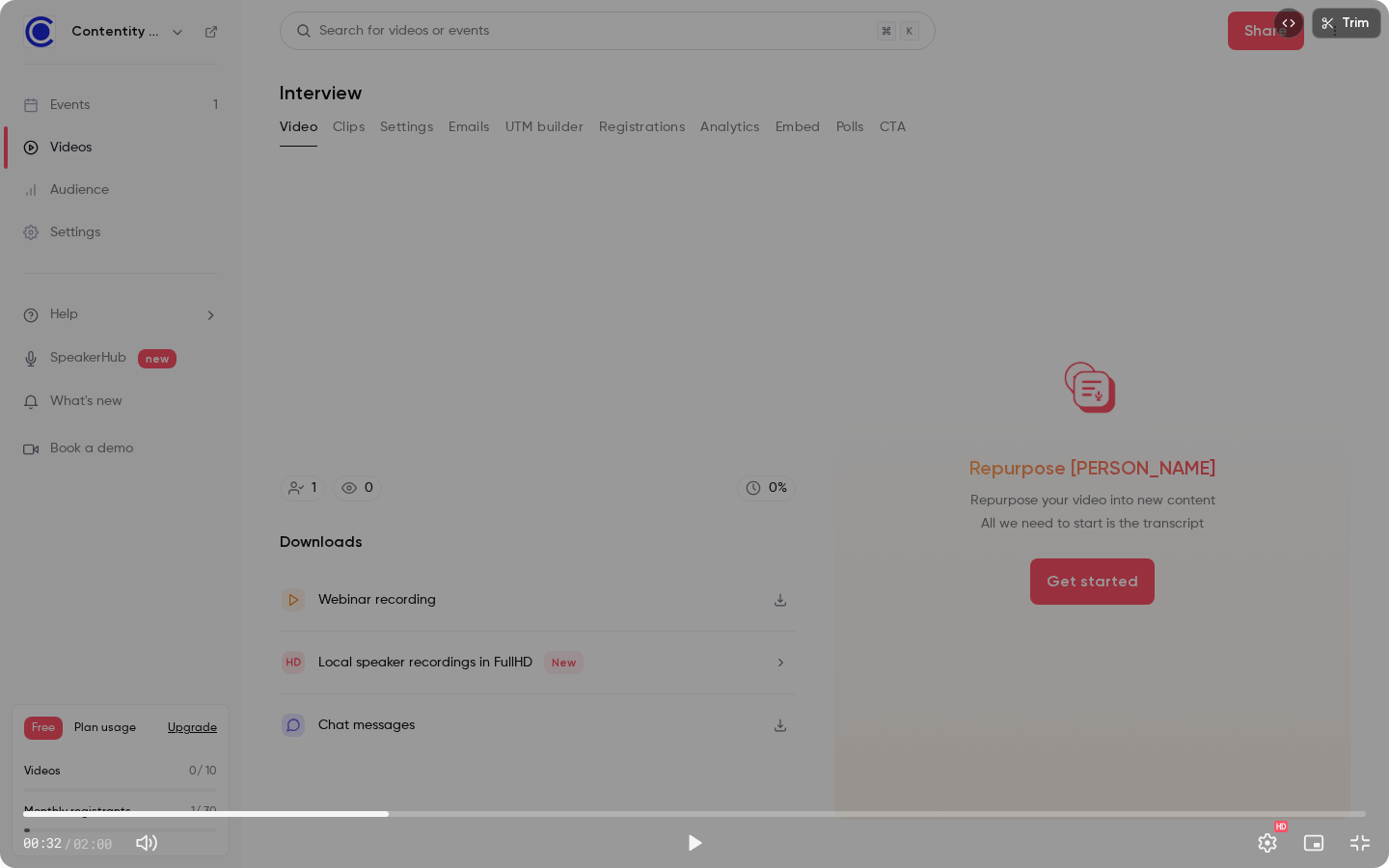 drag, startPoint x: 770, startPoint y: 815, endPoint x: 390, endPoint y: 745, distance: 386.39358 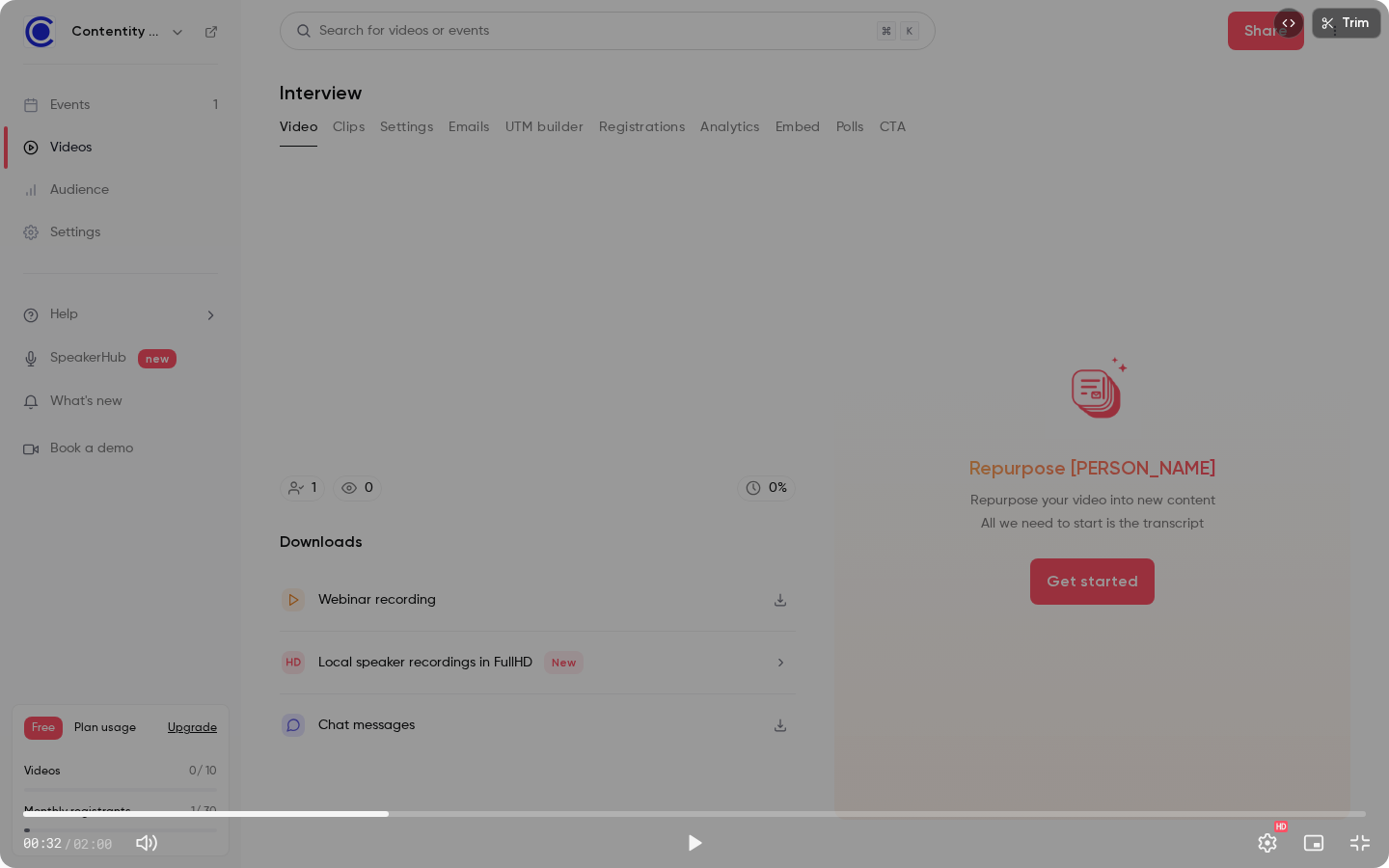 click on "Trim 00:32 00:32 / 02:00 HD" at bounding box center (694, 434) 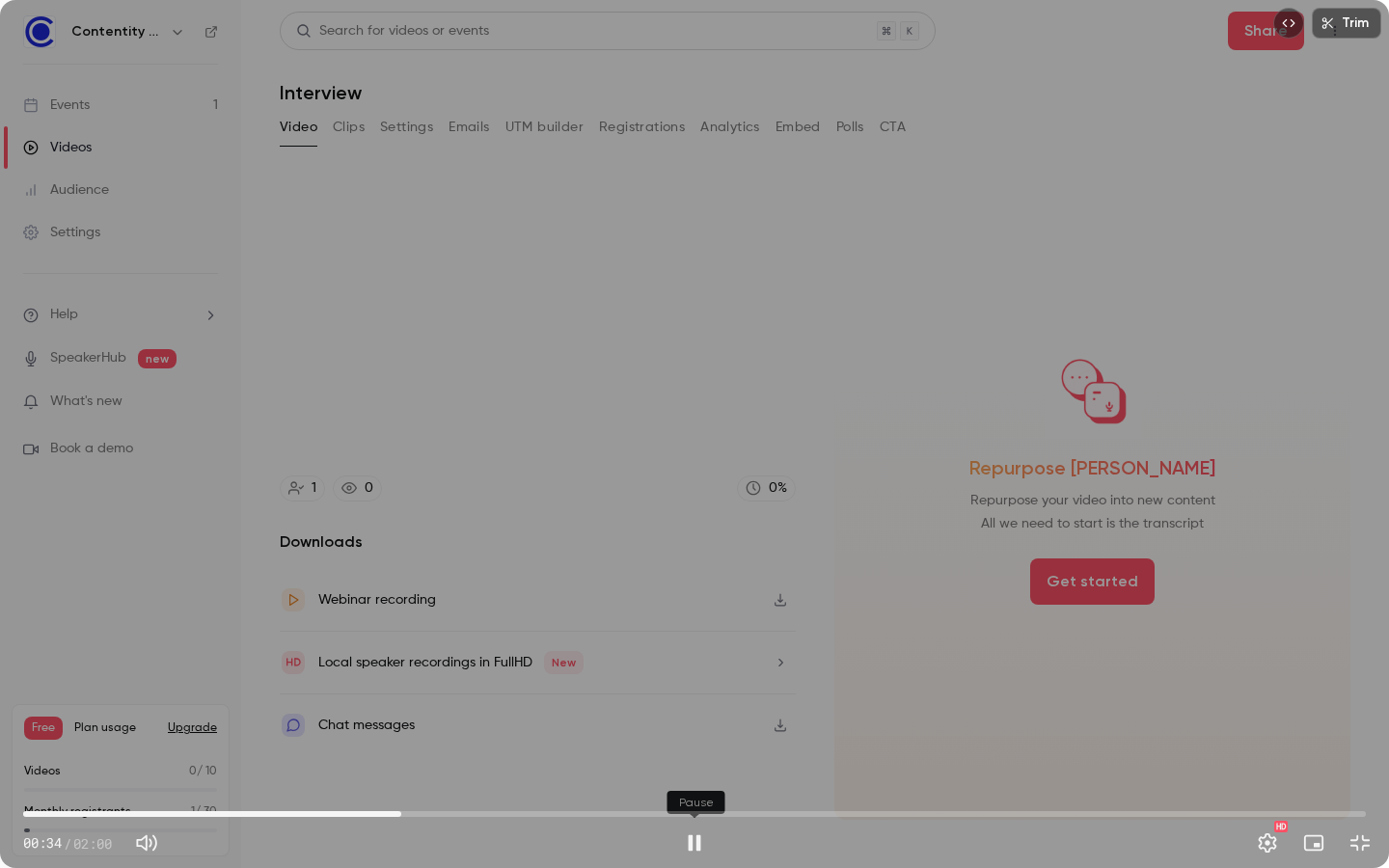 click at bounding box center [694, 843] 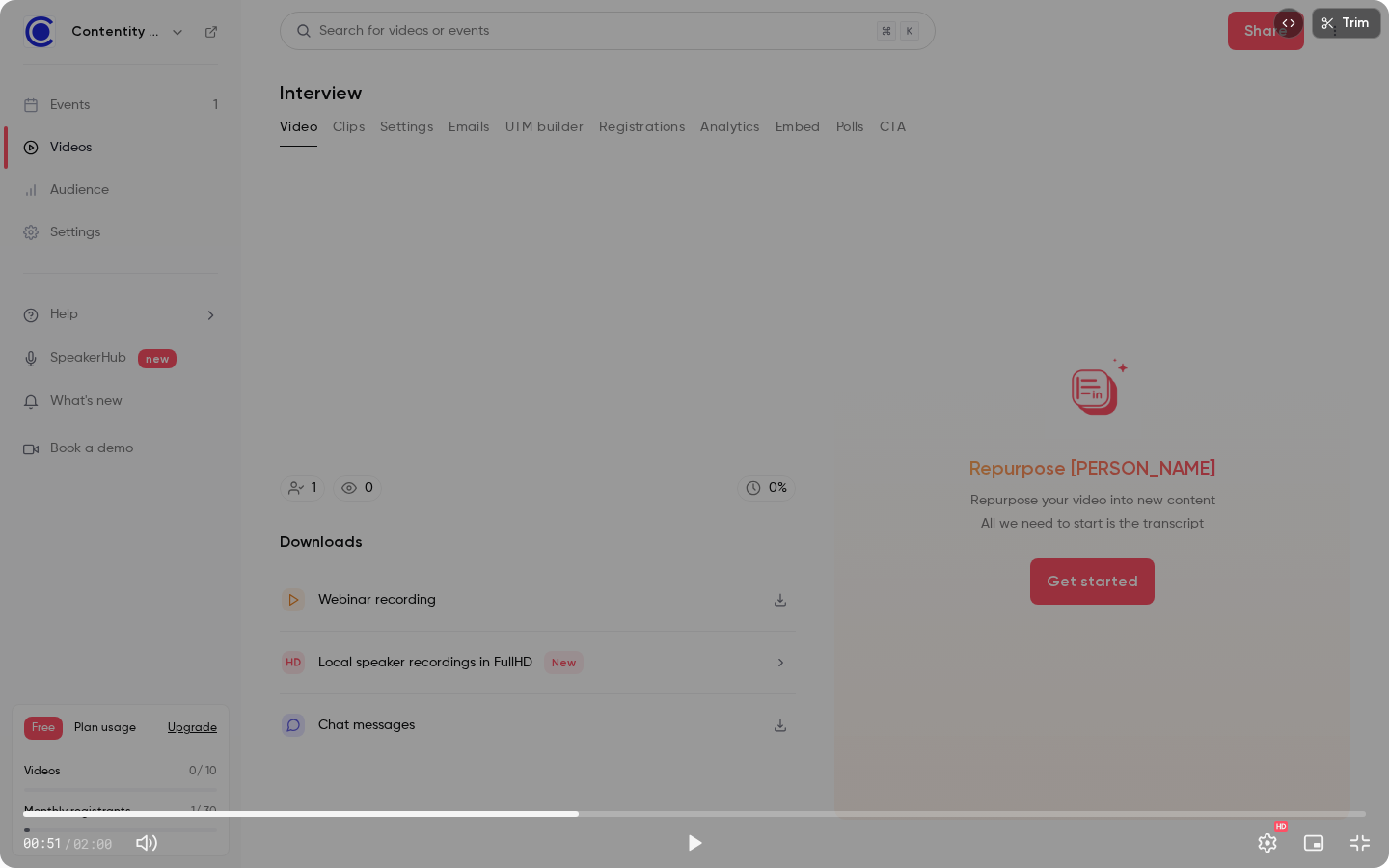 drag, startPoint x: 400, startPoint y: 814, endPoint x: 579, endPoint y: 776, distance: 182.98907 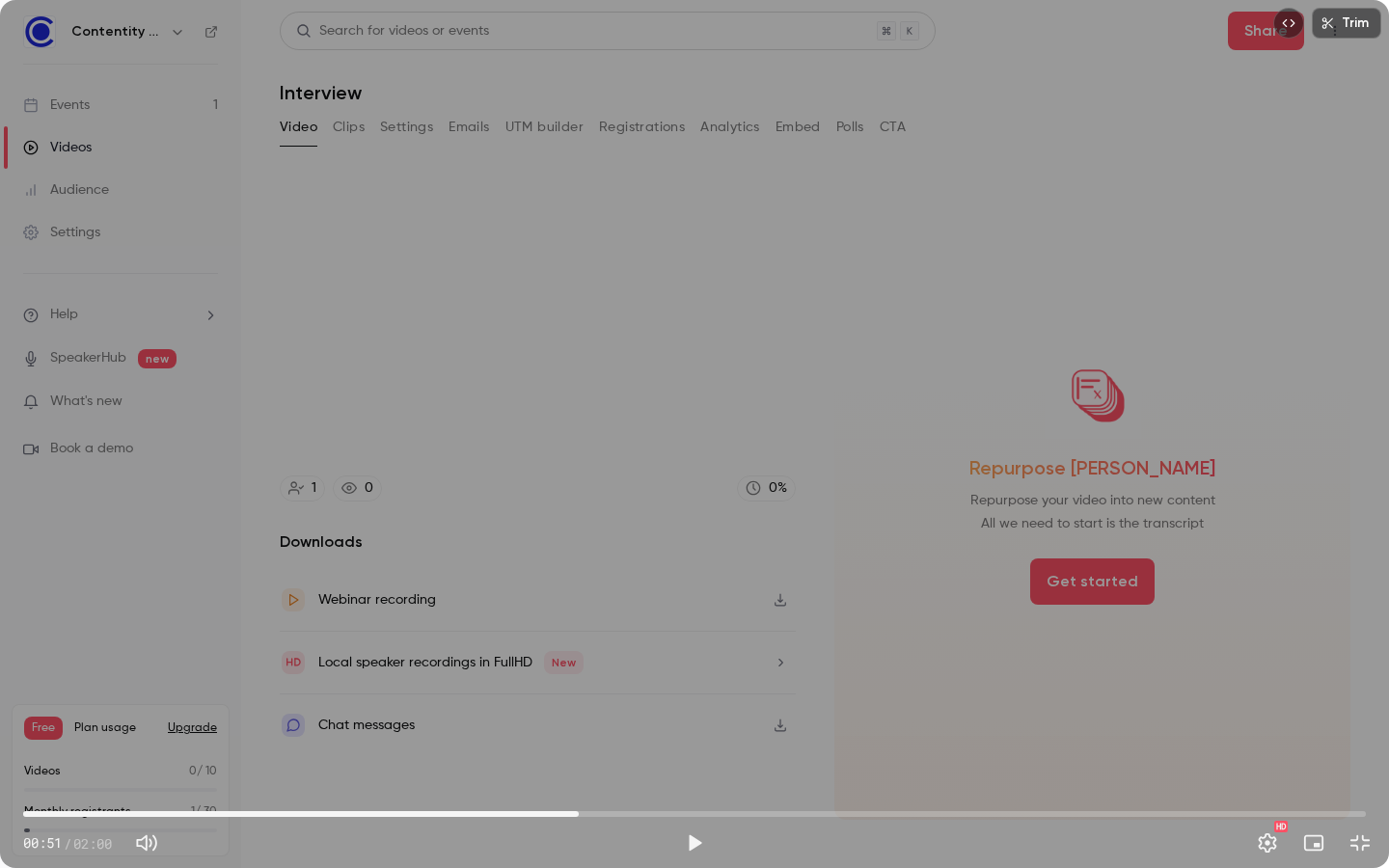 click on "00:50" at bounding box center (579, 814) 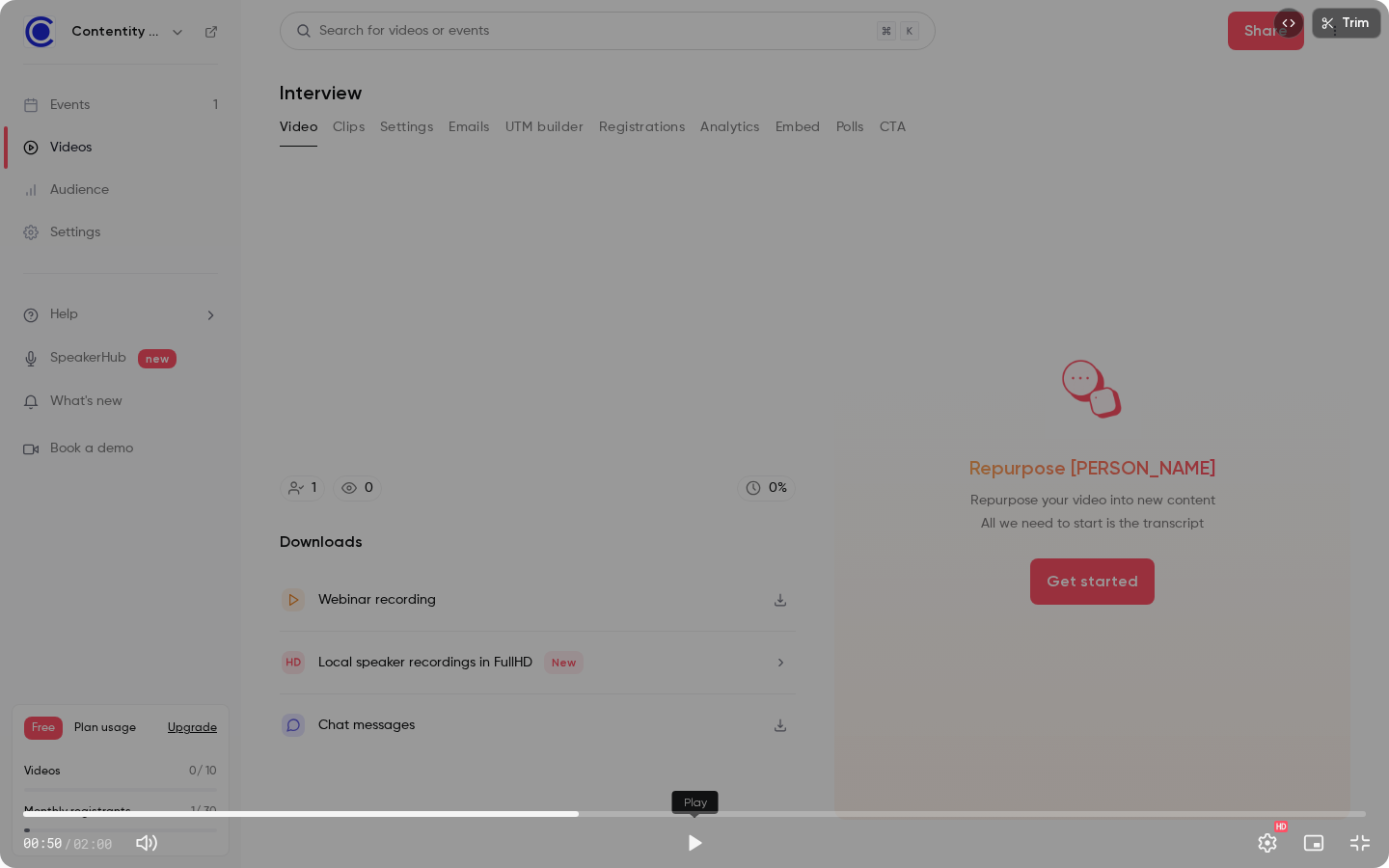 click at bounding box center (694, 843) 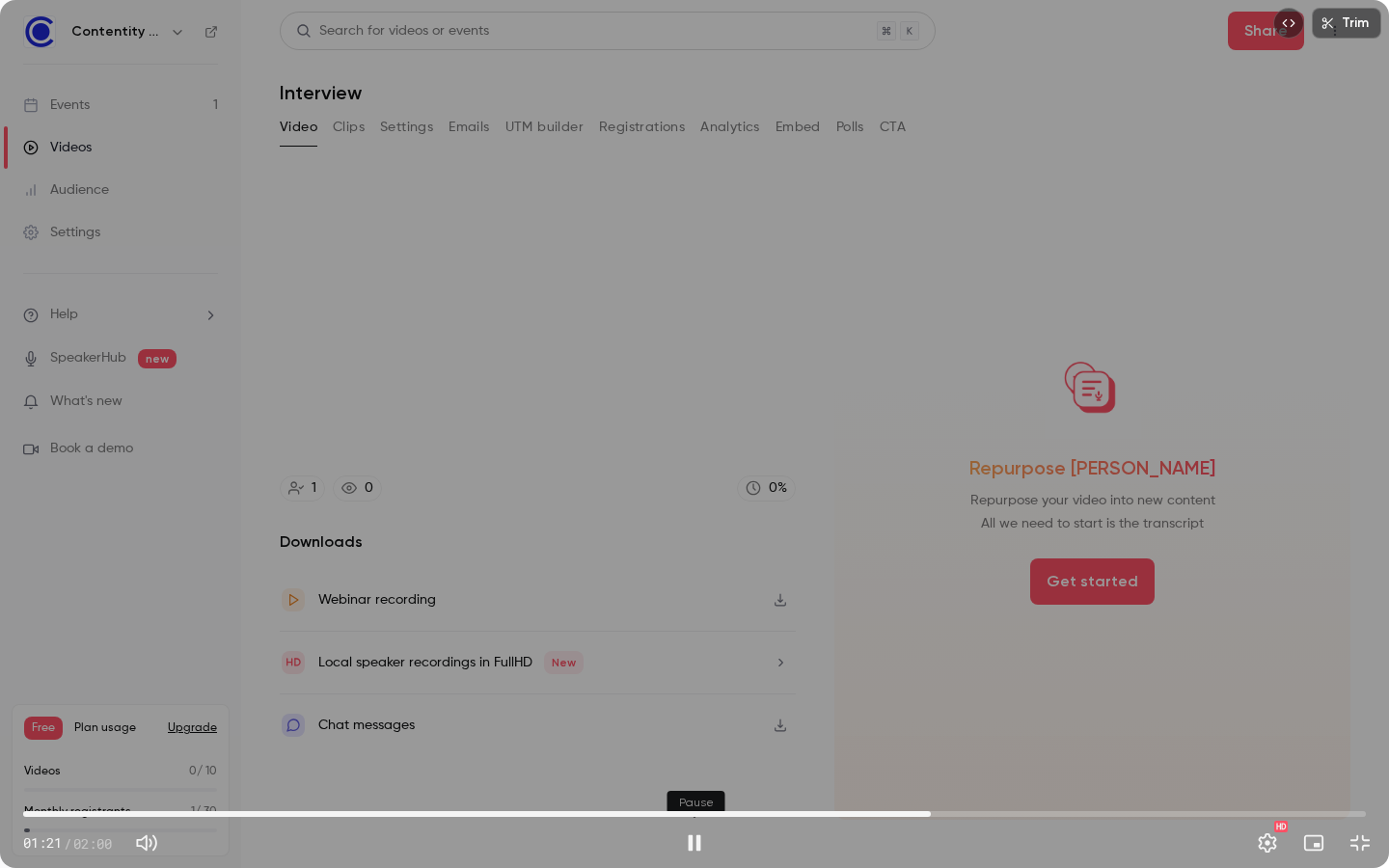 click at bounding box center (694, 843) 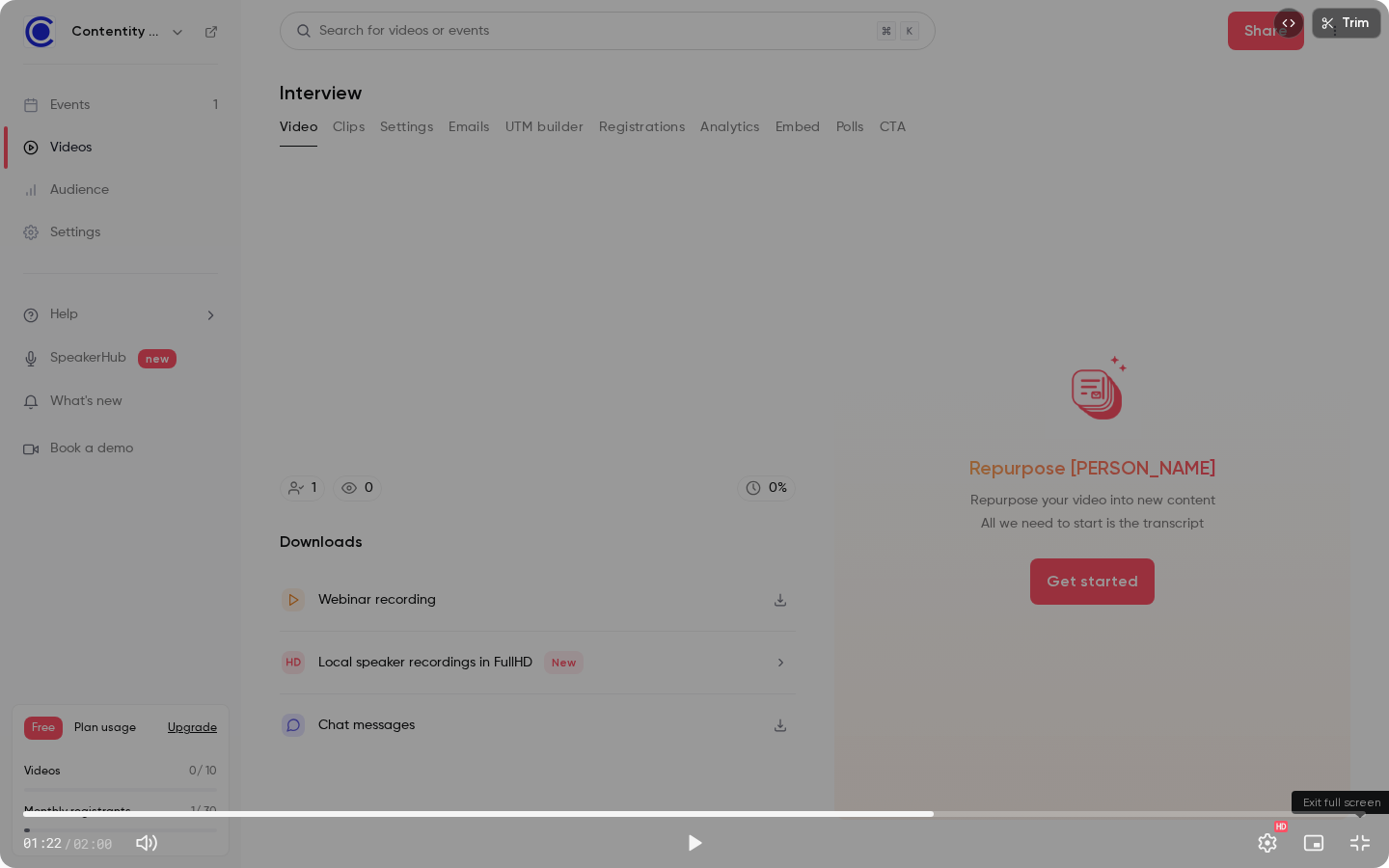 click at bounding box center (1360, 843) 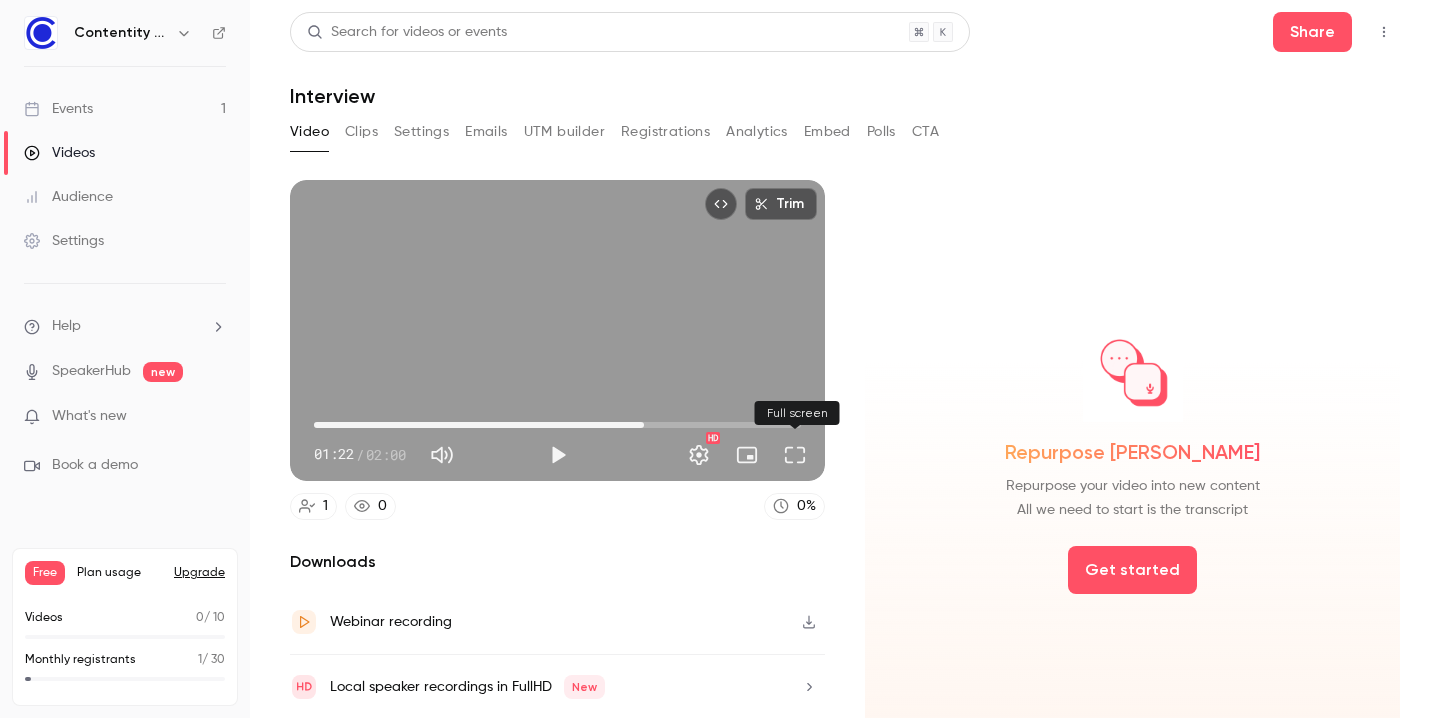 click at bounding box center (795, 455) 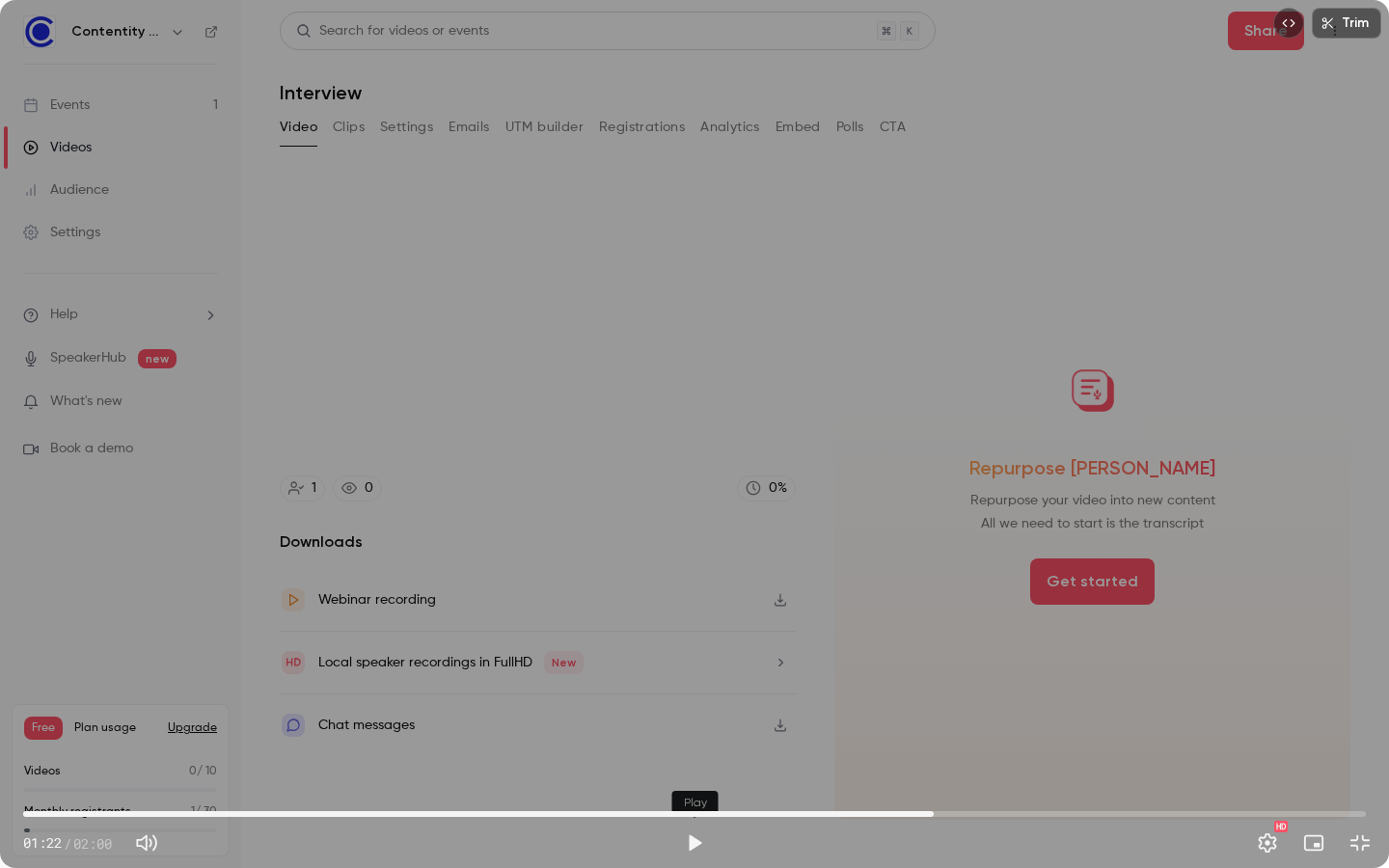 click at bounding box center [694, 843] 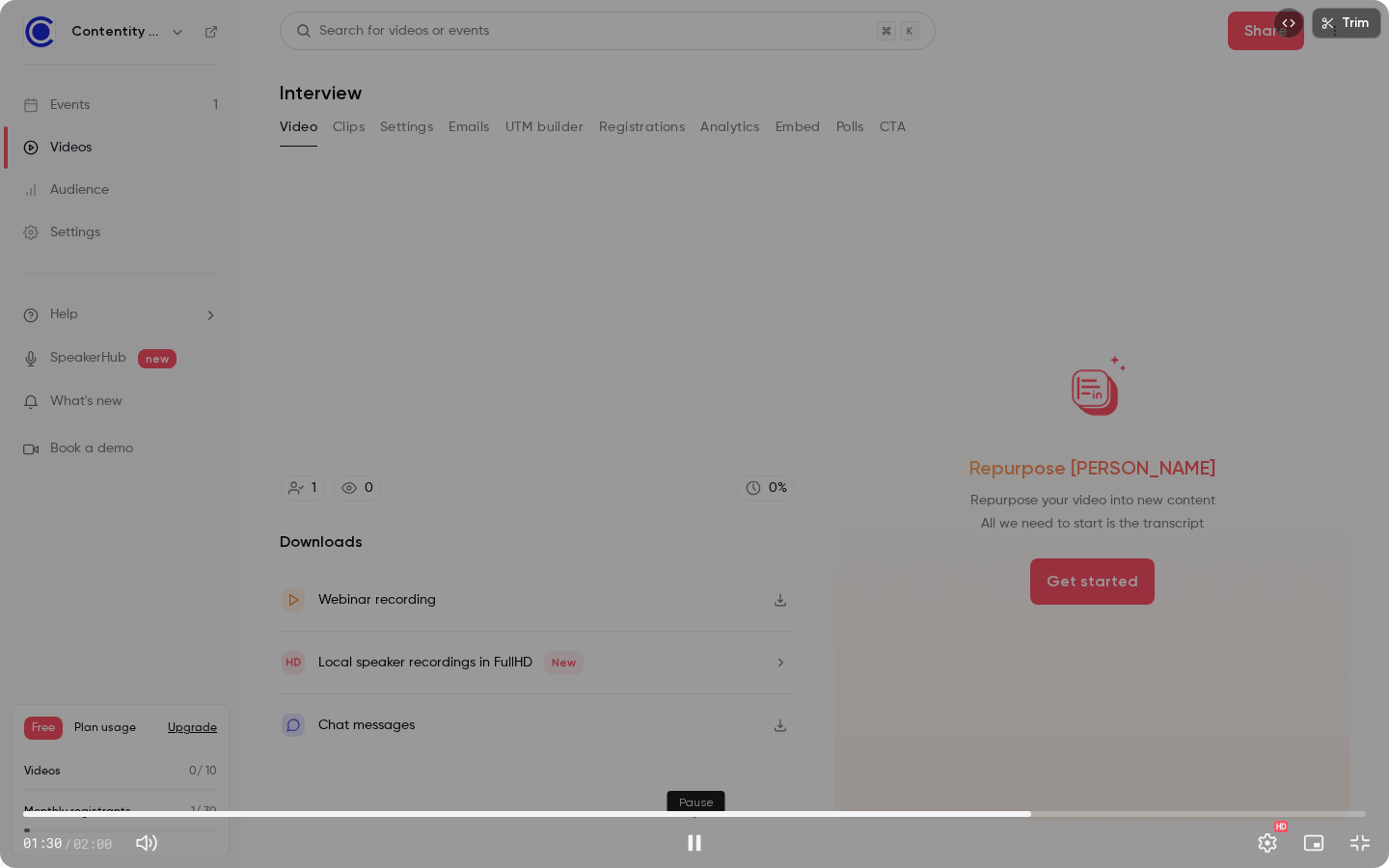 click at bounding box center (694, 843) 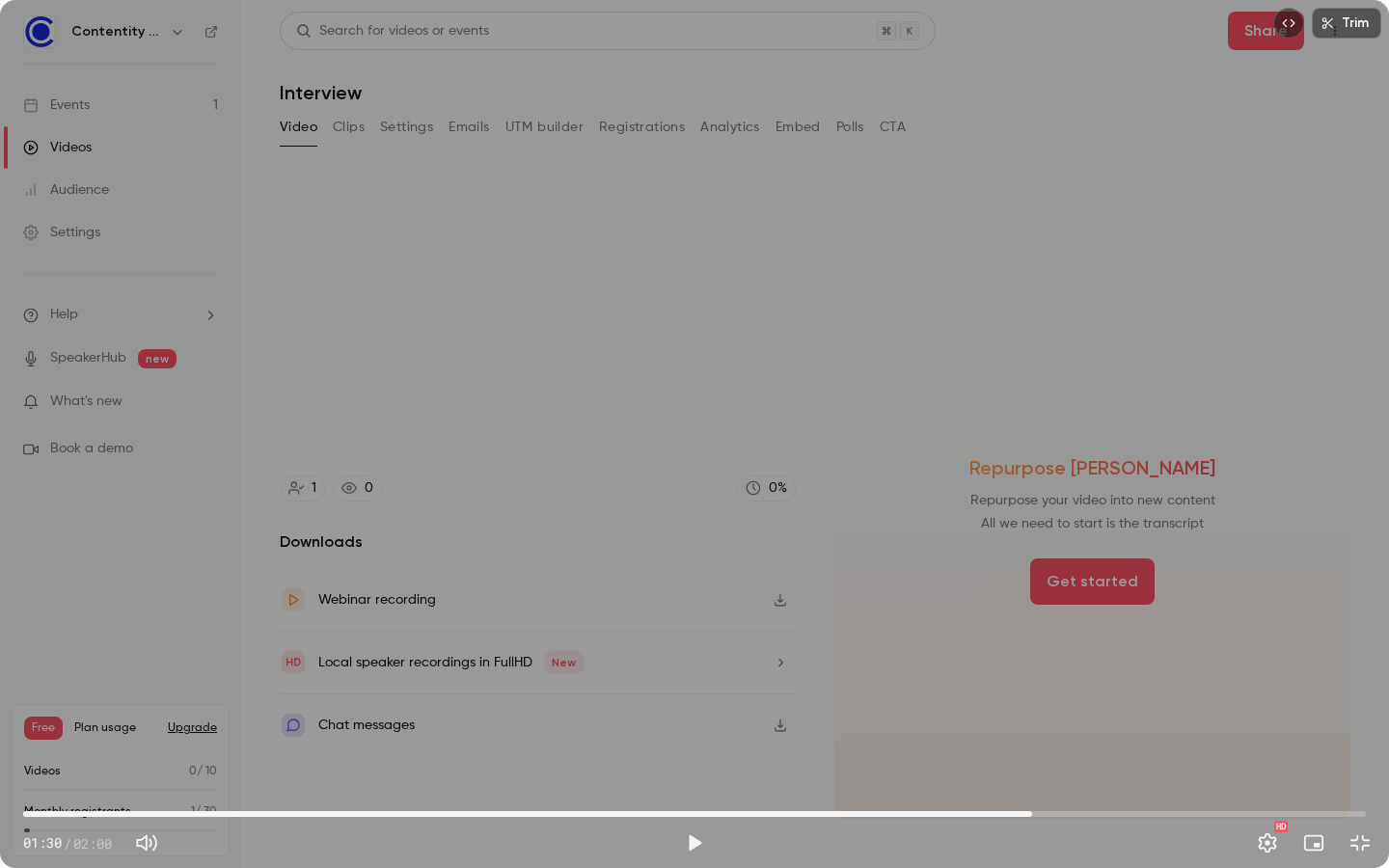 type on "****" 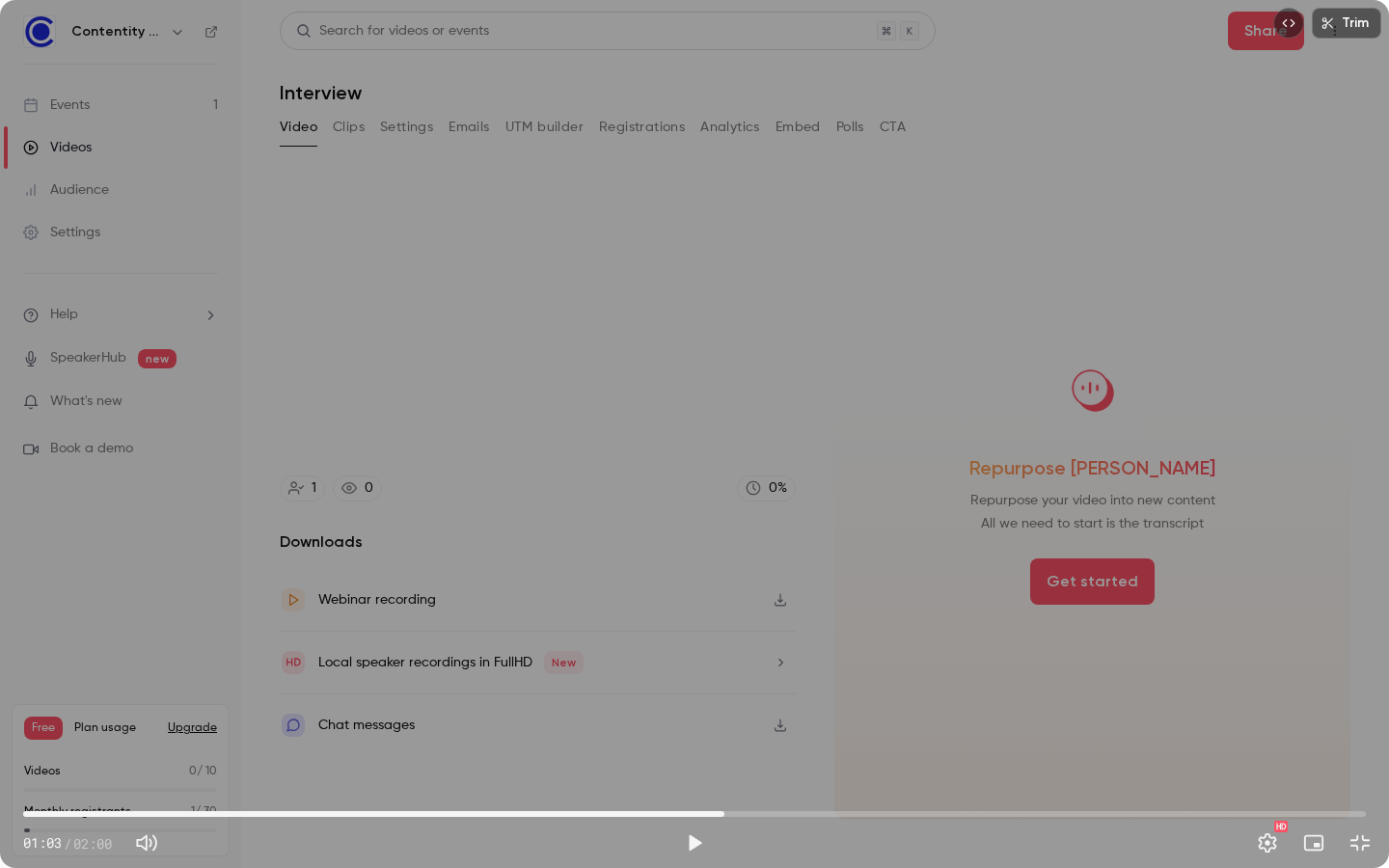 click on "01:03" at bounding box center (694, 814) 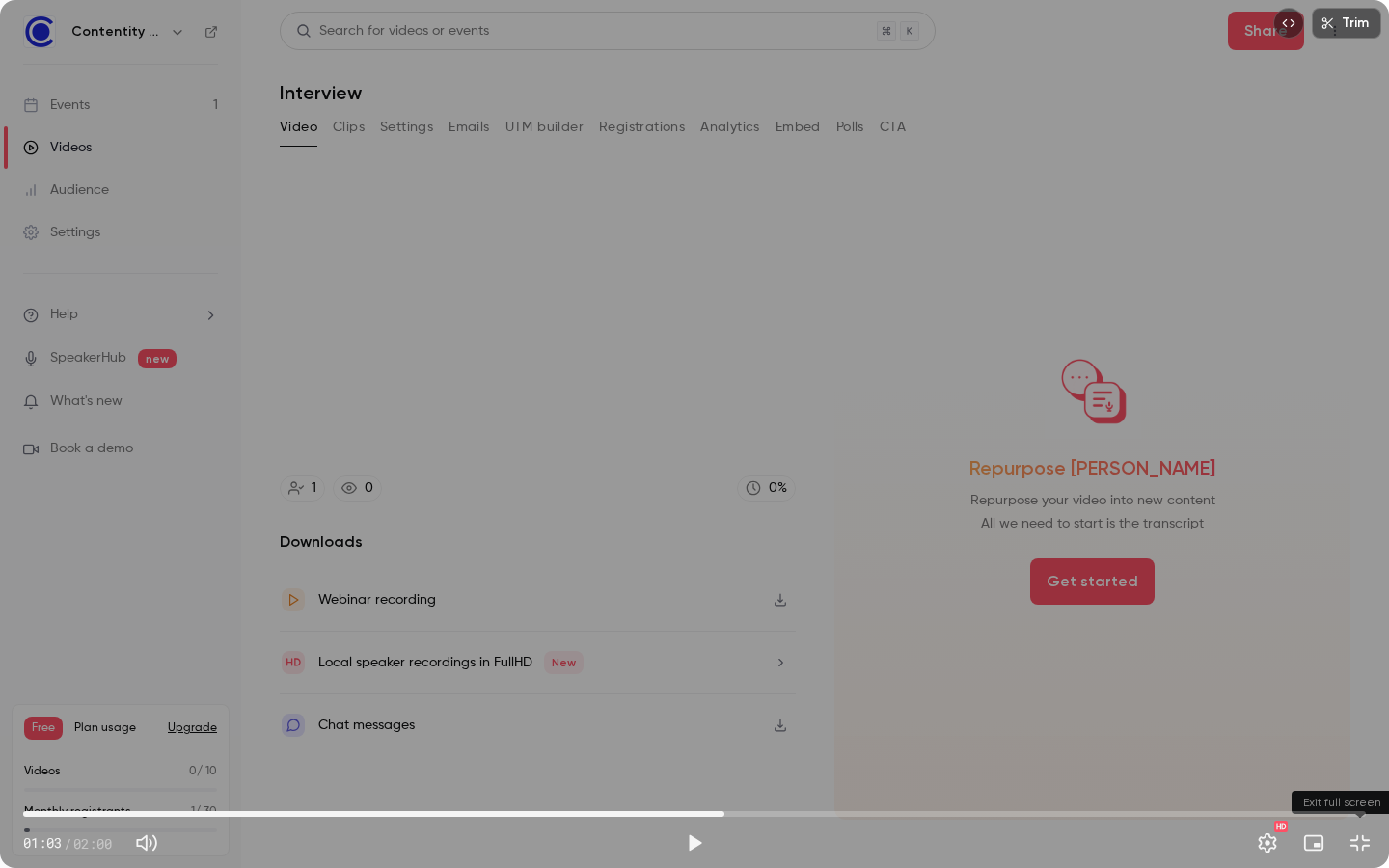 click at bounding box center [1360, 843] 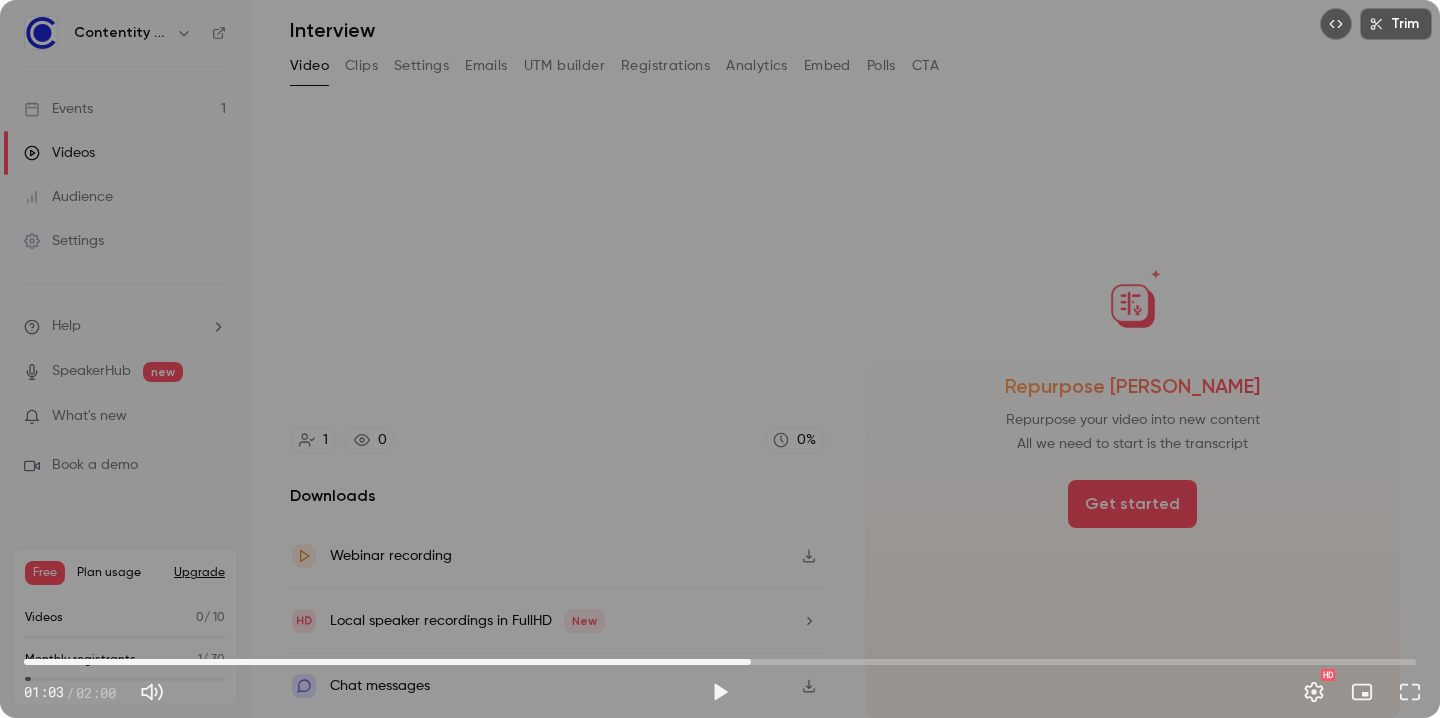 scroll, scrollTop: 64, scrollLeft: 0, axis: vertical 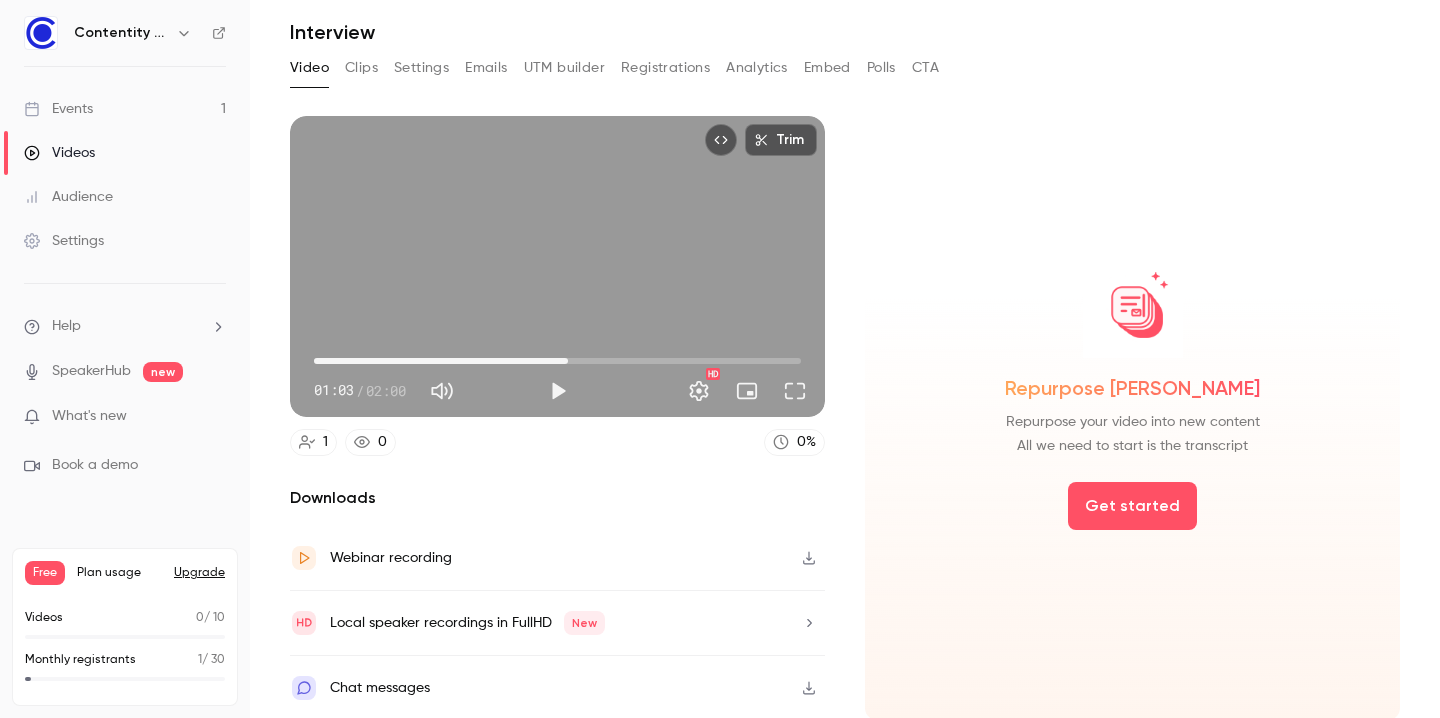 click on "Events 1" at bounding box center [125, 109] 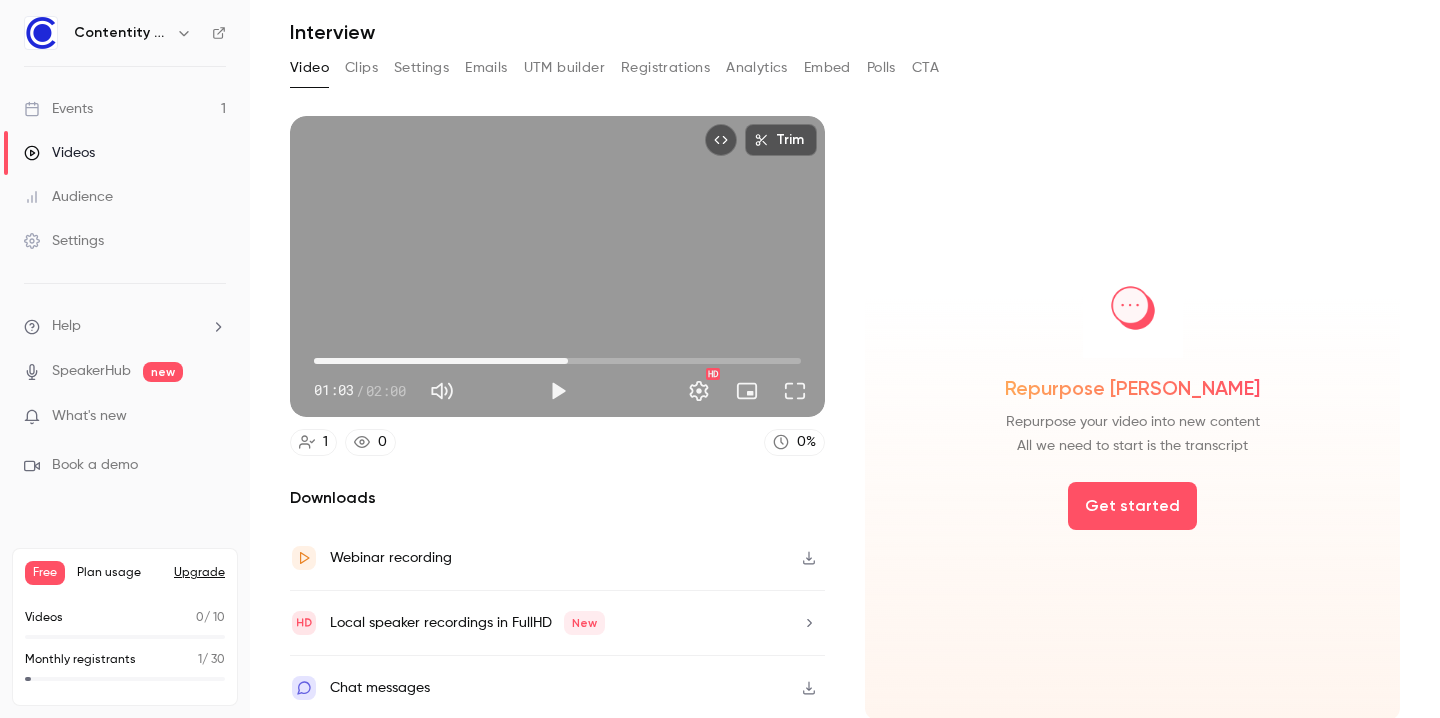 scroll, scrollTop: 0, scrollLeft: 0, axis: both 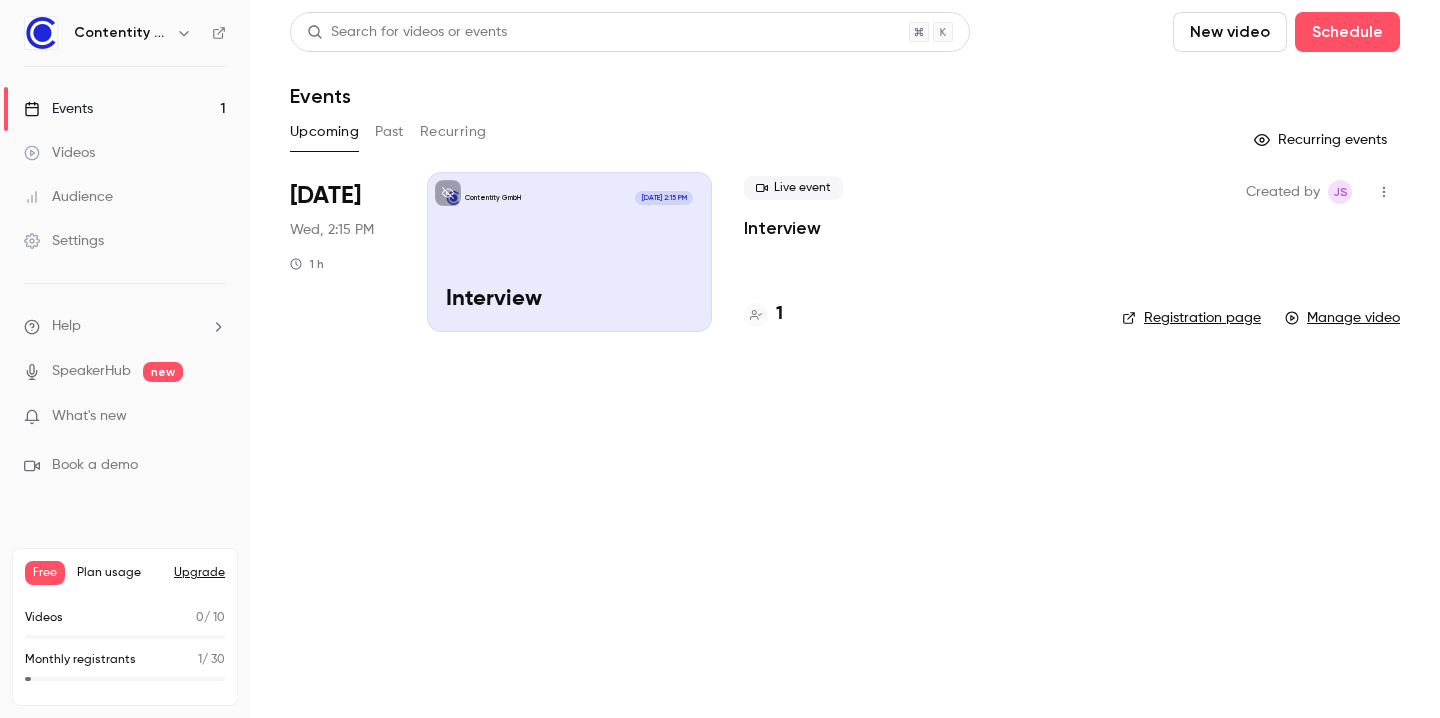 click on "Interview" at bounding box center [782, 228] 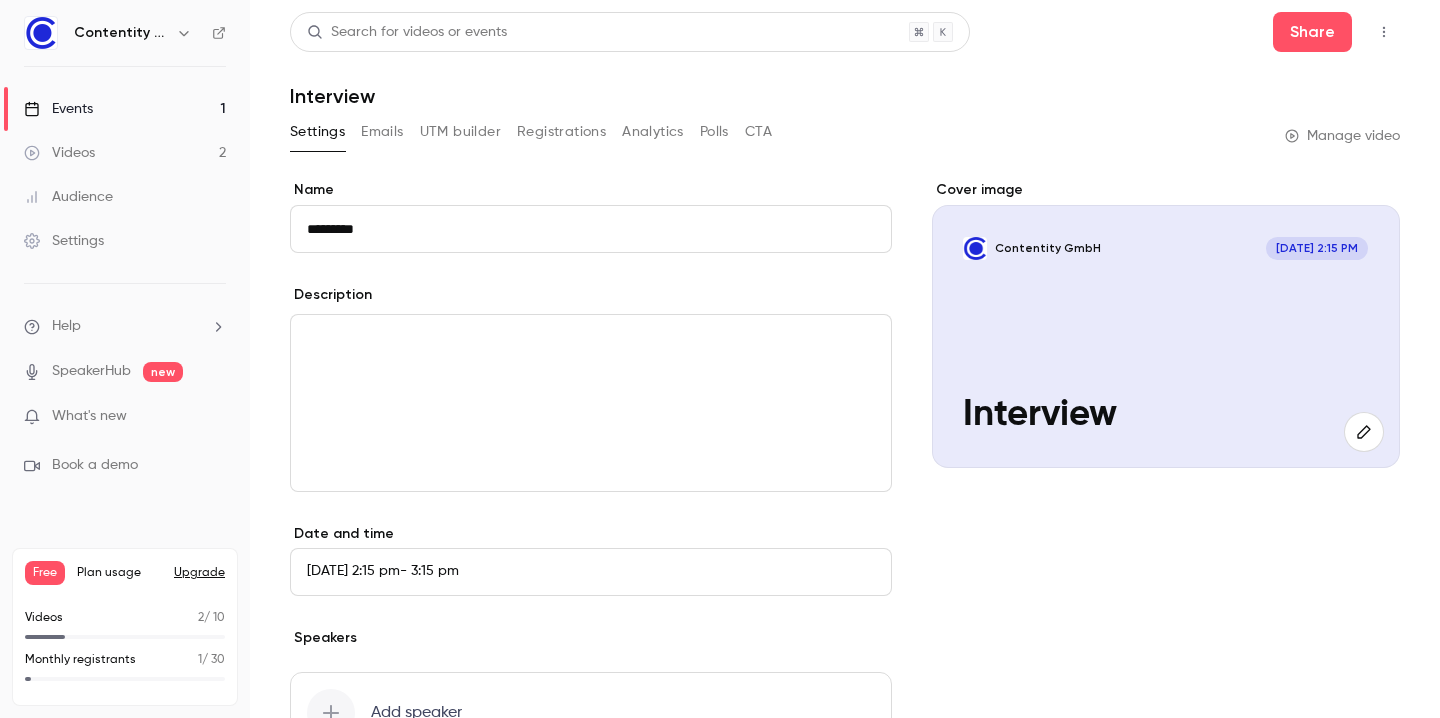 scroll, scrollTop: 204, scrollLeft: 0, axis: vertical 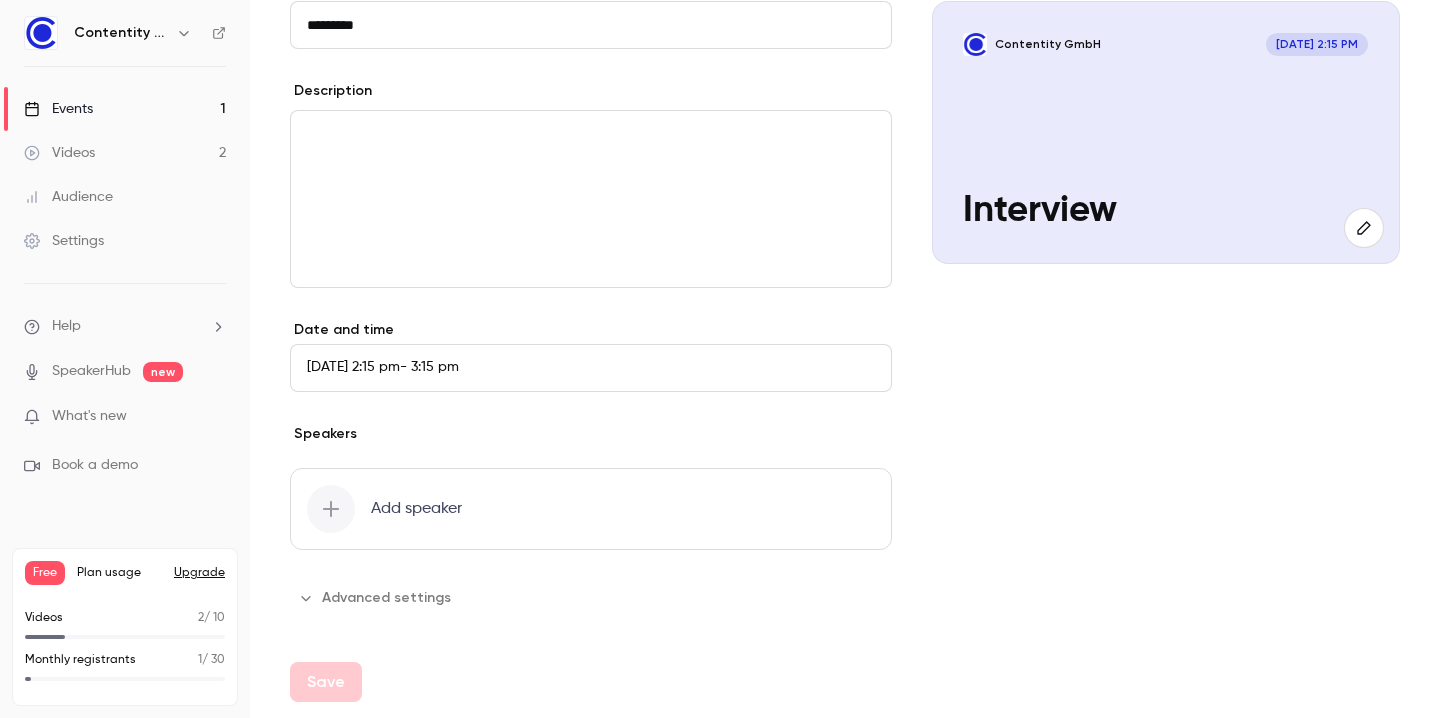 click 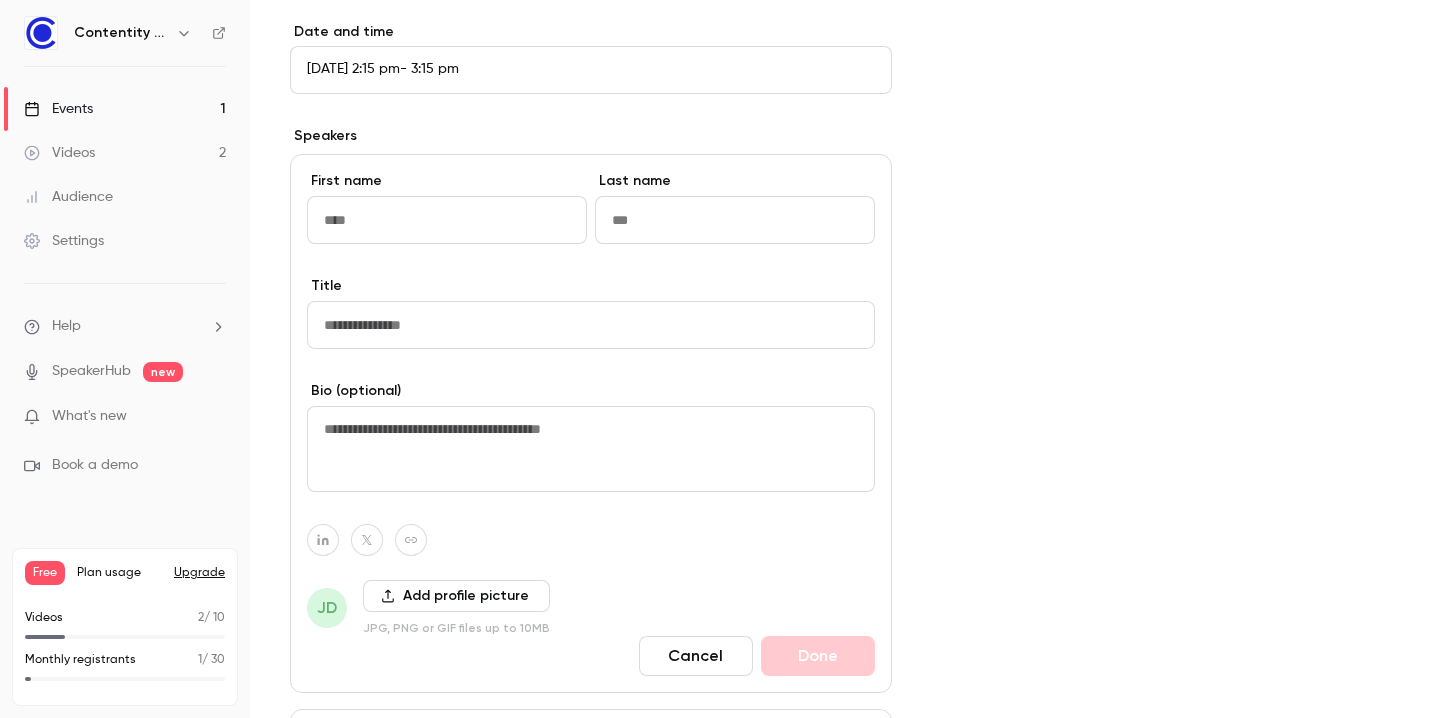 scroll, scrollTop: 504, scrollLeft: 0, axis: vertical 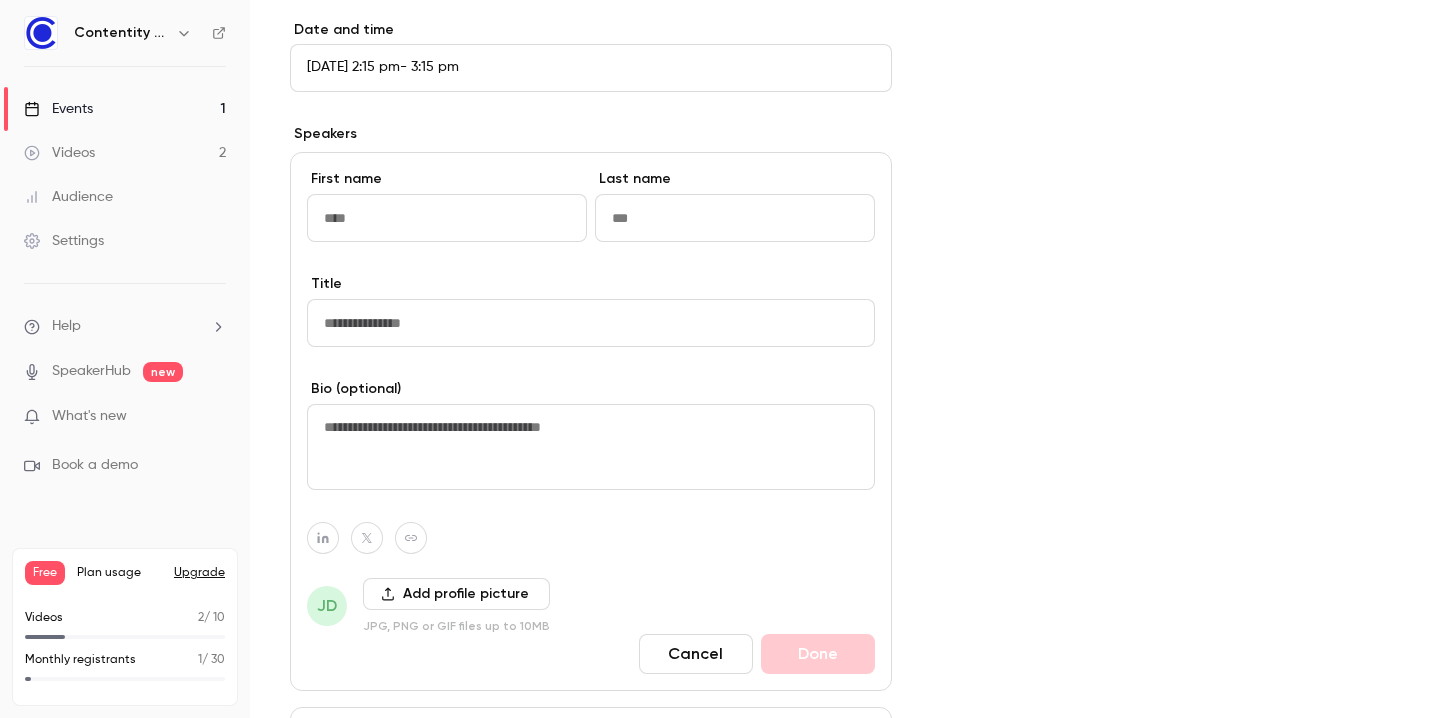 click on "Cancel" at bounding box center (696, 654) 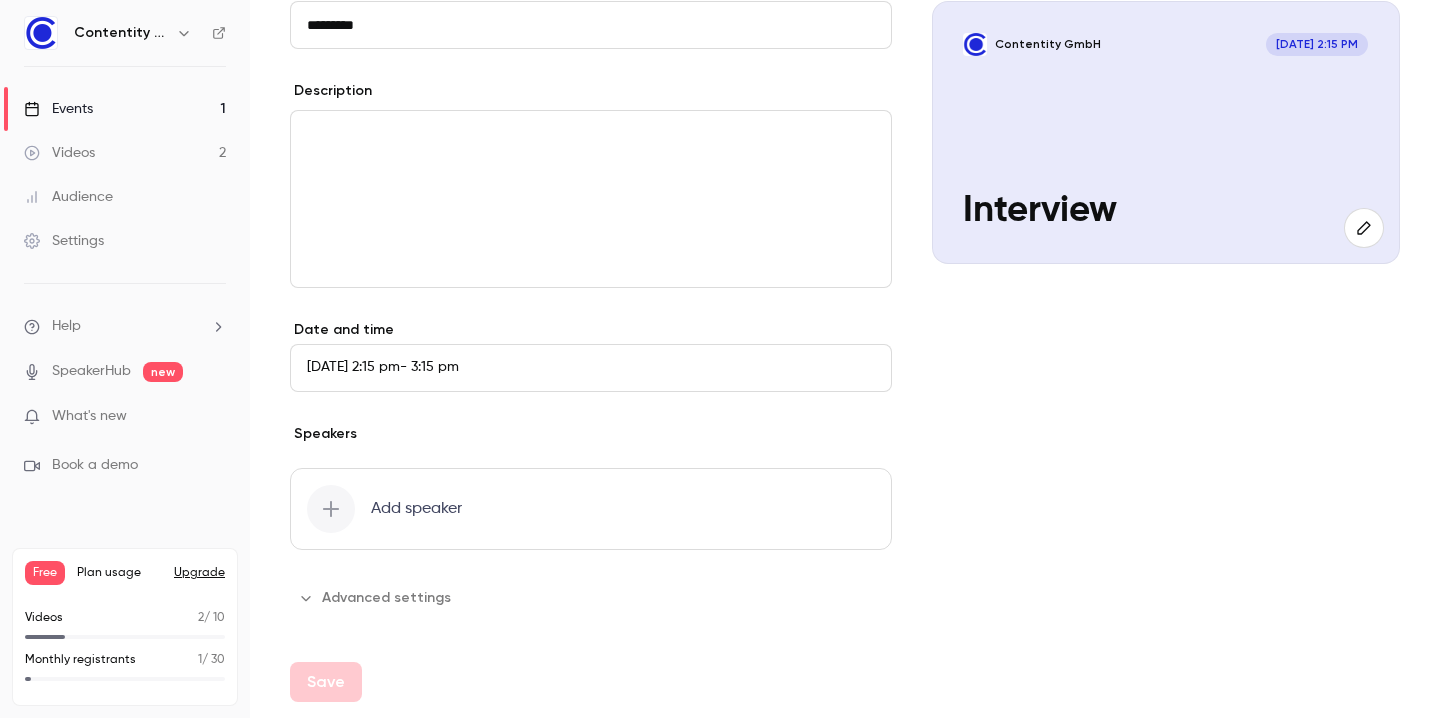 scroll, scrollTop: 204, scrollLeft: 0, axis: vertical 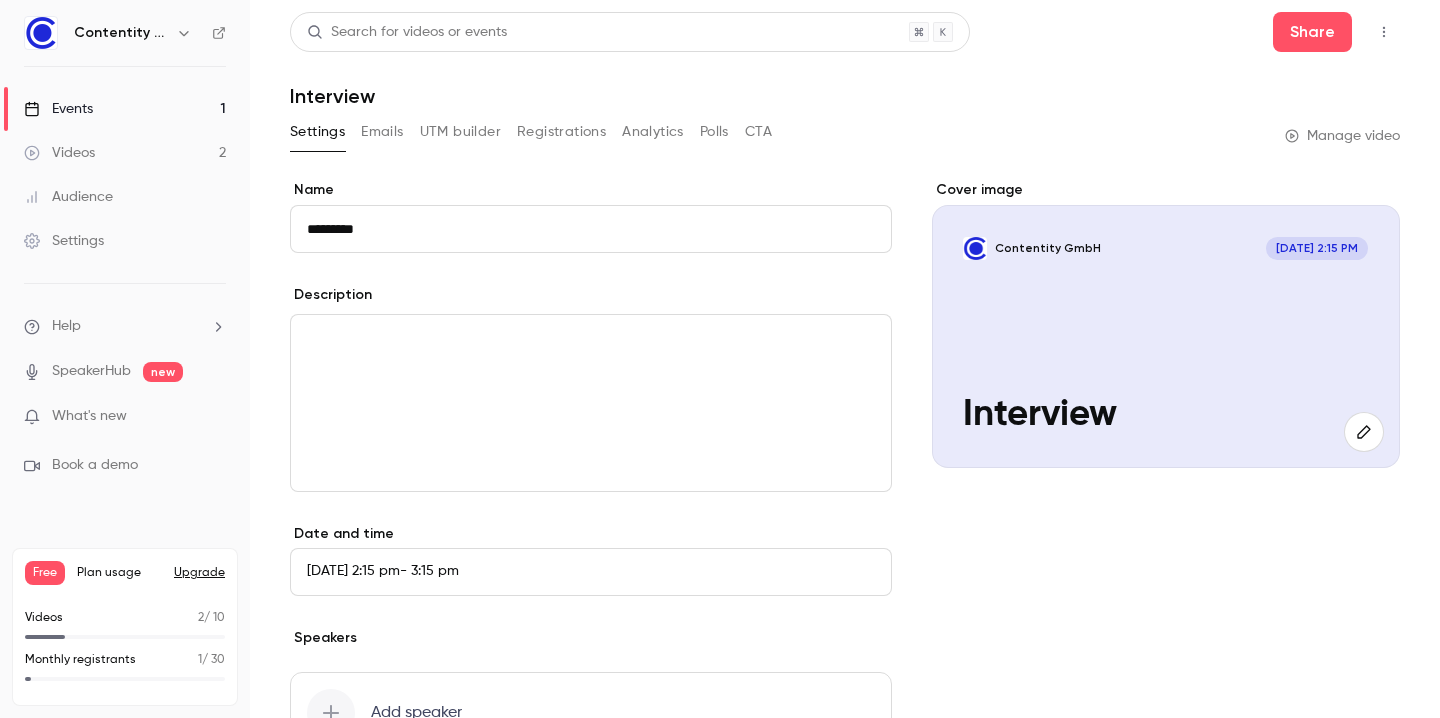 click on "Emails" at bounding box center [382, 132] 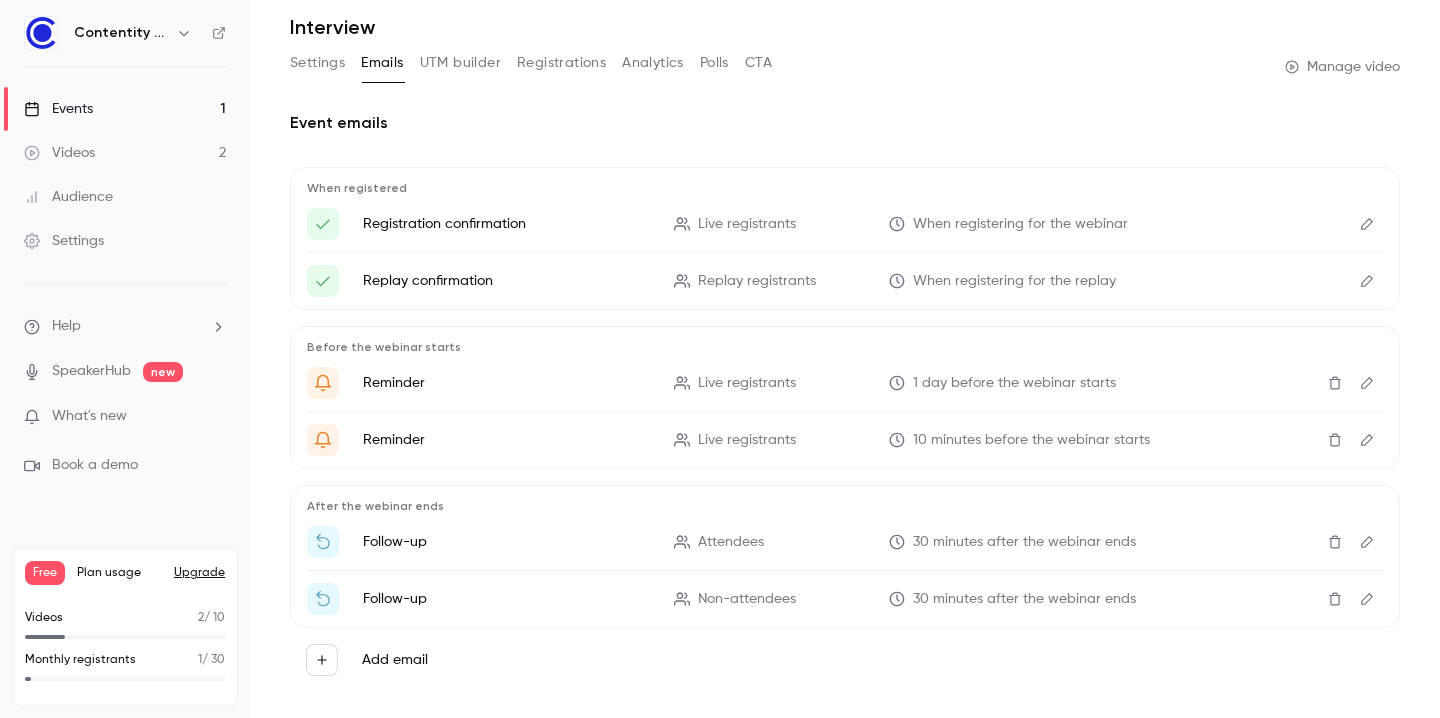 scroll, scrollTop: 95, scrollLeft: 0, axis: vertical 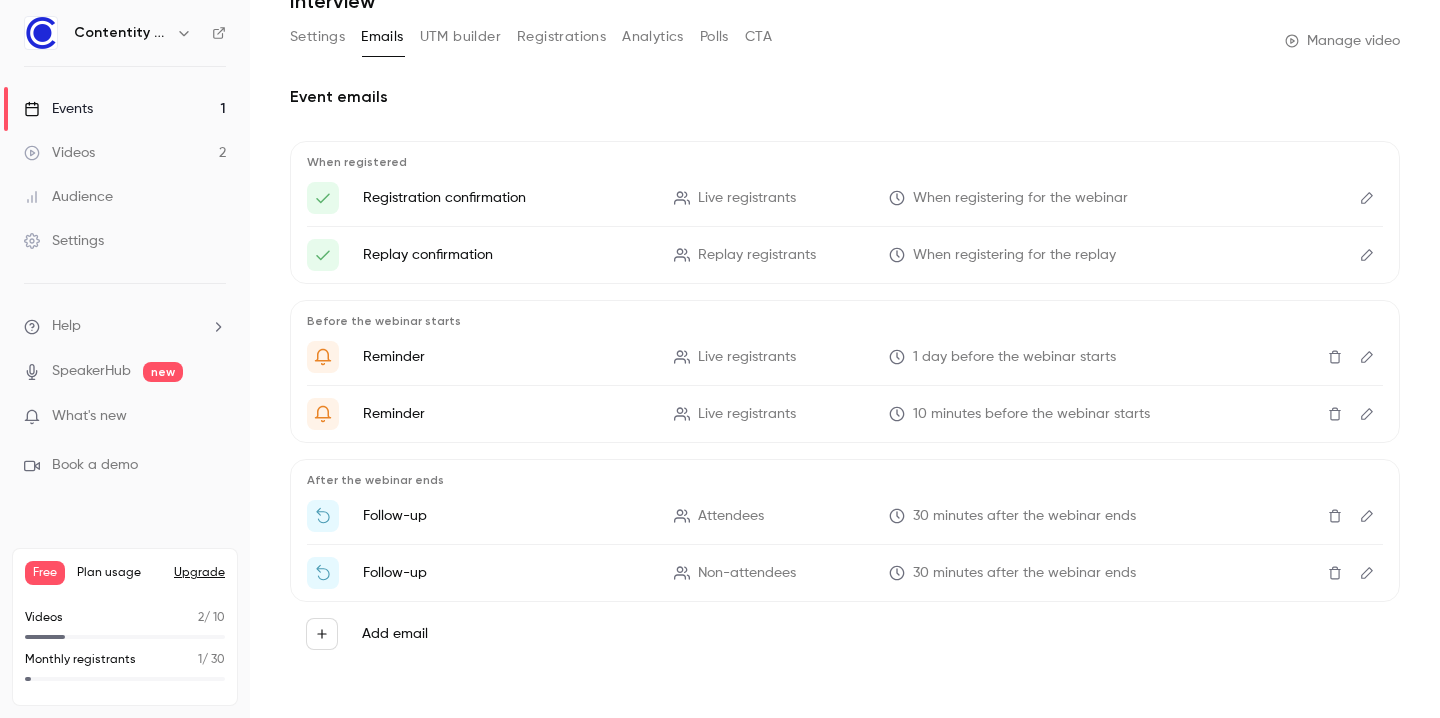 click on "Upgrade" at bounding box center (199, 573) 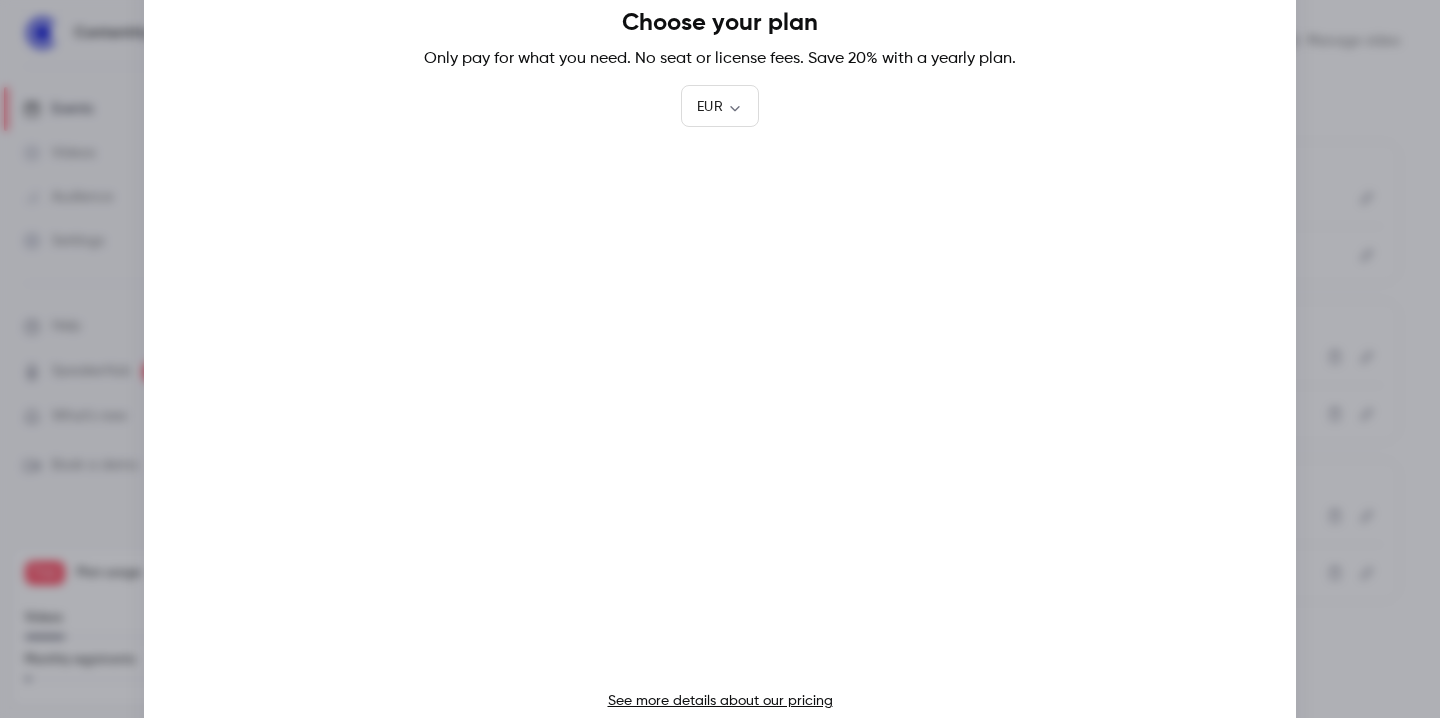 click at bounding box center [720, 359] 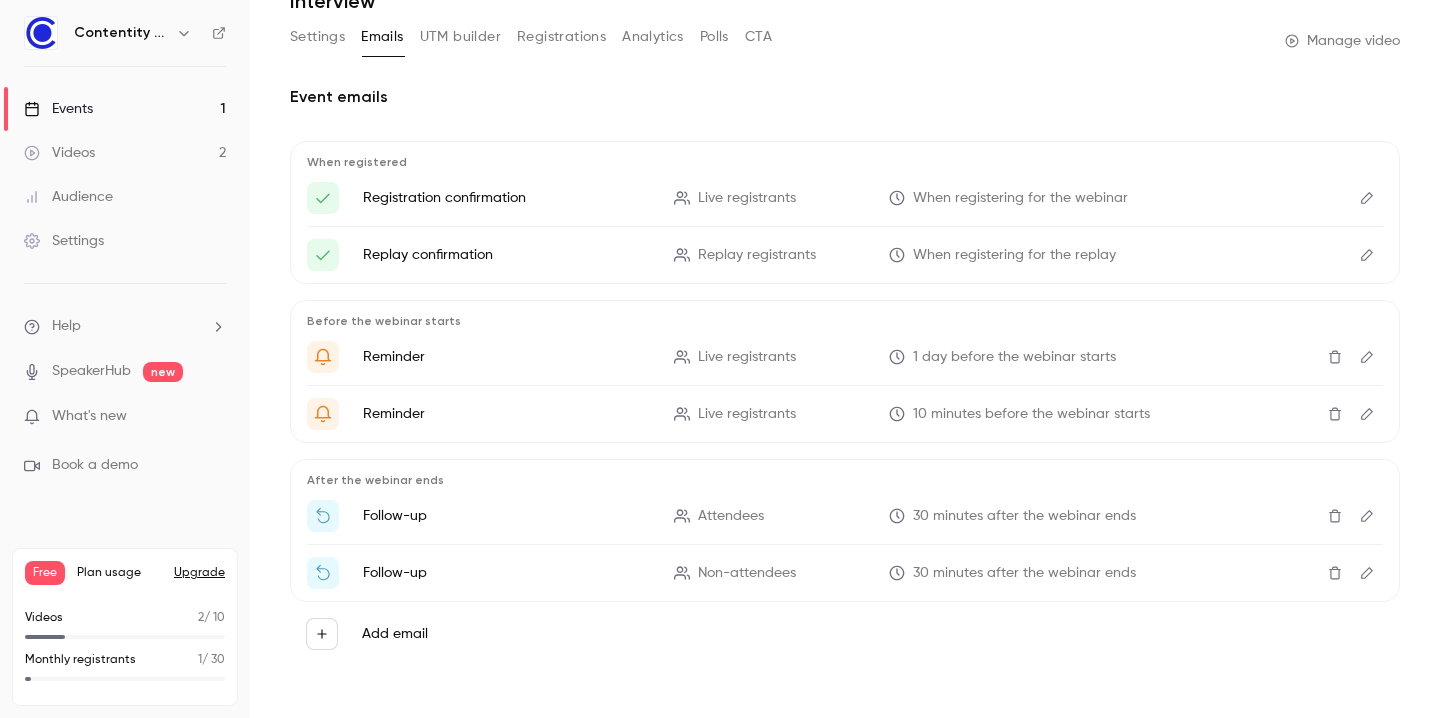 click on "Videos 2" at bounding box center (125, 153) 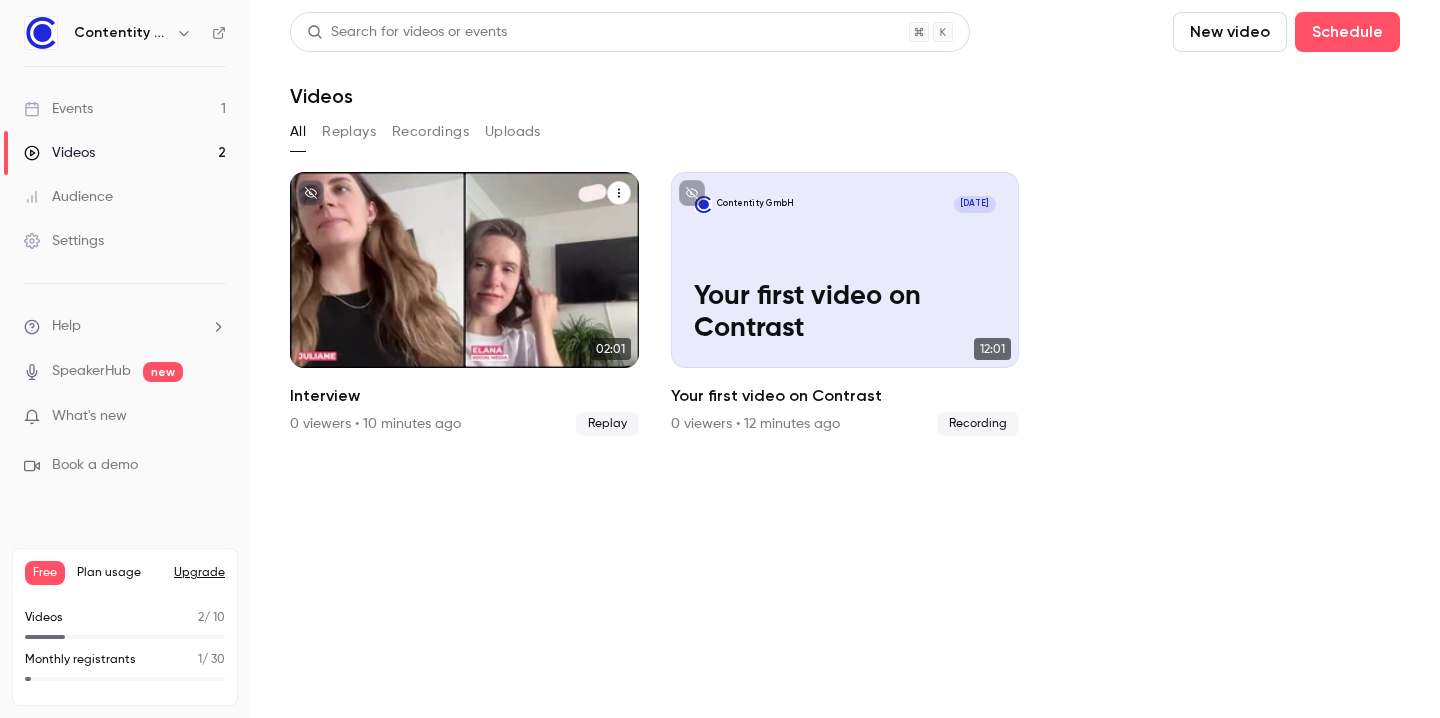 click on "Contentity GmbH [DATE] Interview" at bounding box center (464, 270) 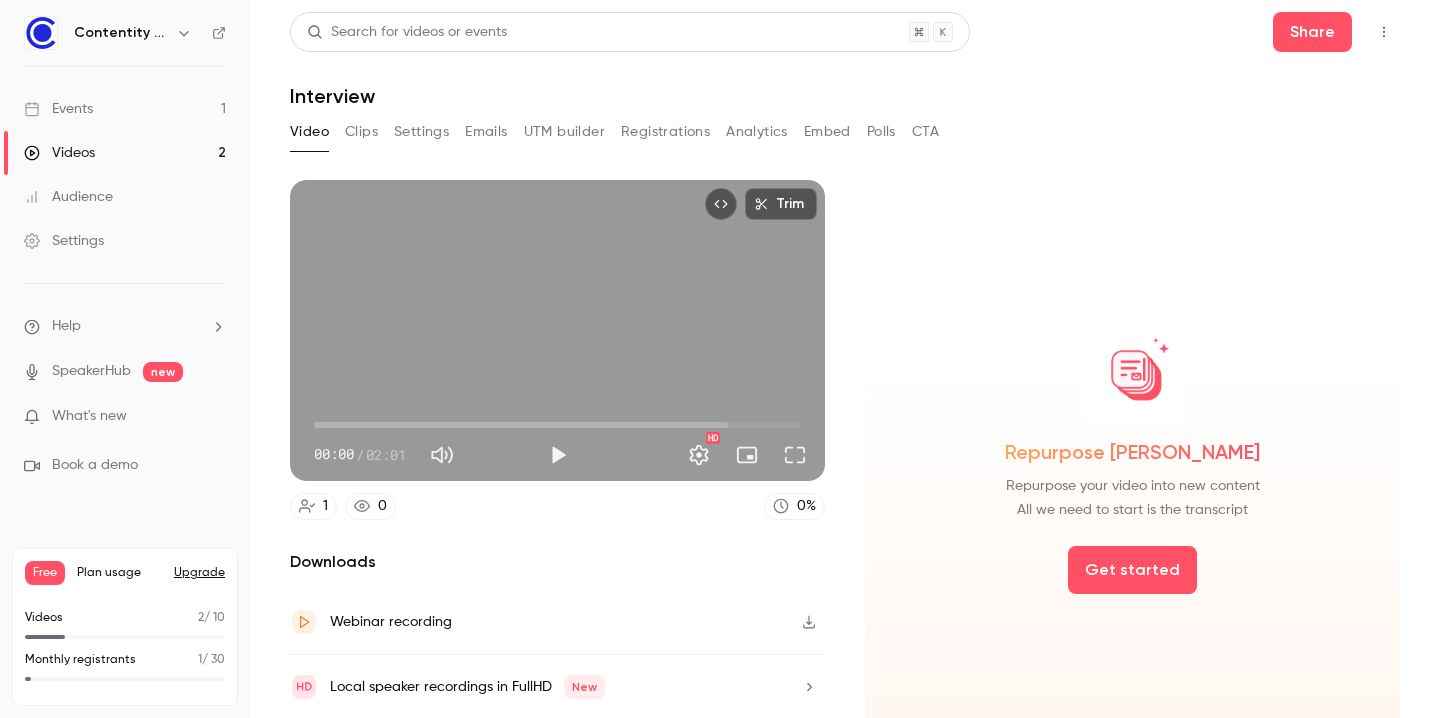 click 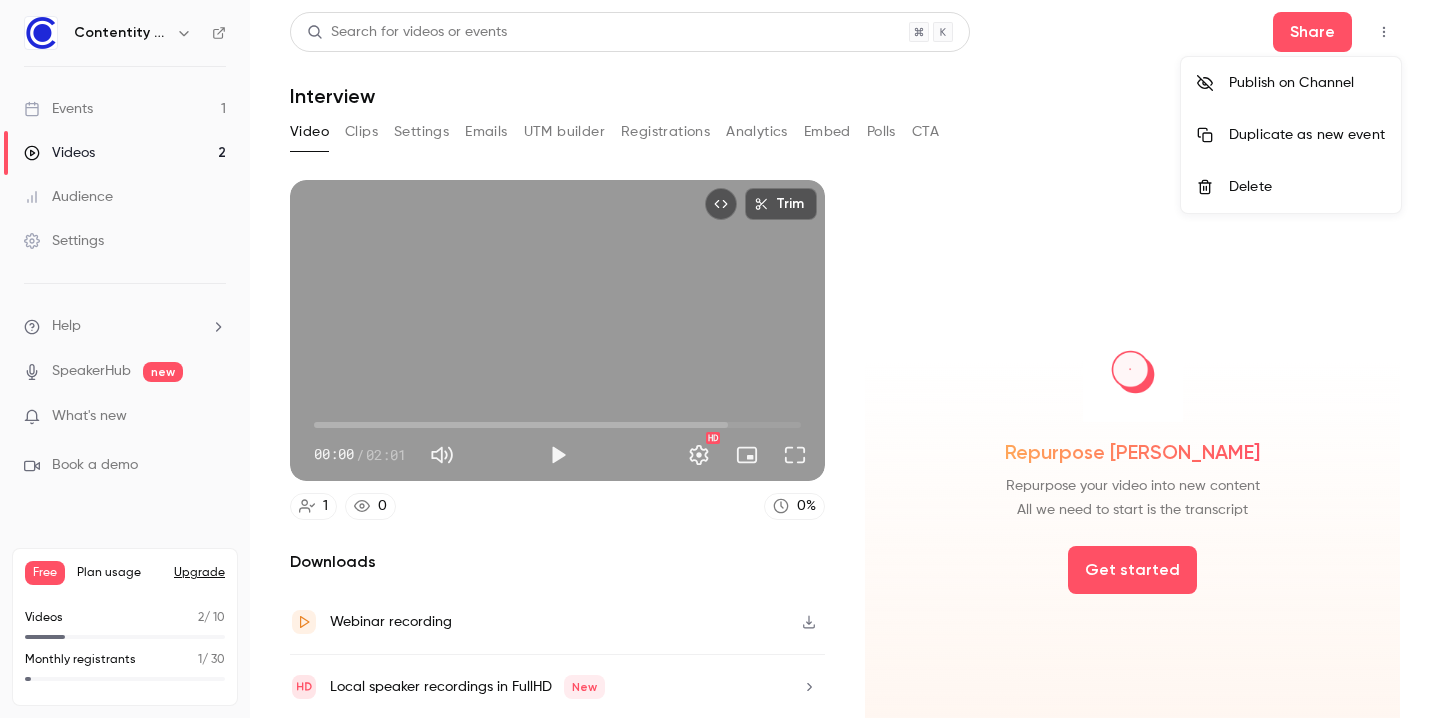 click on "Delete" at bounding box center (1307, 187) 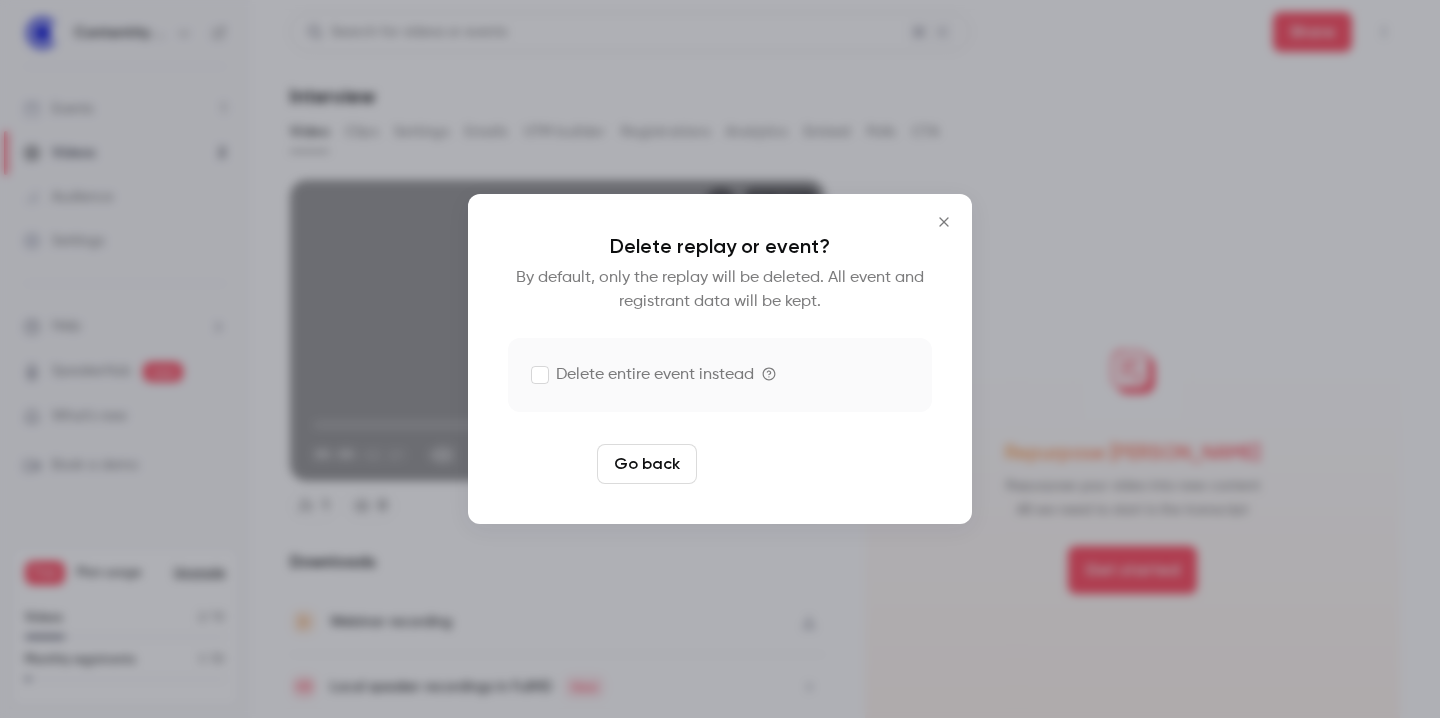 click on "Delete replay" at bounding box center [774, 464] 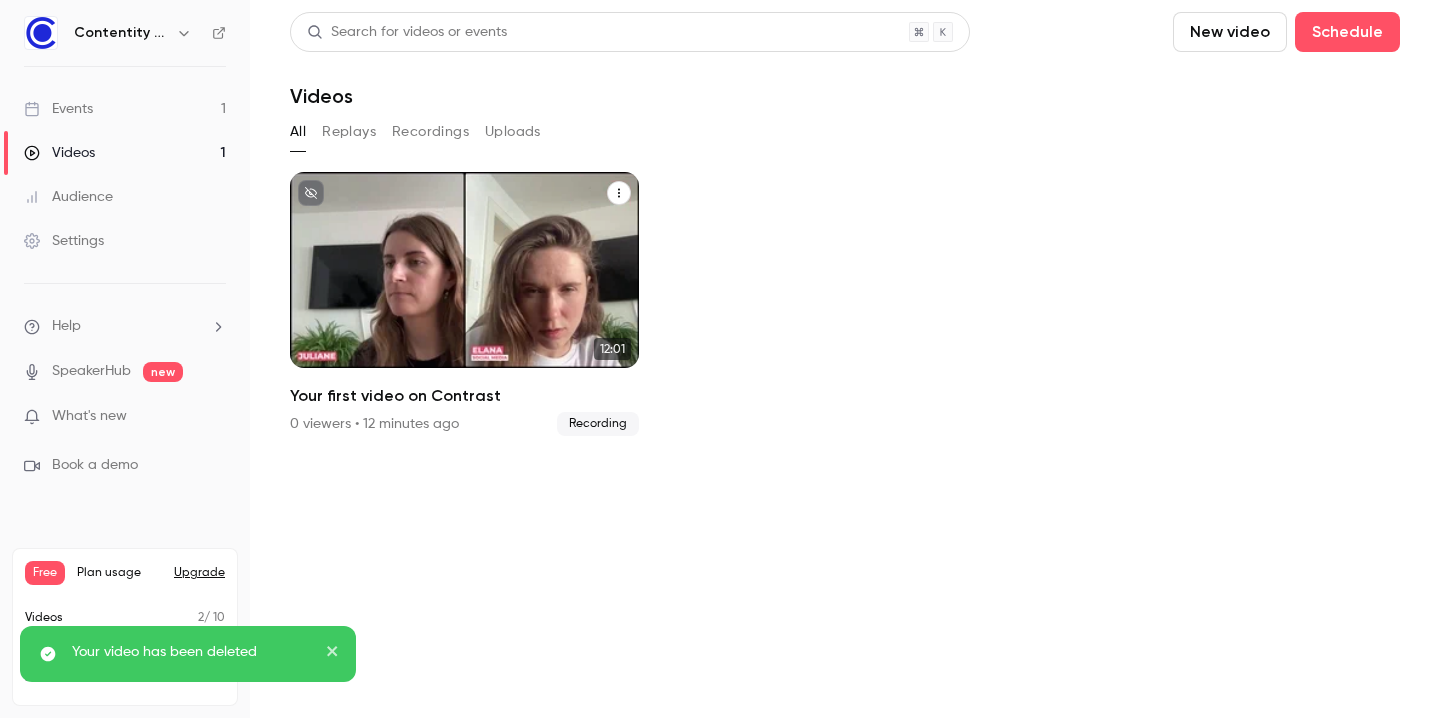click 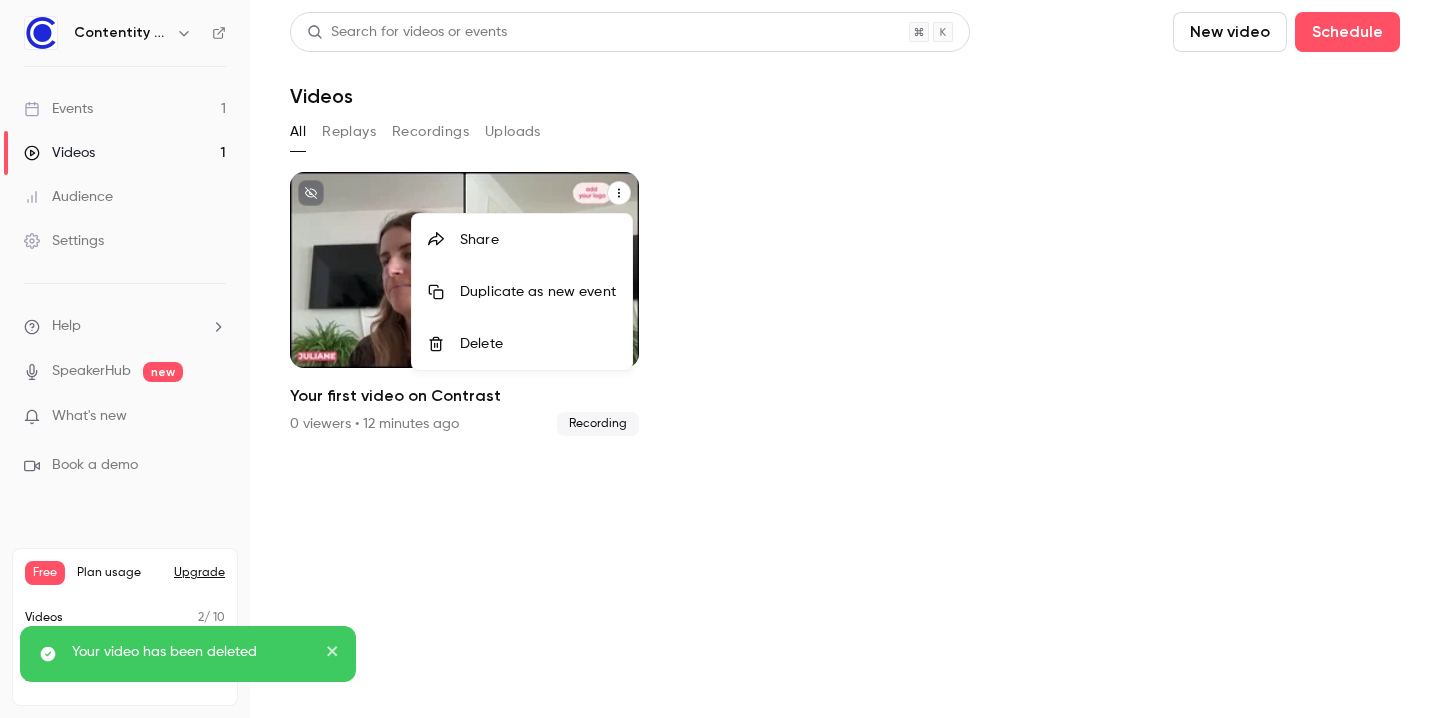 click on "Delete" at bounding box center (538, 344) 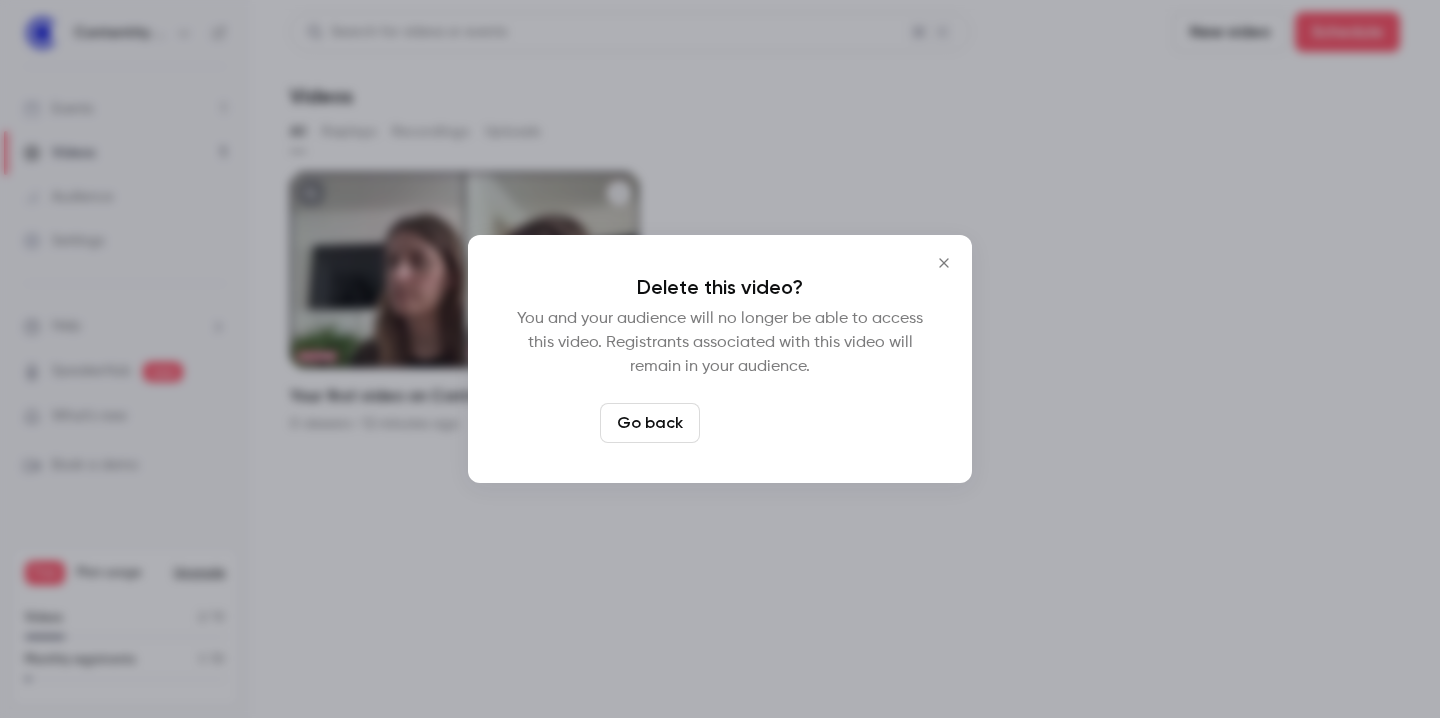 click on "Delete video" at bounding box center [774, 423] 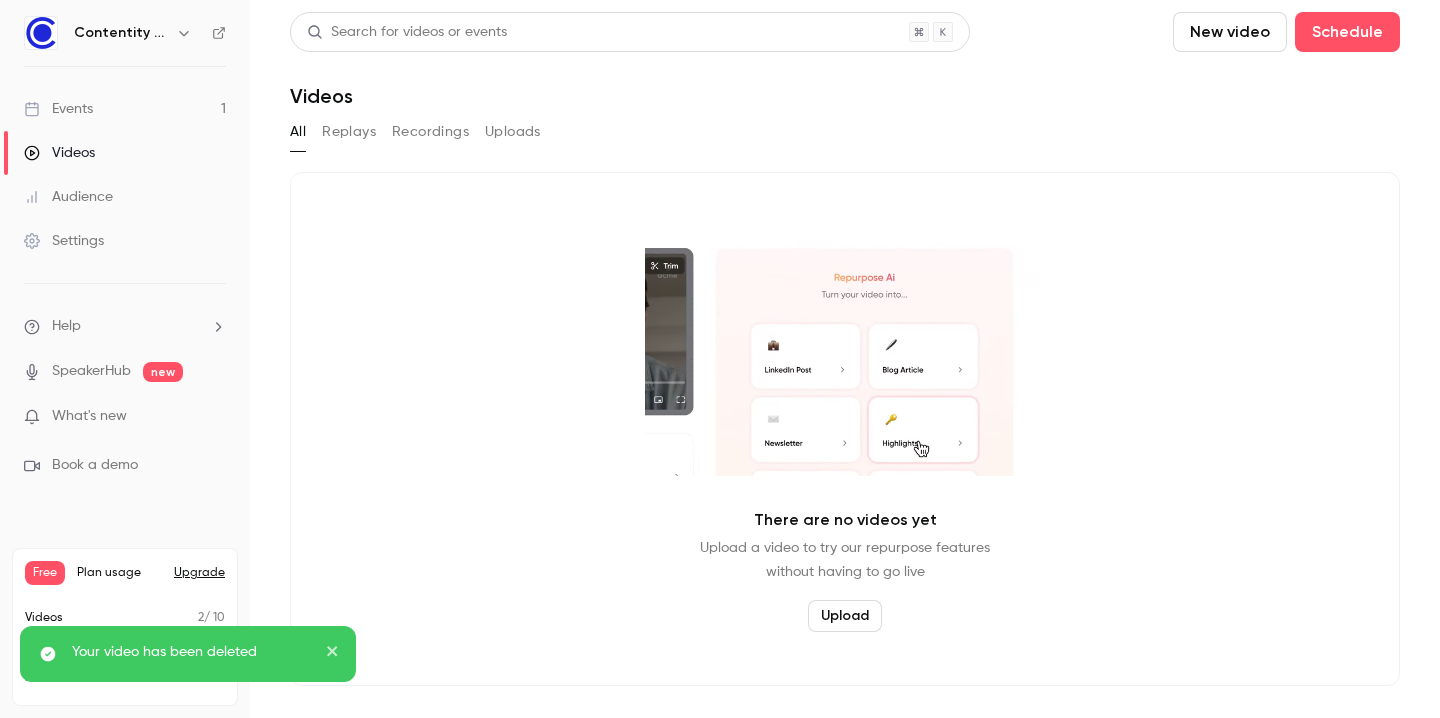 click 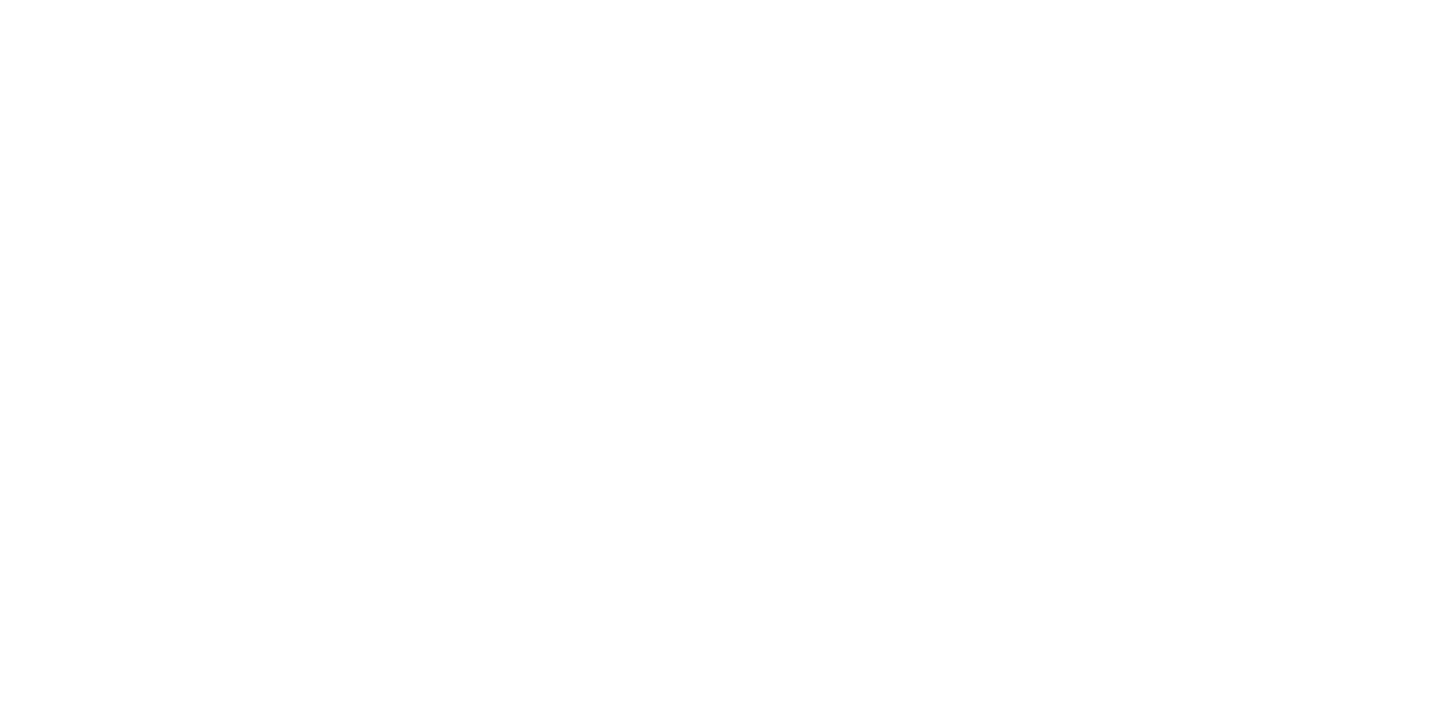 scroll, scrollTop: 0, scrollLeft: 0, axis: both 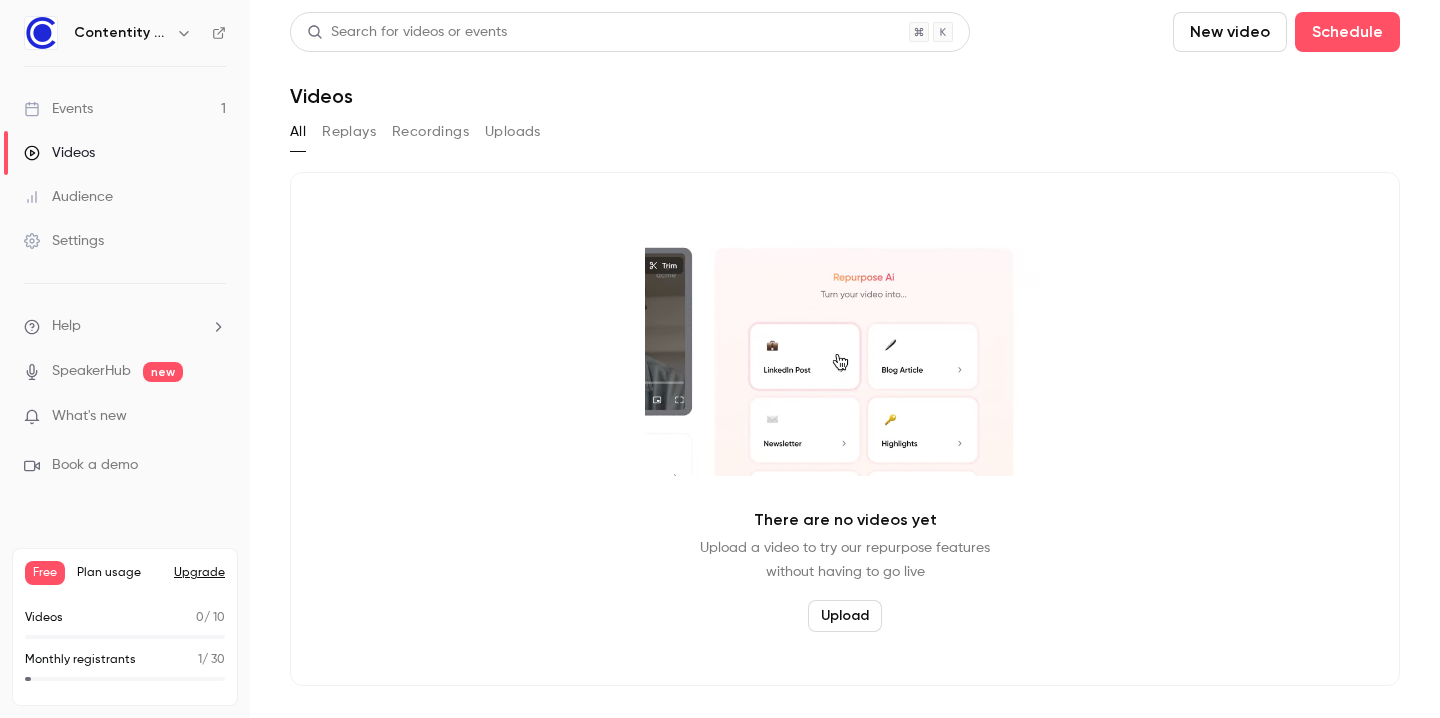 click on "Events 1" at bounding box center (125, 109) 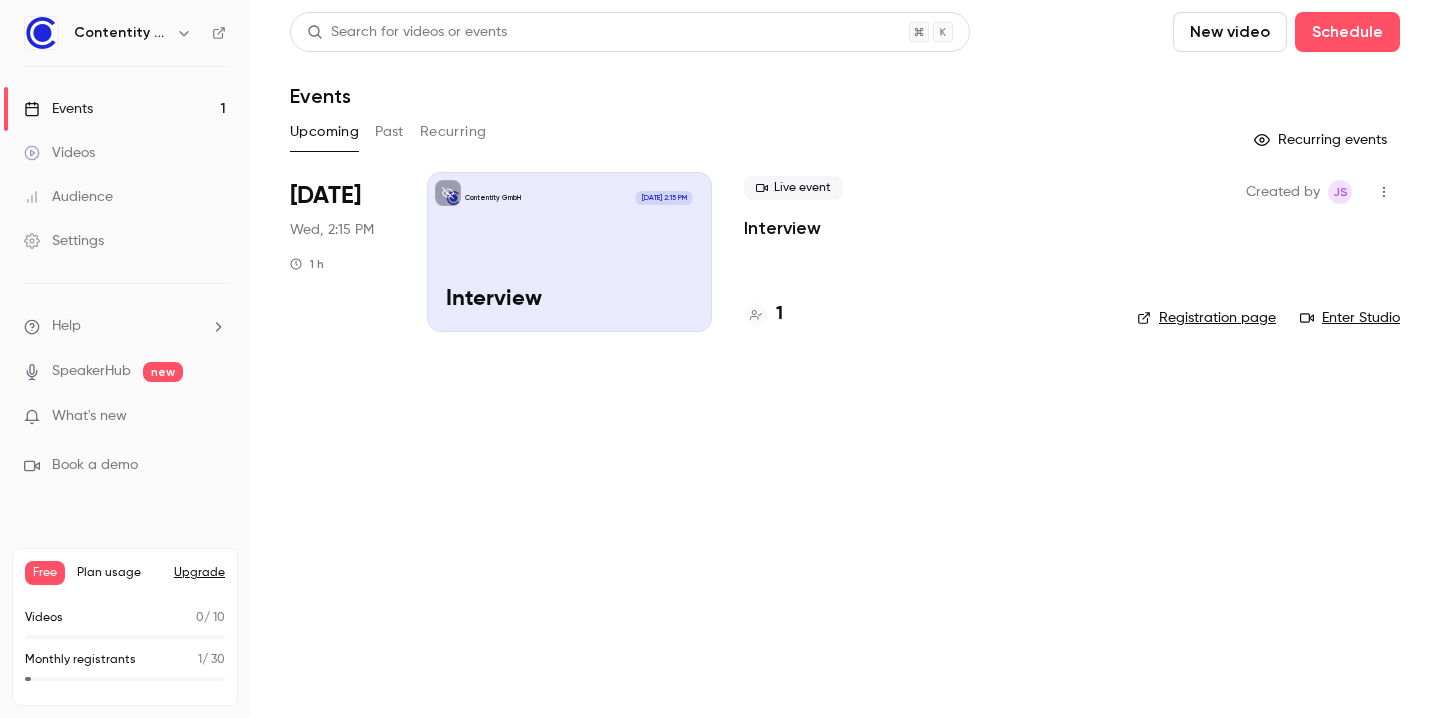 click 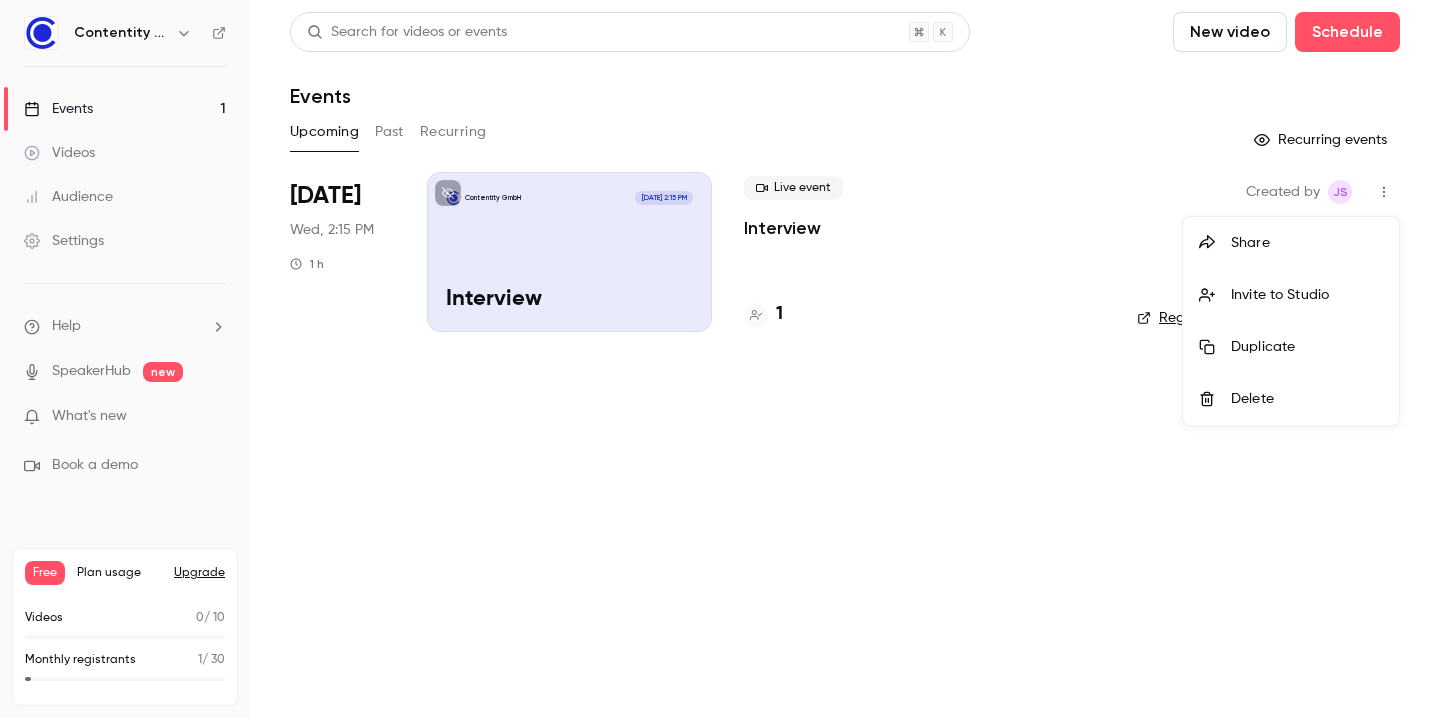 click at bounding box center (720, 359) 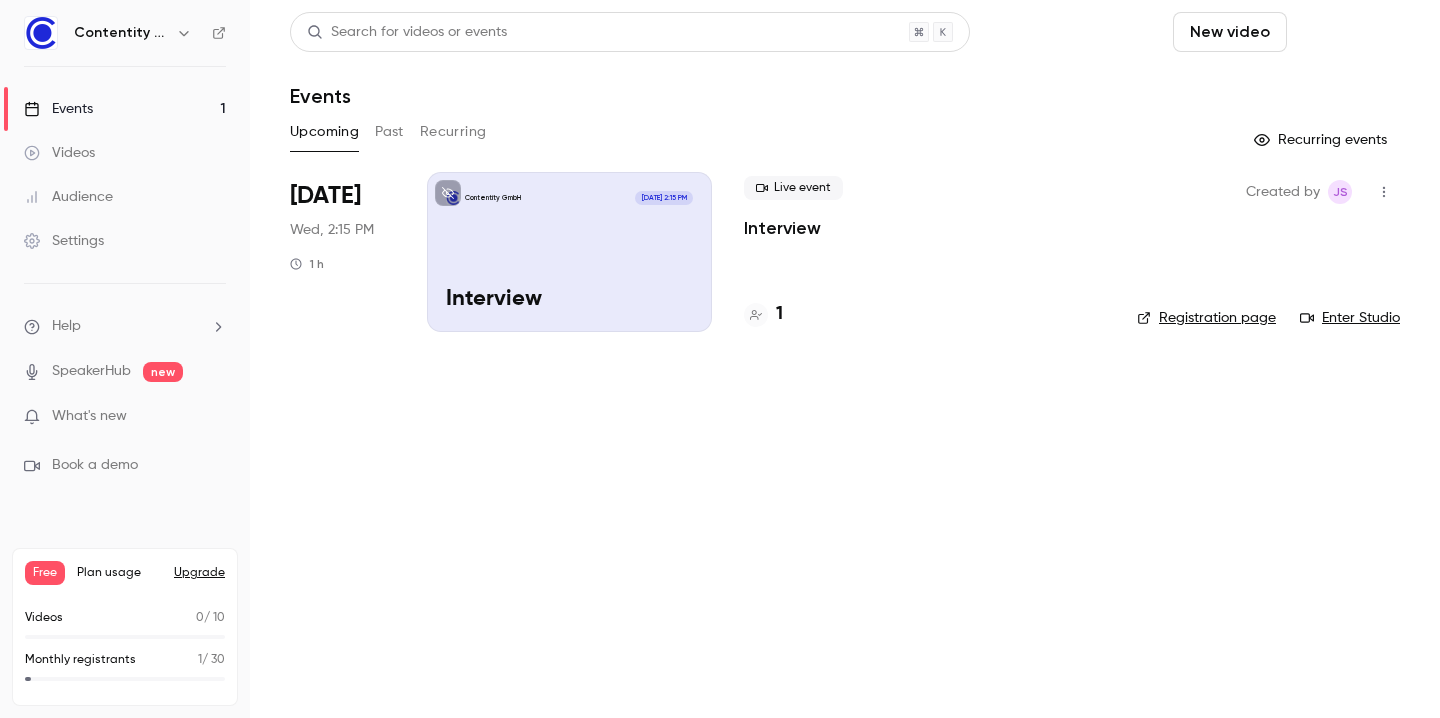 click on "Schedule" at bounding box center (1347, 32) 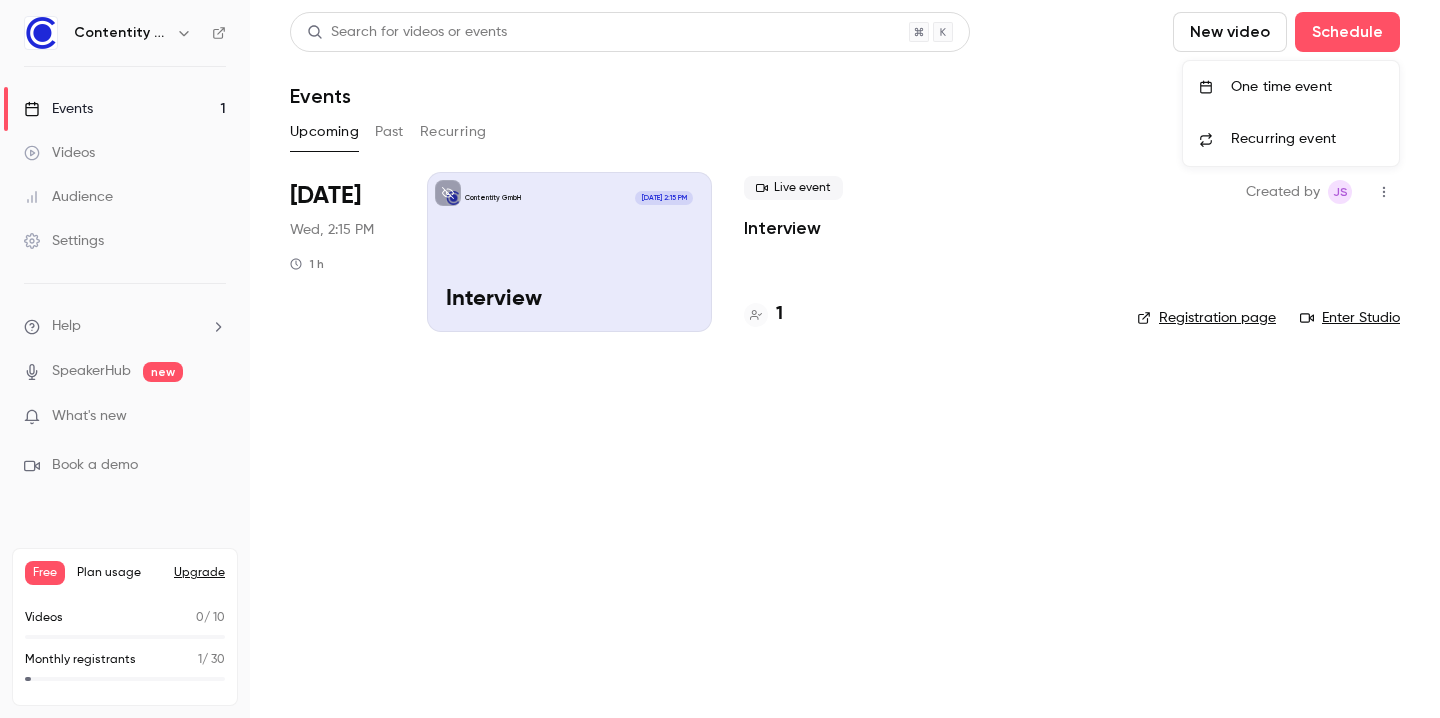 click on "One time event" at bounding box center [1307, 87] 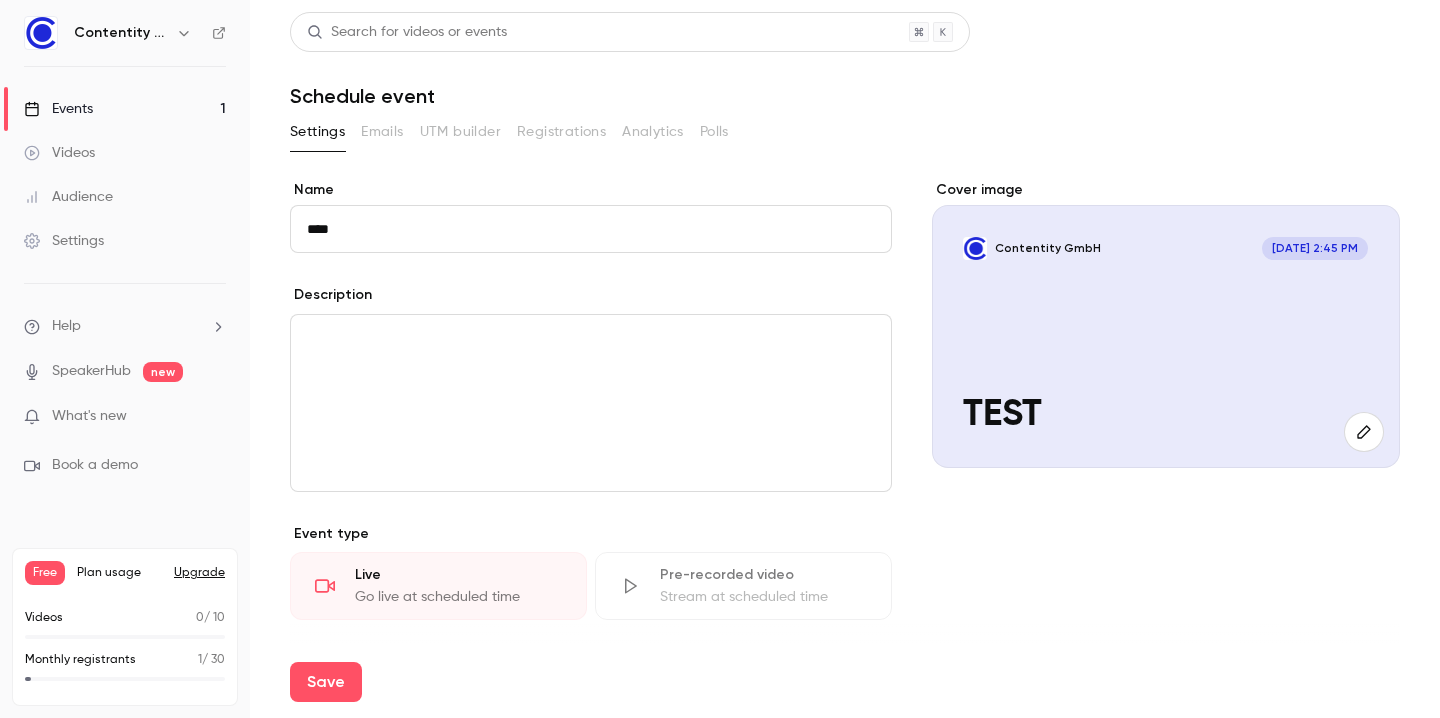 scroll, scrollTop: 2, scrollLeft: 0, axis: vertical 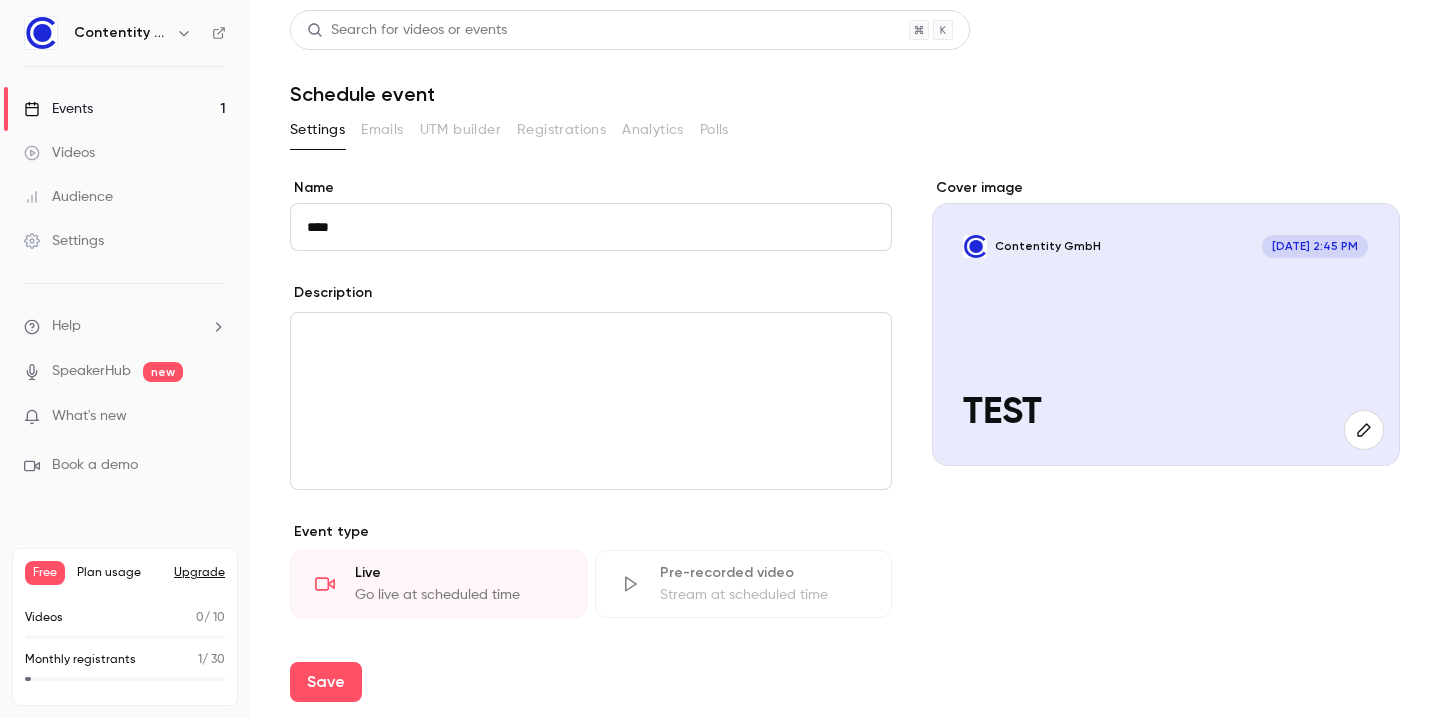type on "****" 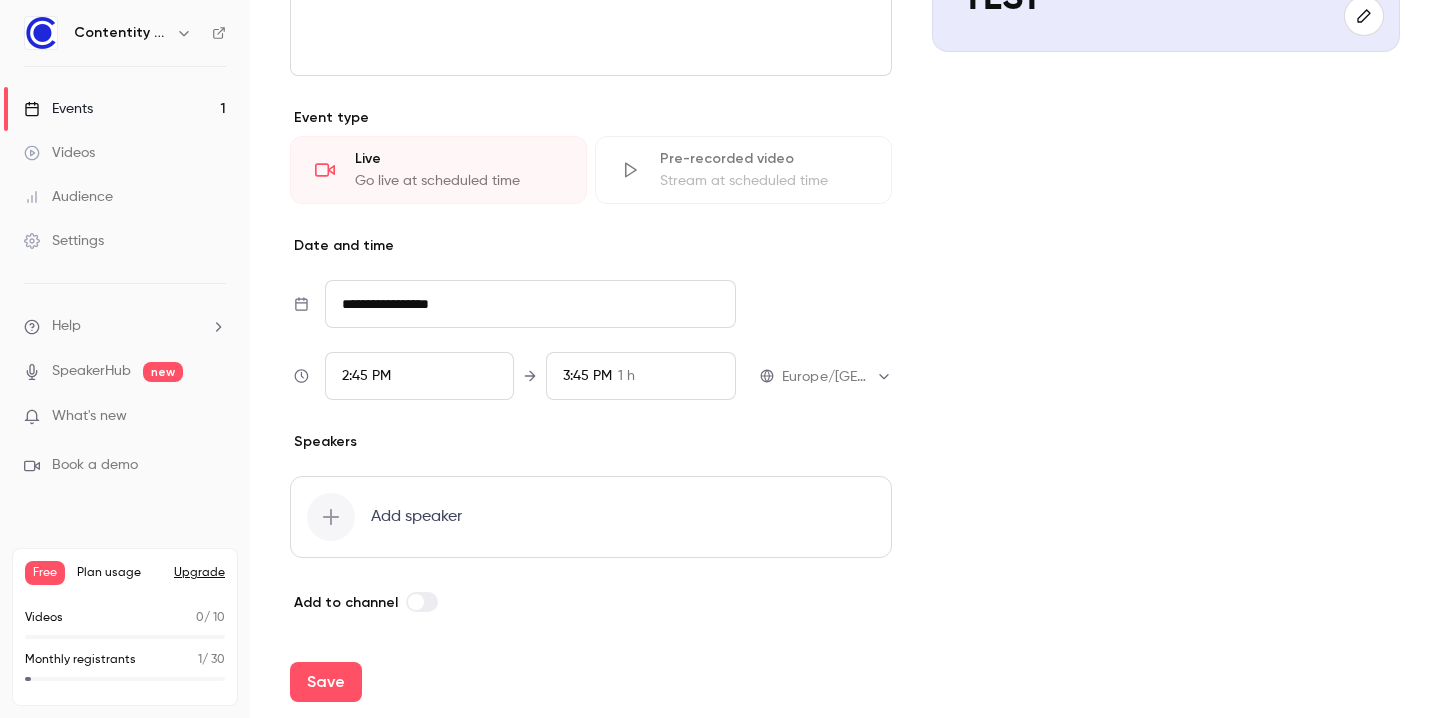 click on "Add speaker" at bounding box center [416, 517] 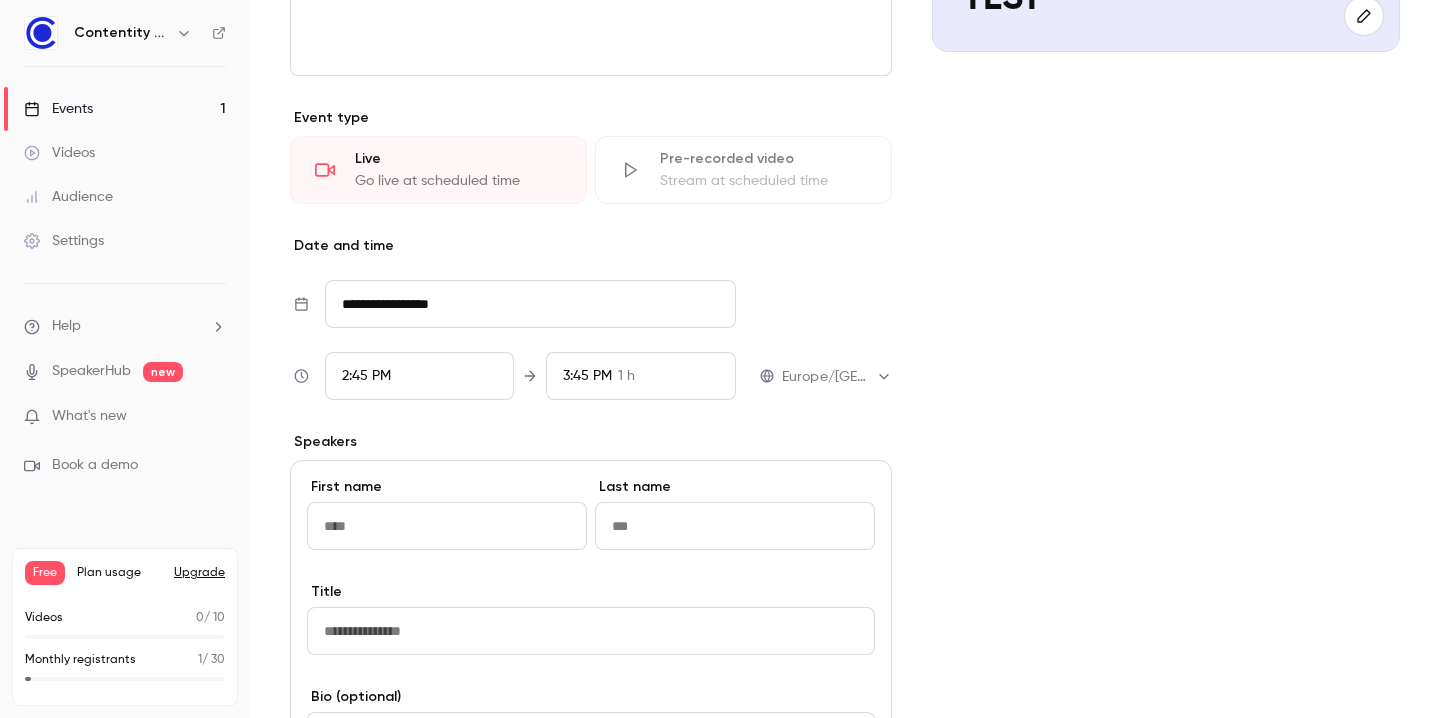 click on "Cover image Contentity GmbH Jul 23, 2:45 PM TEST" at bounding box center (1166, 458) 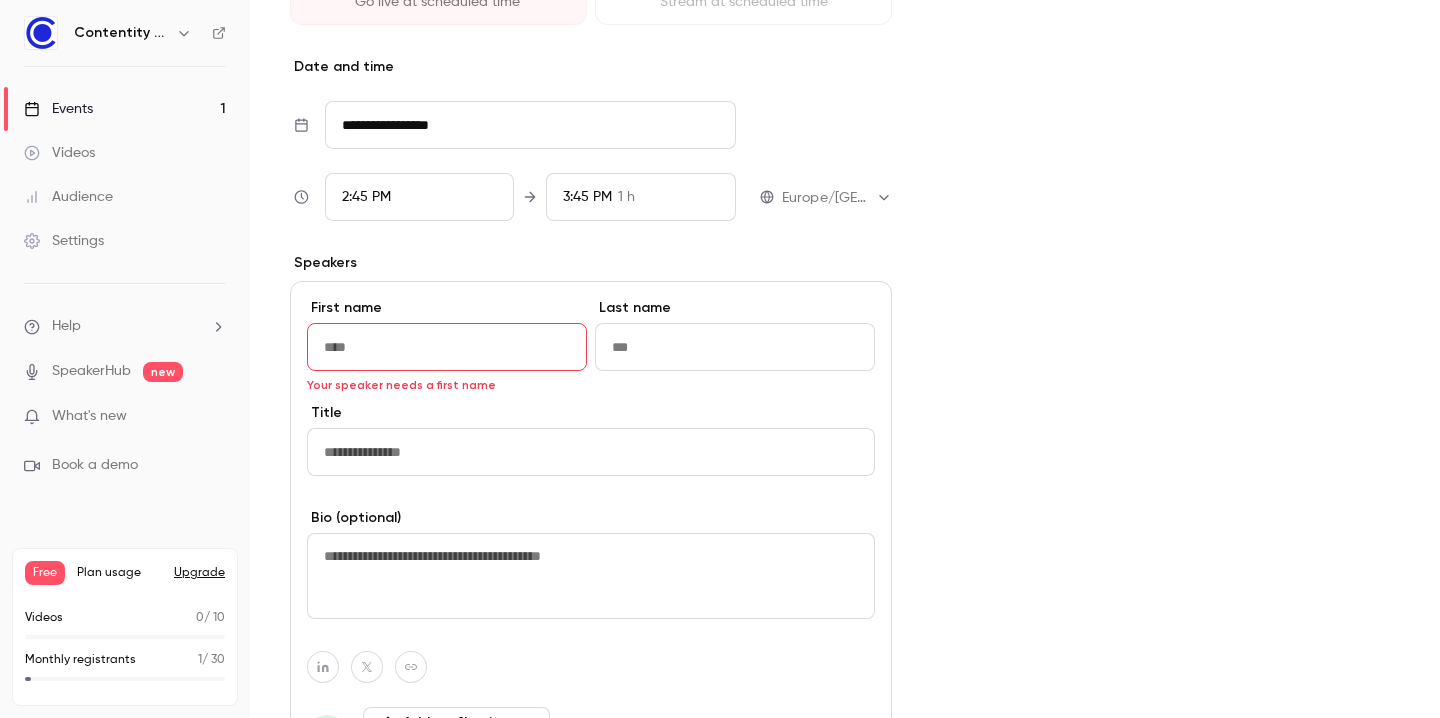 scroll, scrollTop: 577, scrollLeft: 0, axis: vertical 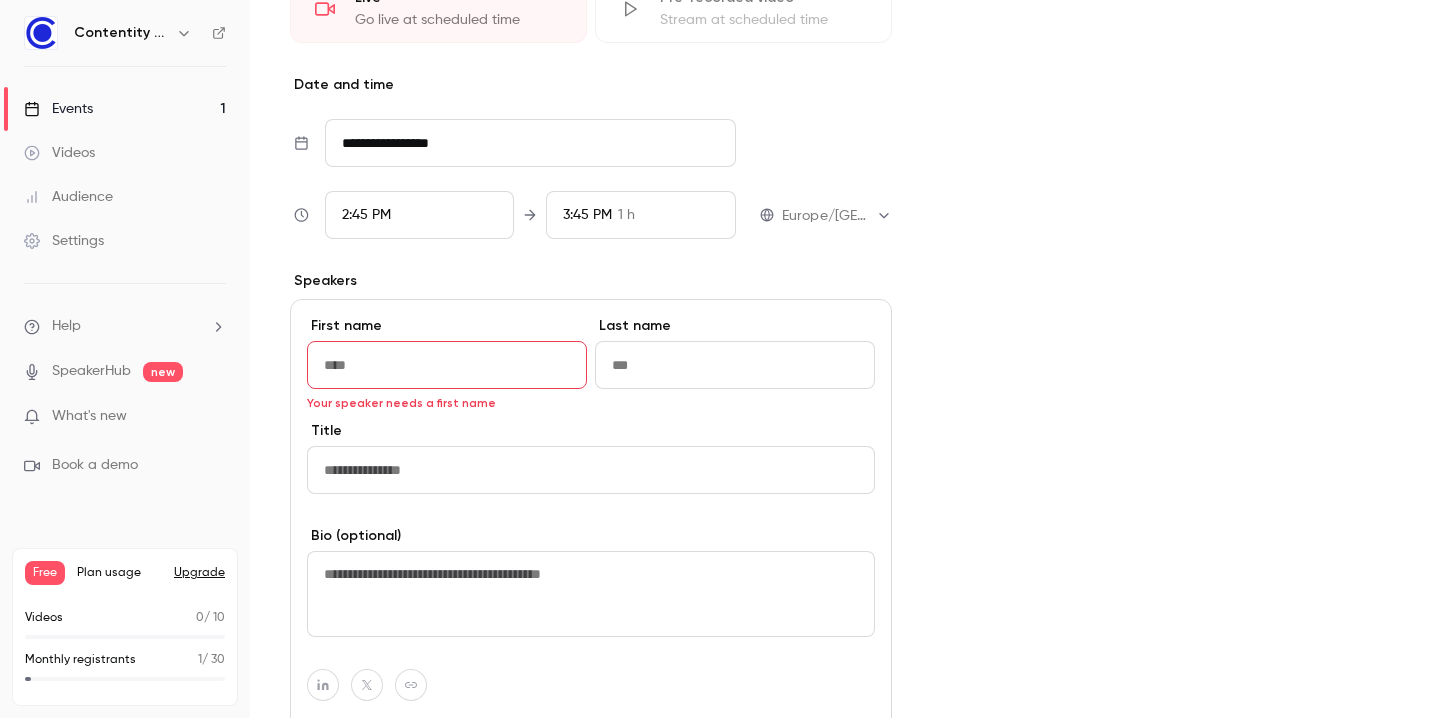 click on "Speakers" at bounding box center (591, 281) 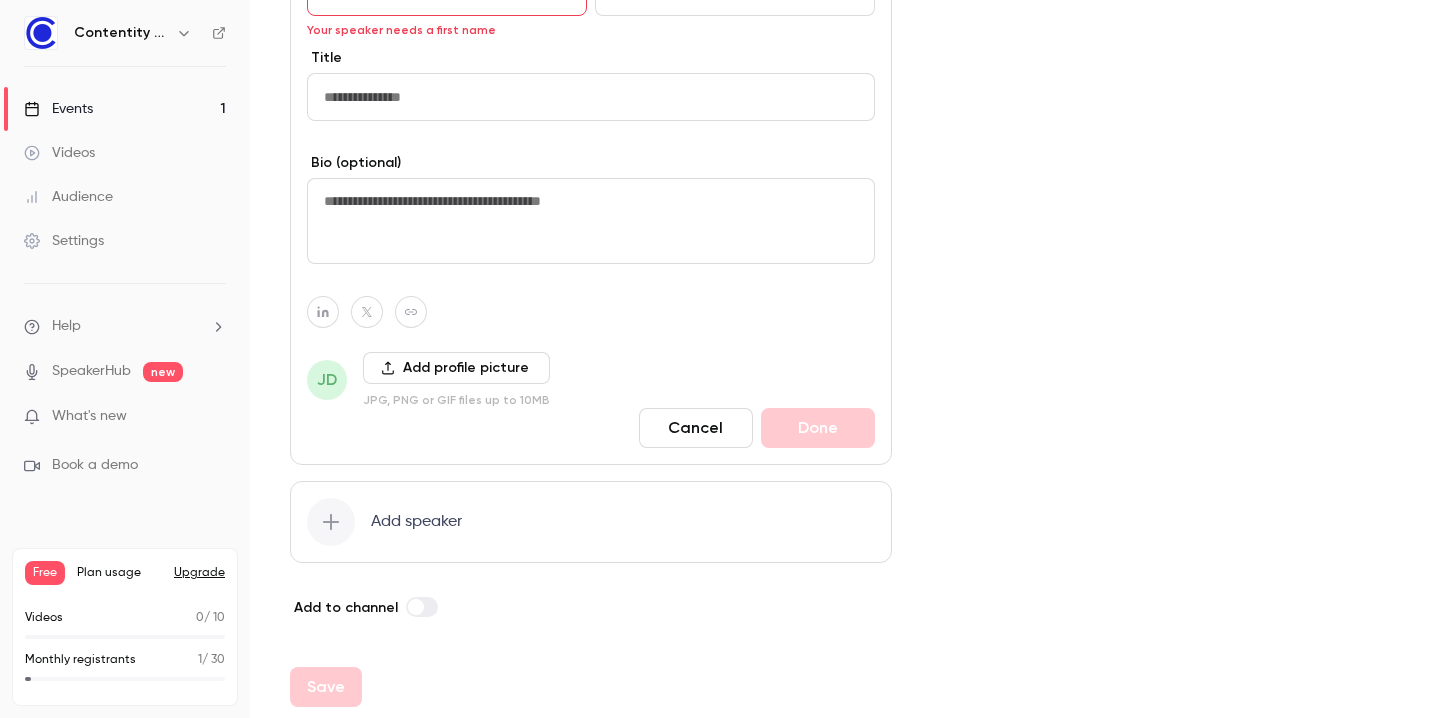 scroll, scrollTop: 955, scrollLeft: 0, axis: vertical 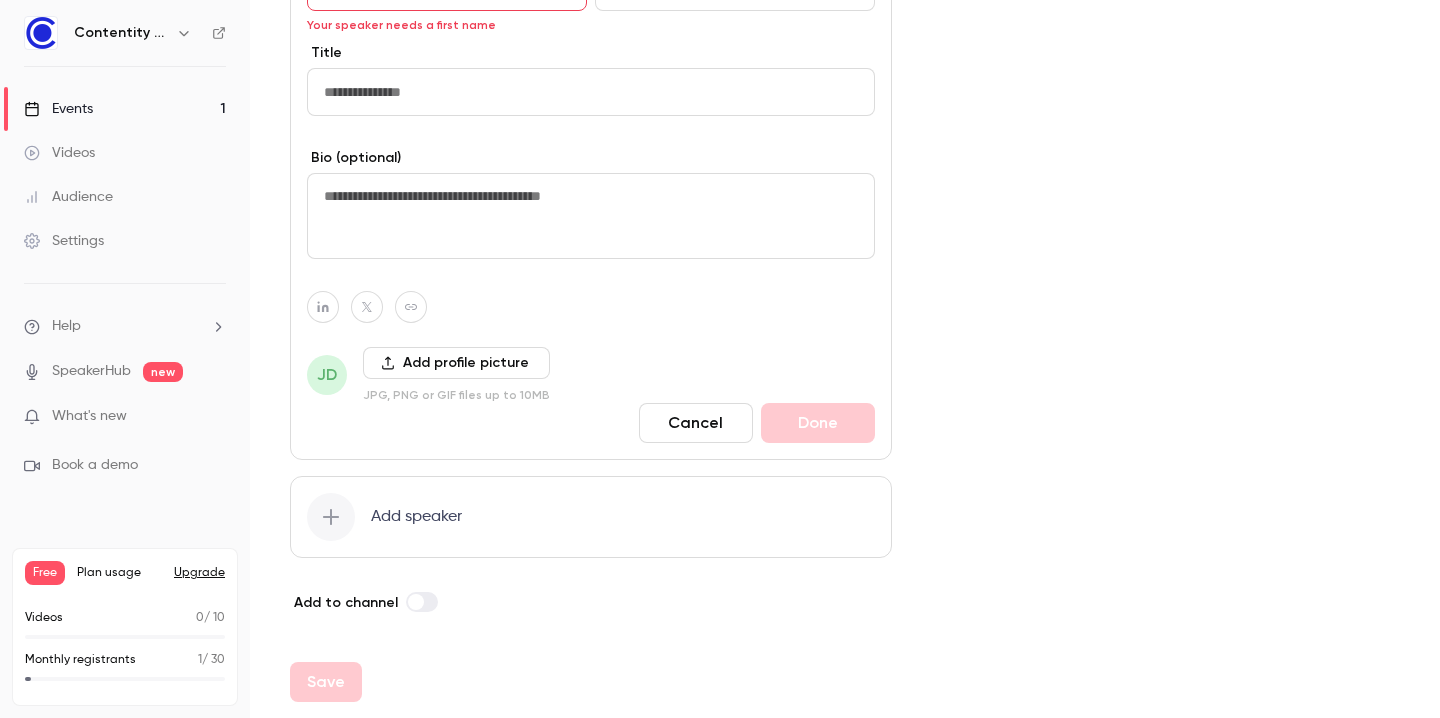 click on "Cancel" at bounding box center (696, 423) 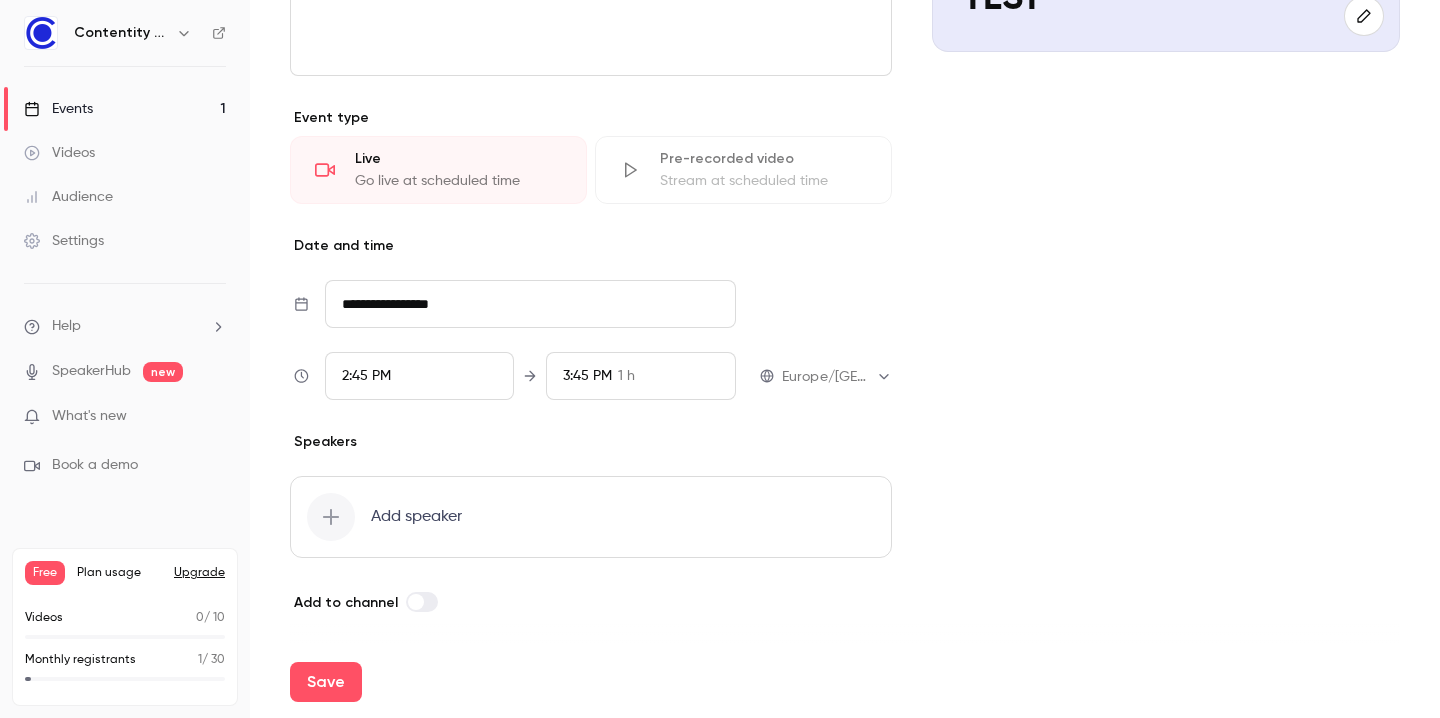 scroll, scrollTop: 416, scrollLeft: 0, axis: vertical 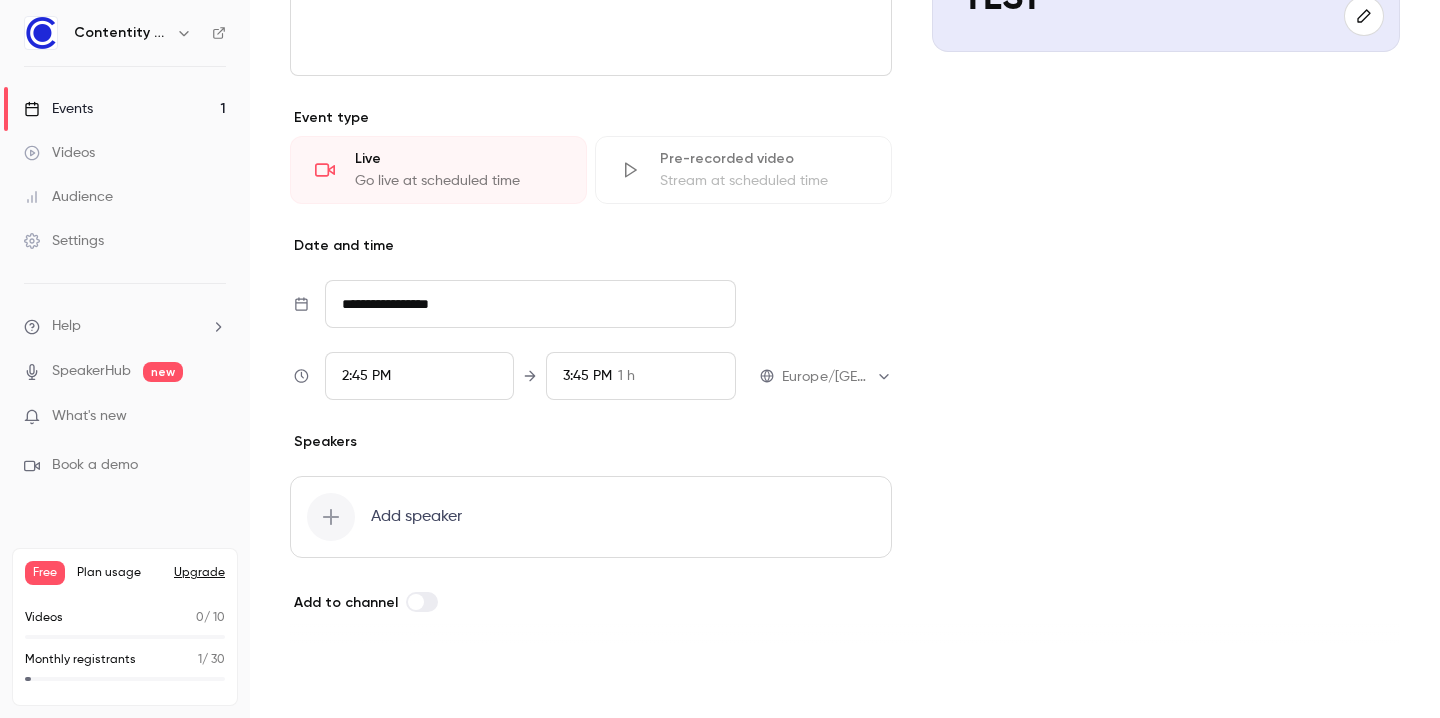 click on "Save" at bounding box center [326, 682] 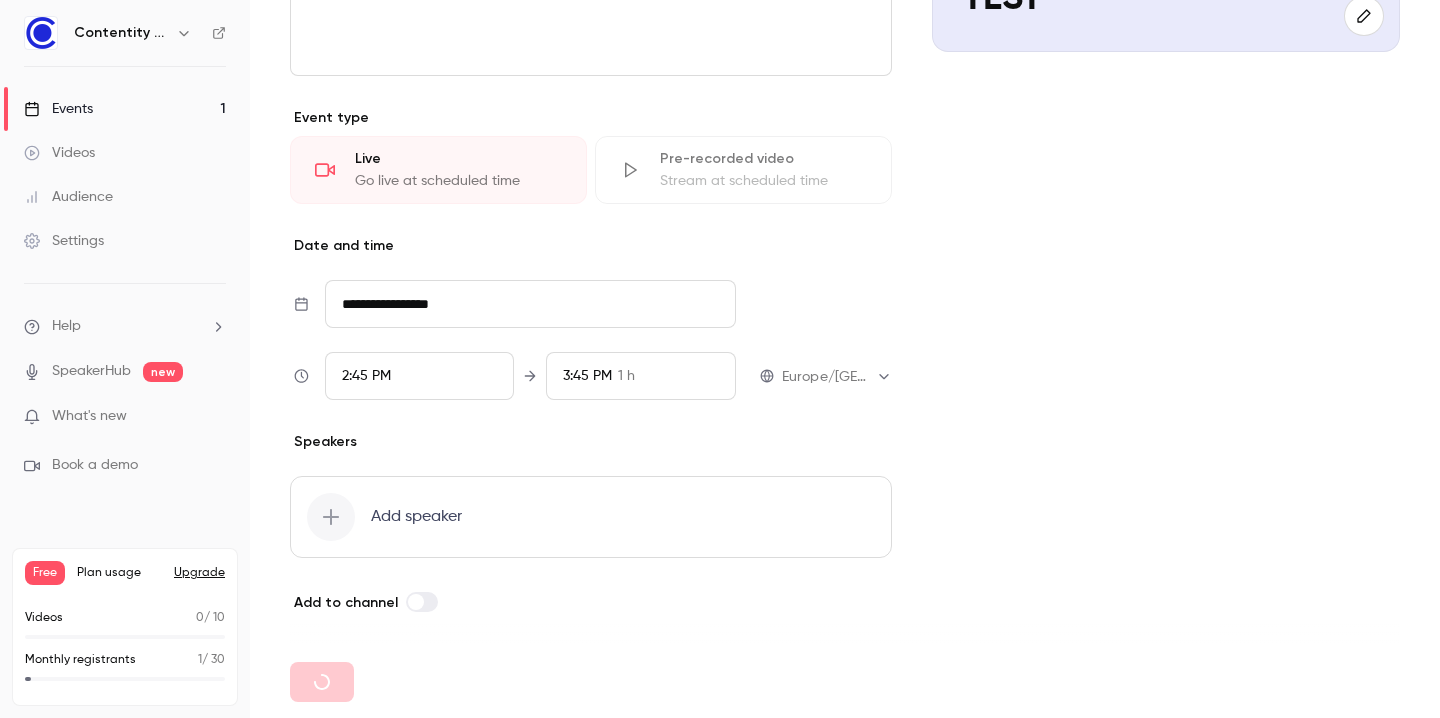 type 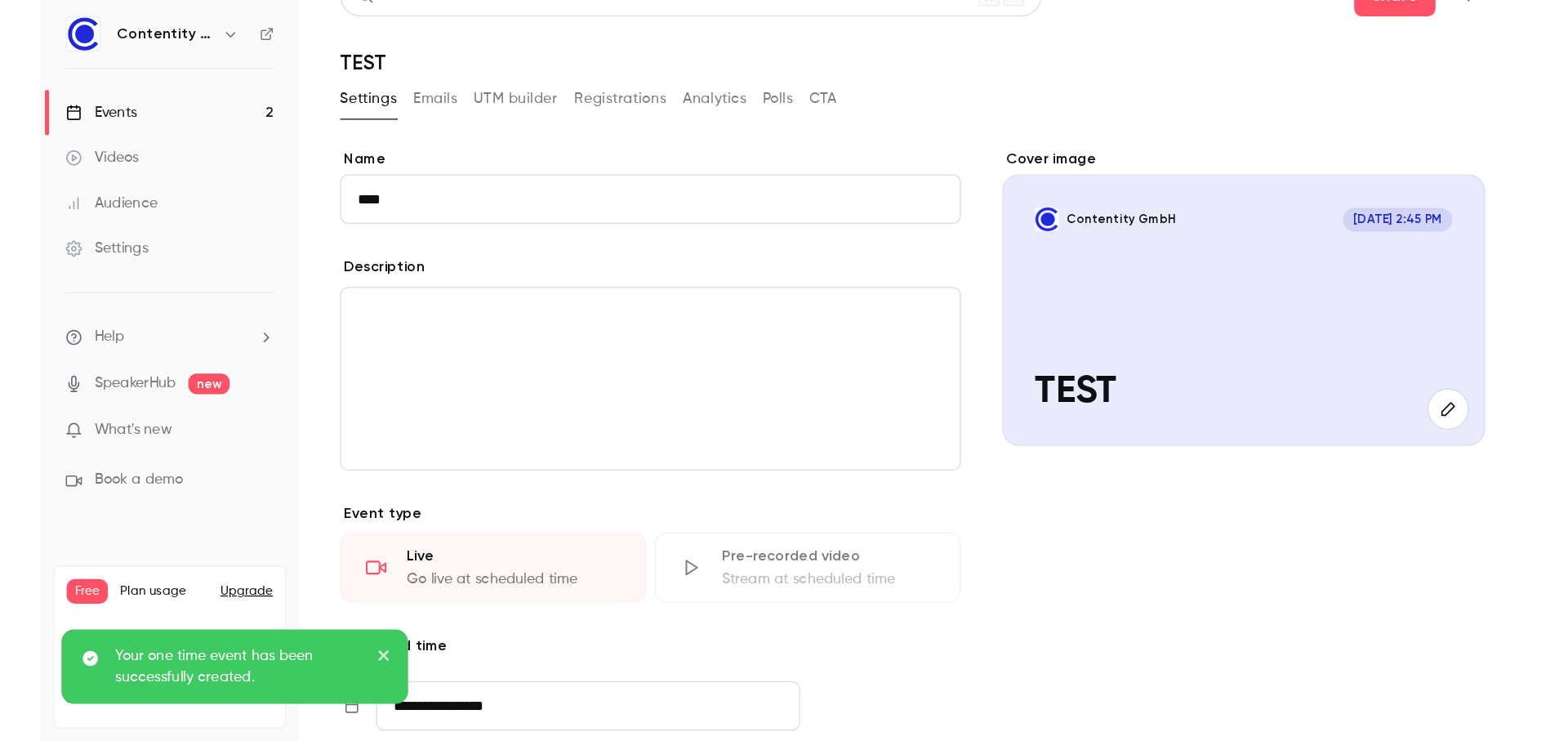 scroll, scrollTop: 0, scrollLeft: 0, axis: both 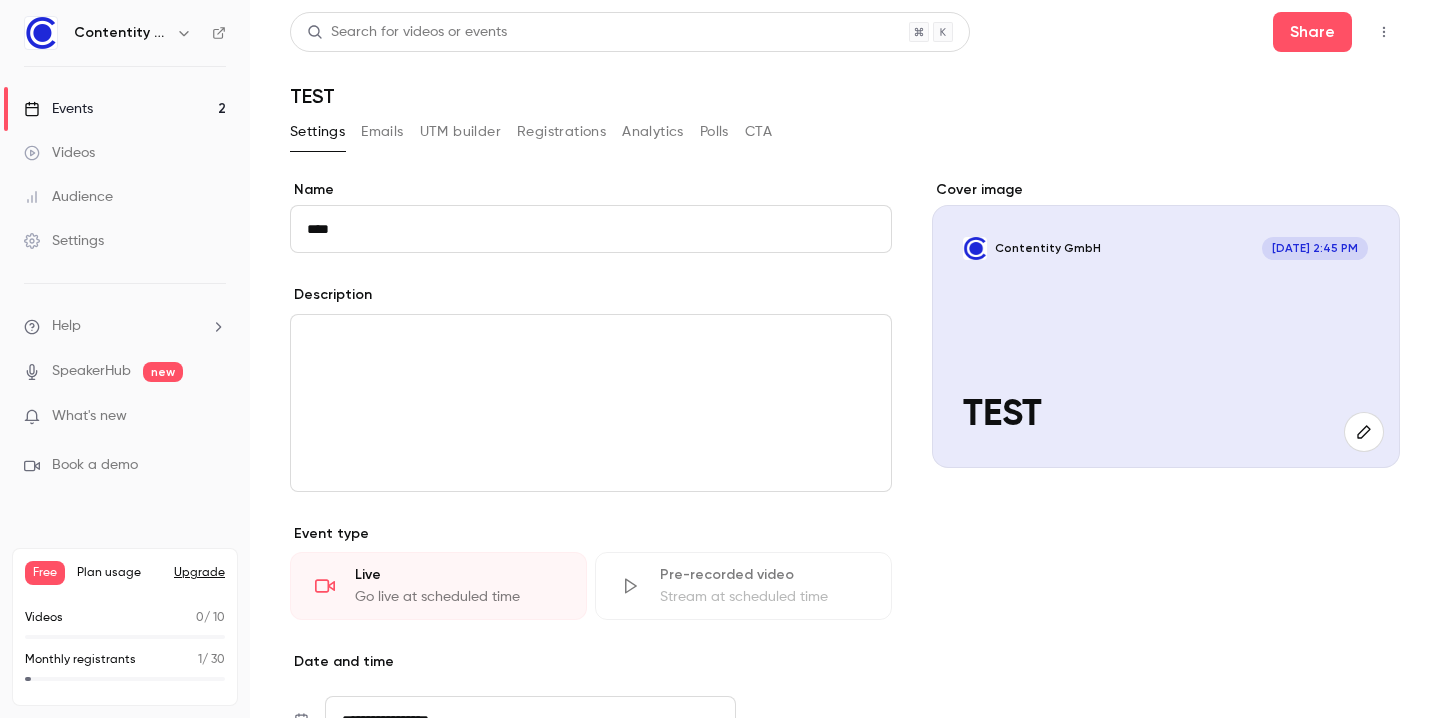 click on "Events 2" at bounding box center [125, 109] 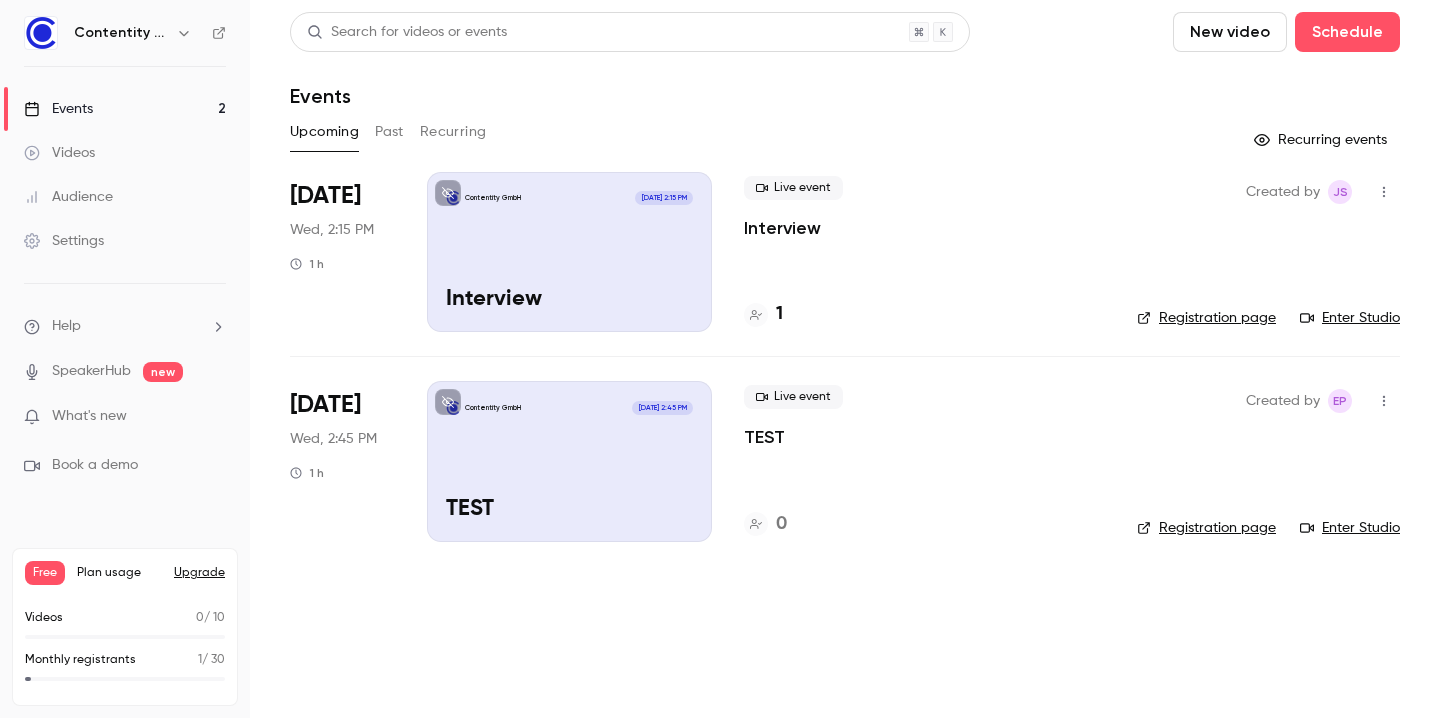 click on "Enter Studio" at bounding box center (1350, 528) 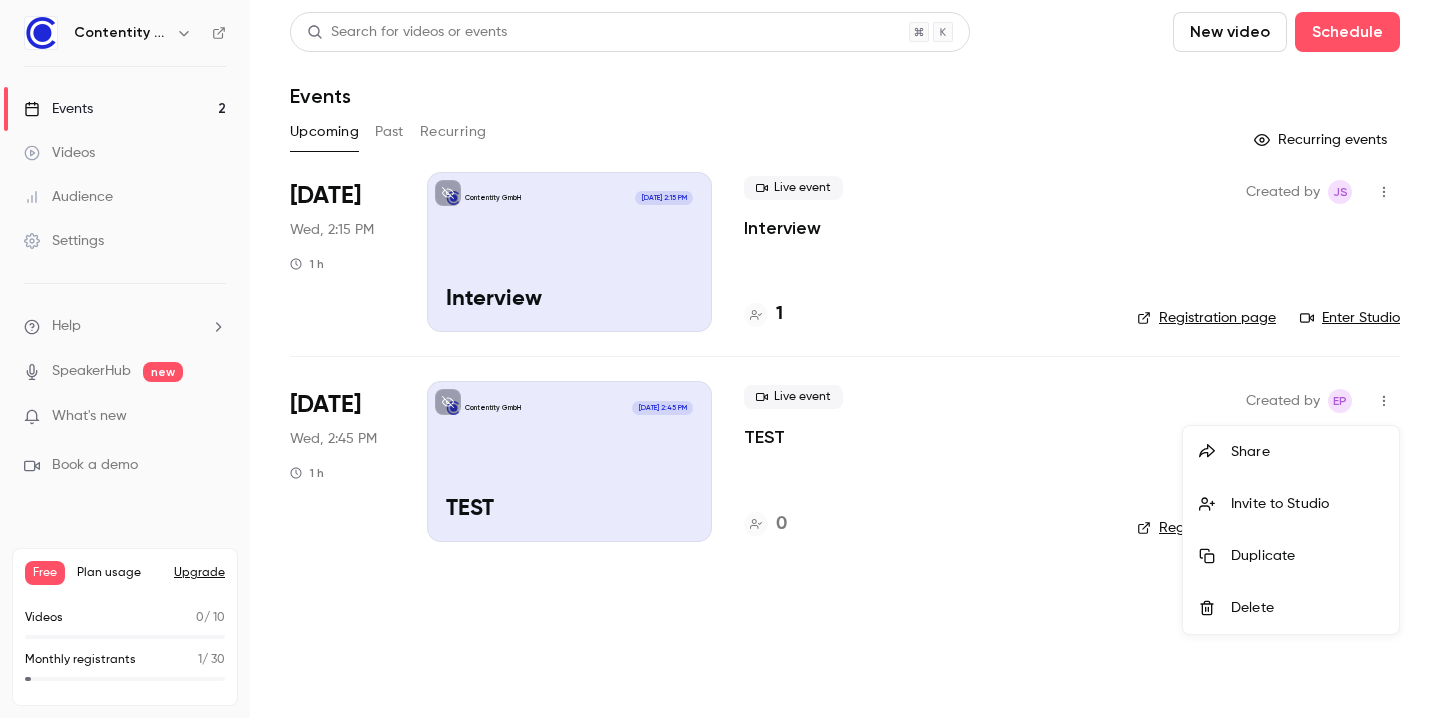 click on "Invite to Studio" at bounding box center [1291, 504] 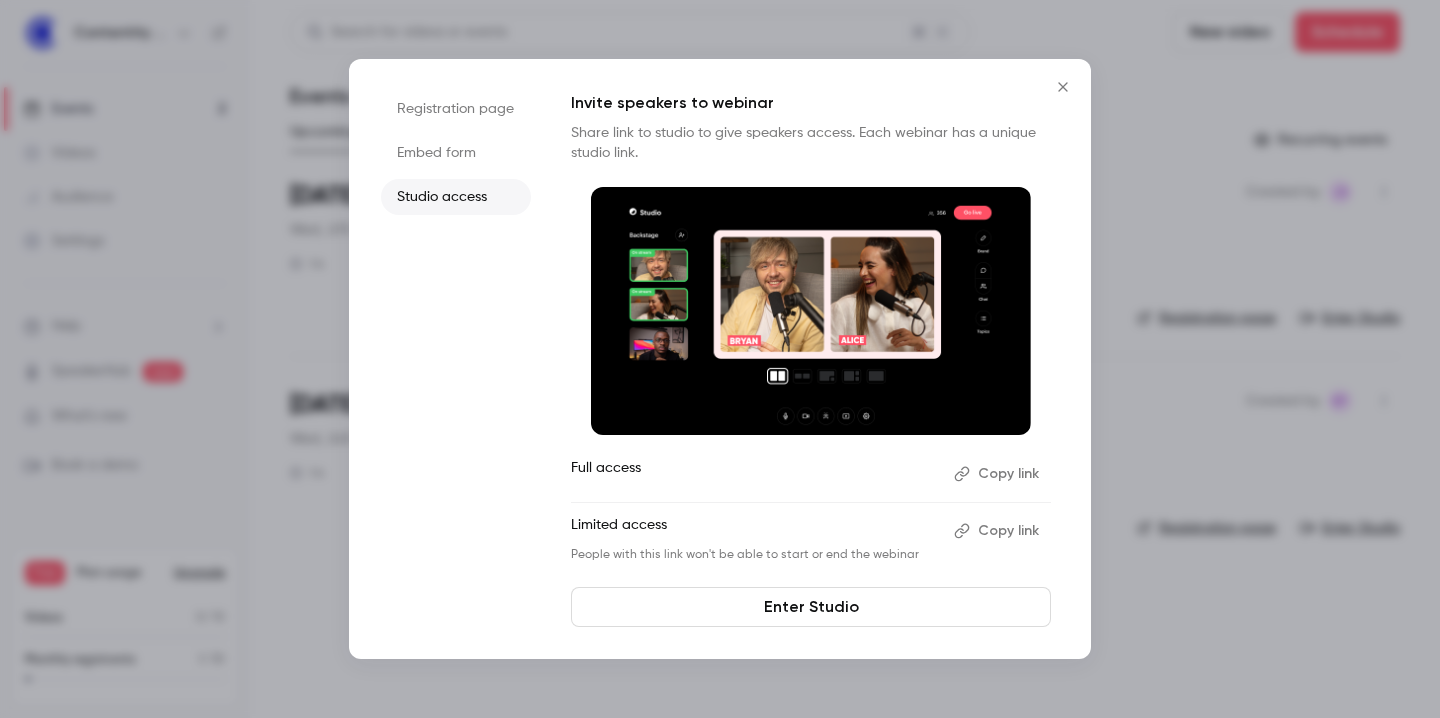 click on "Copy link" at bounding box center [998, 531] 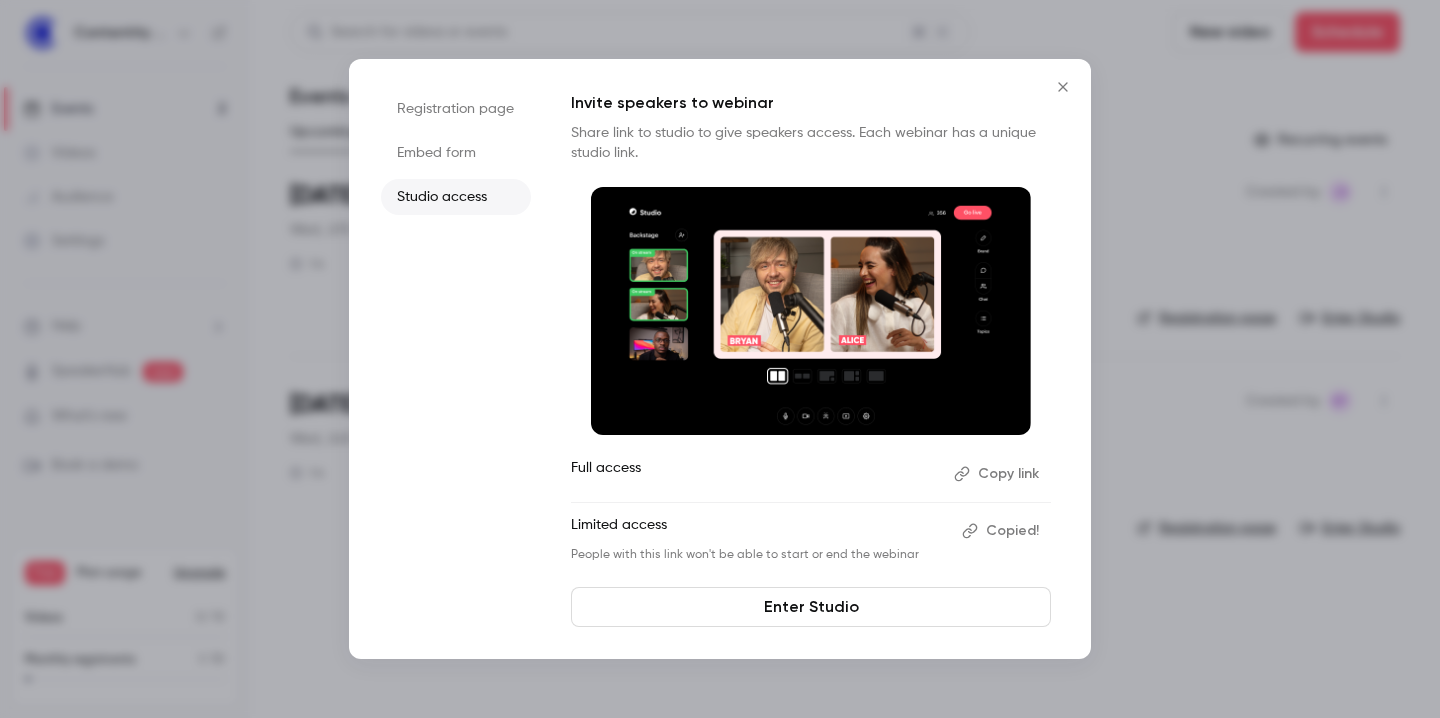 click on "Enter Studio" at bounding box center (811, 607) 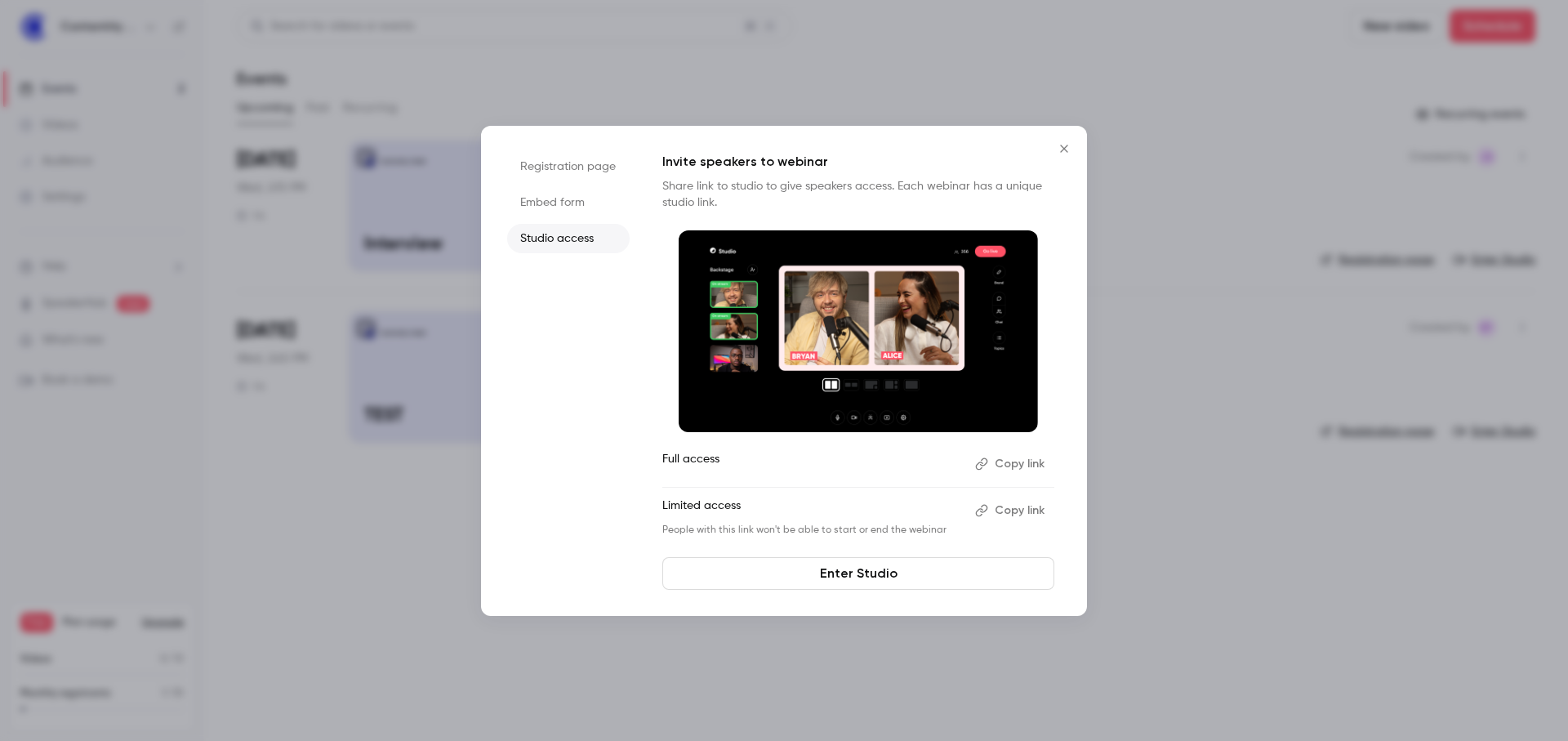 click 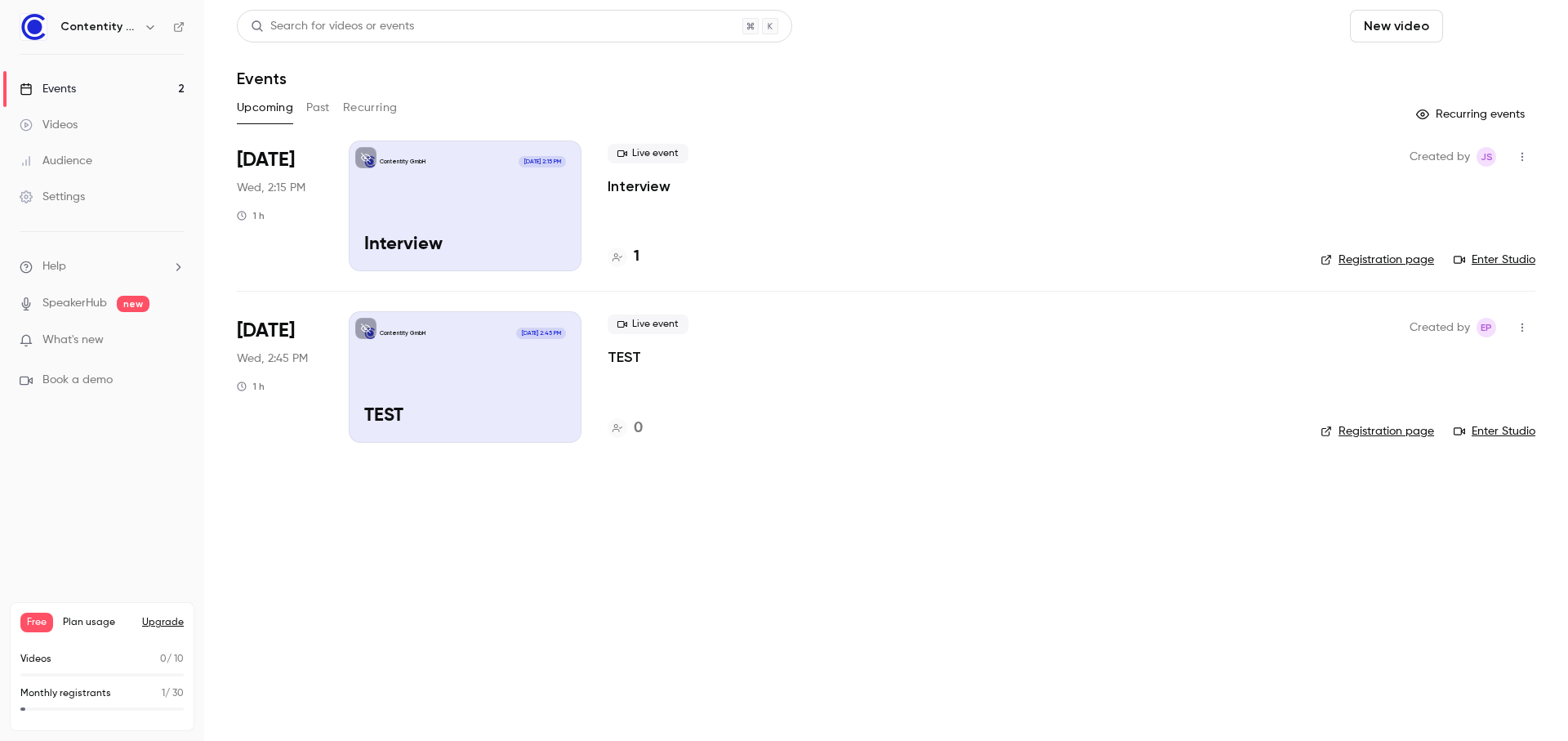 click on "Schedule" at bounding box center [1492, 26] 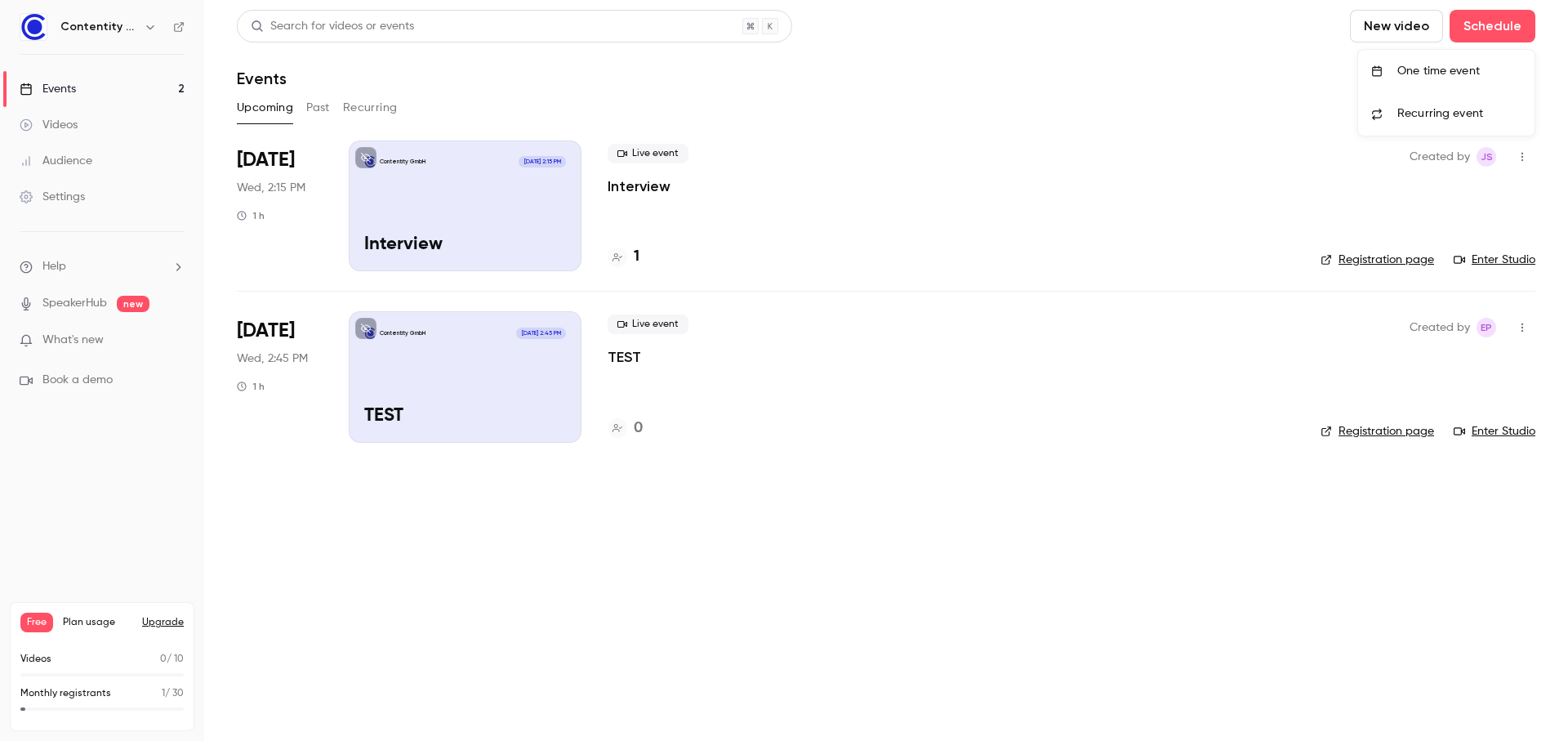 click on "One time event" at bounding box center [1459, 71] 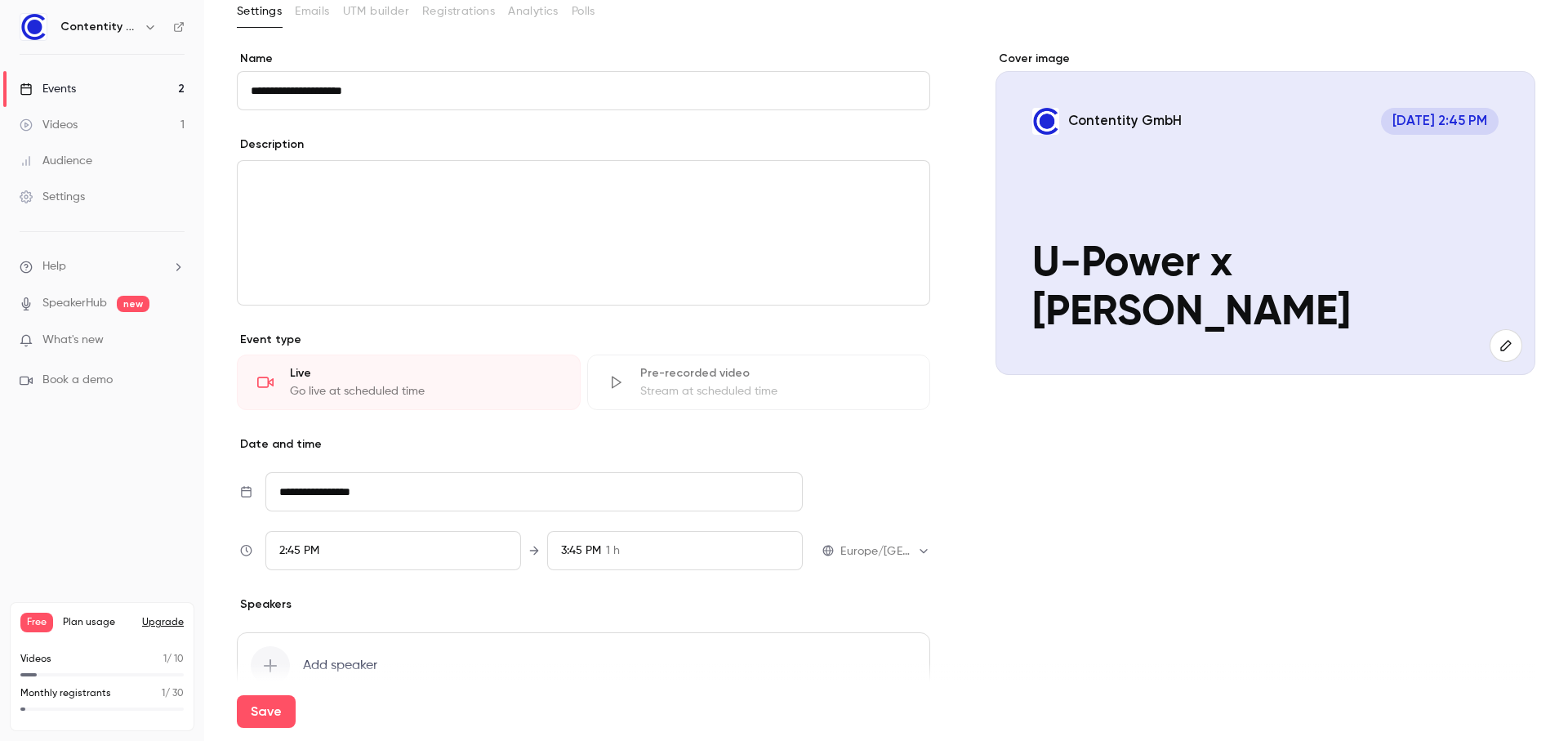 scroll, scrollTop: 101, scrollLeft: 0, axis: vertical 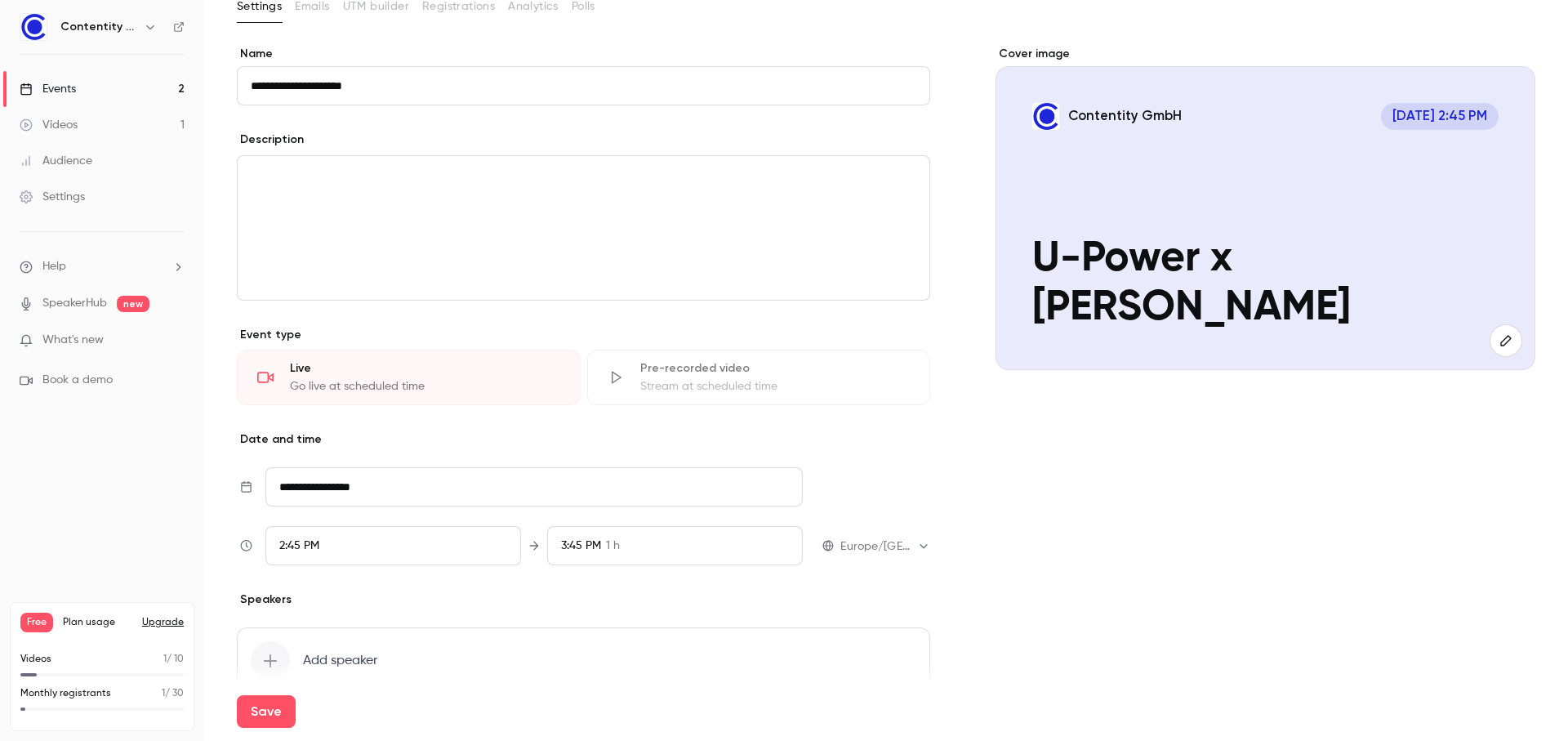 type on "**********" 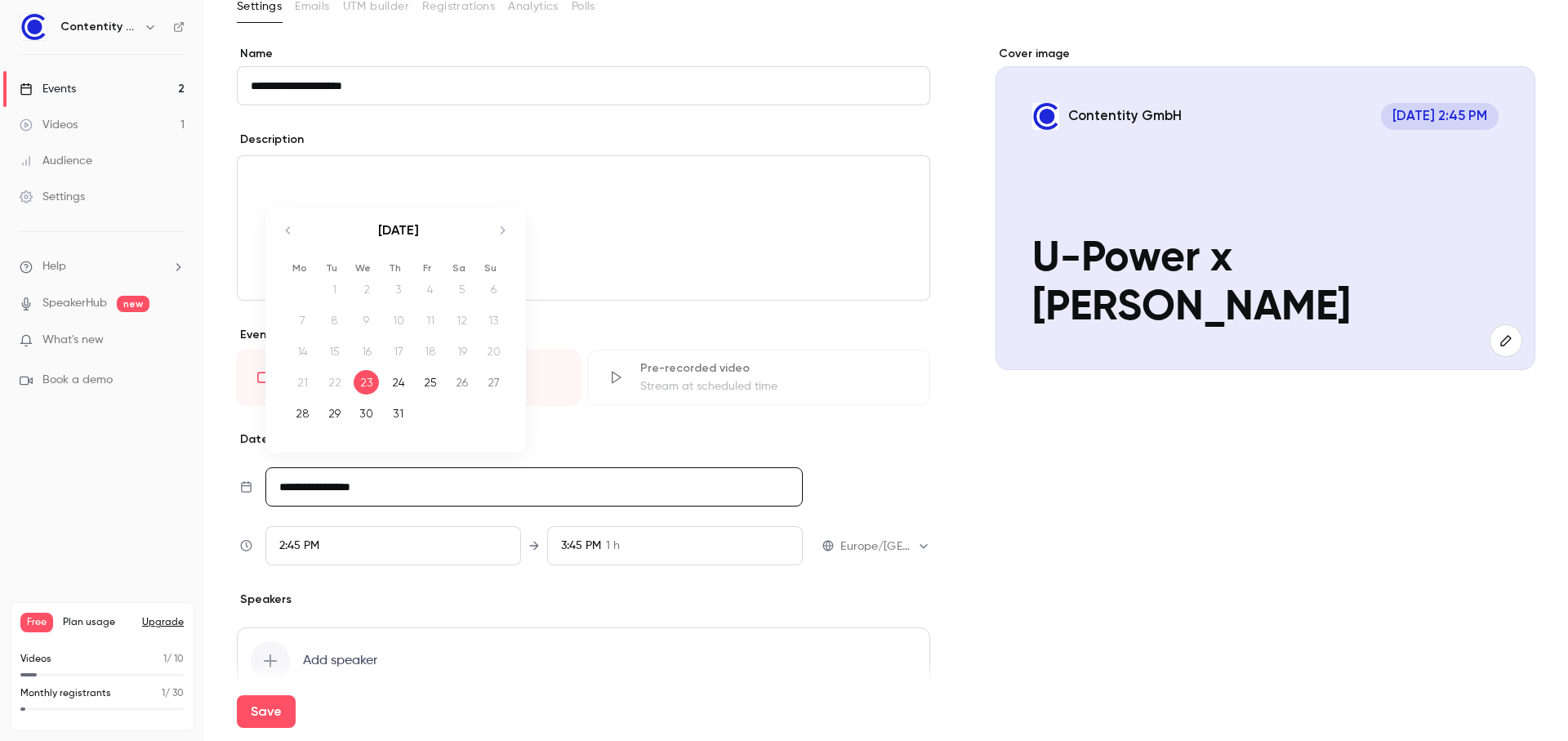 click on "25" at bounding box center [430, 382] 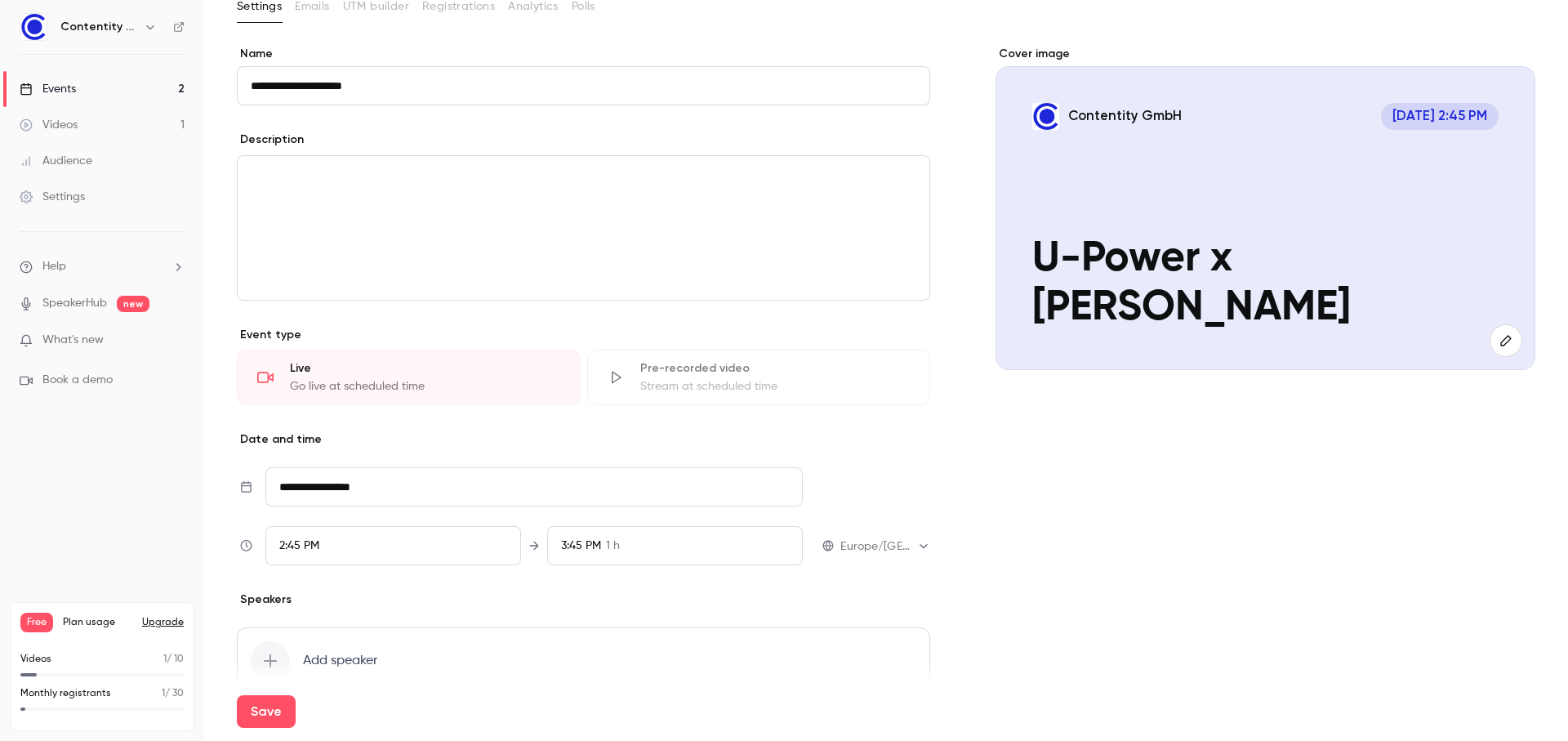 click on "2:45 PM" at bounding box center [393, 546] 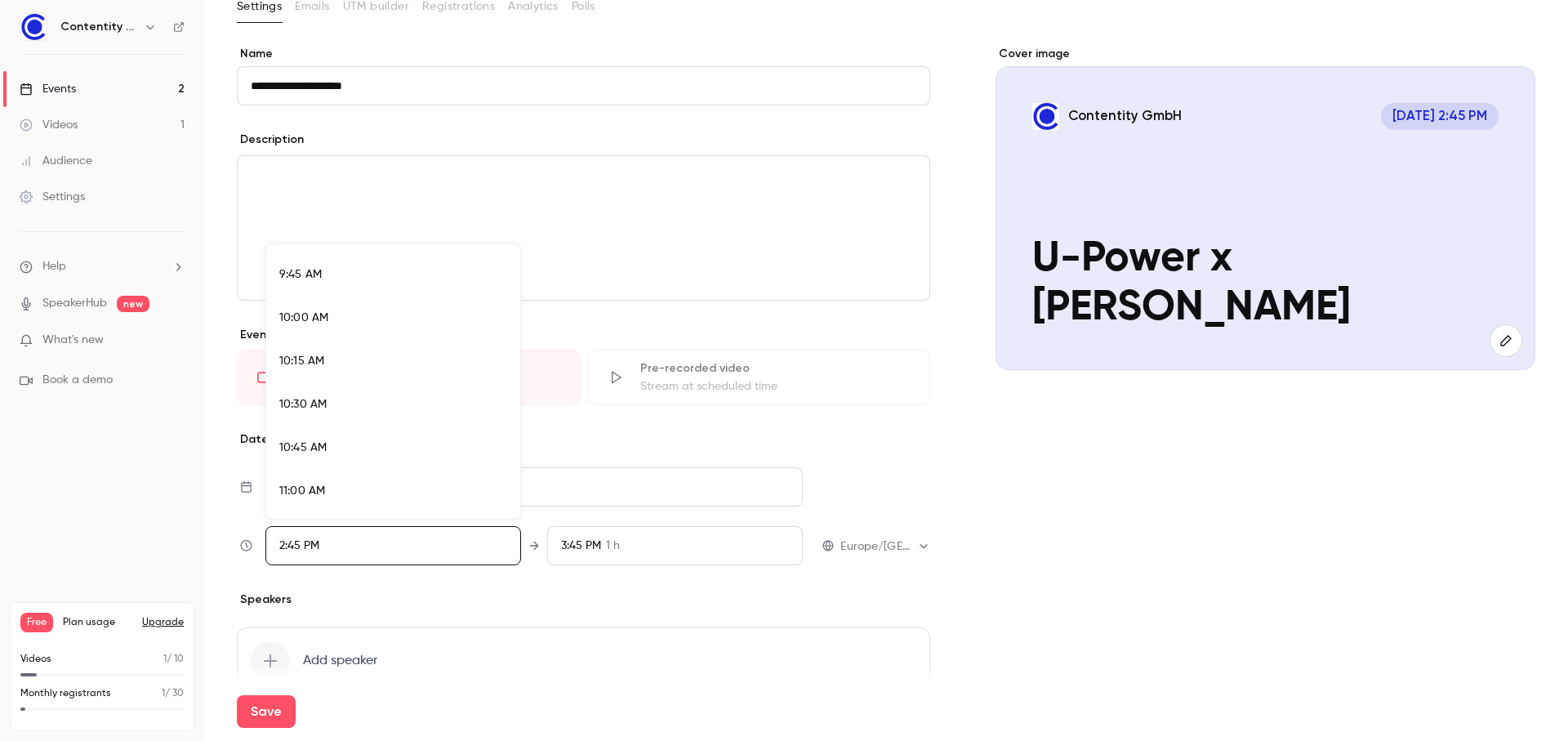 scroll, scrollTop: 1672, scrollLeft: 0, axis: vertical 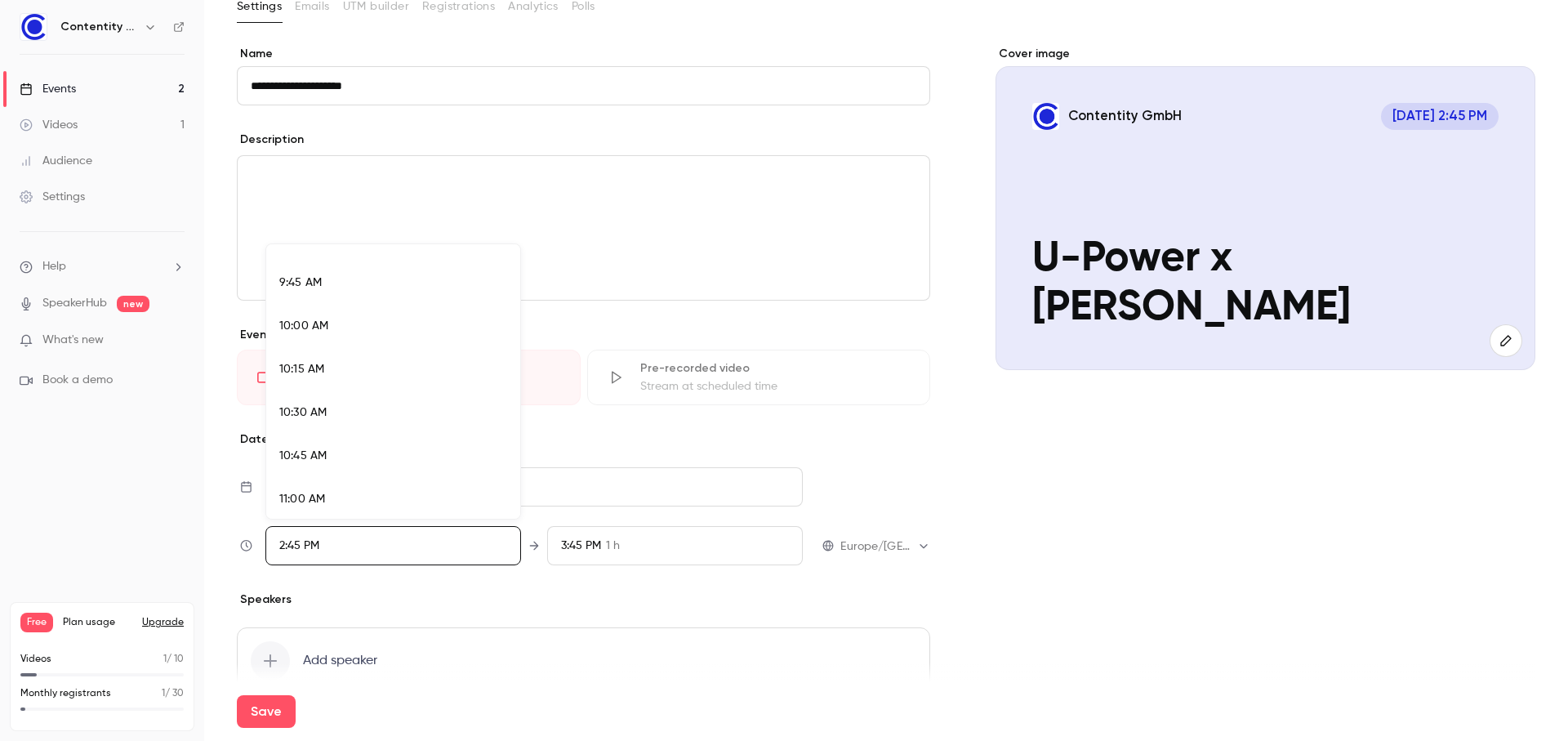 click on "10:00 AM" at bounding box center (393, 326) 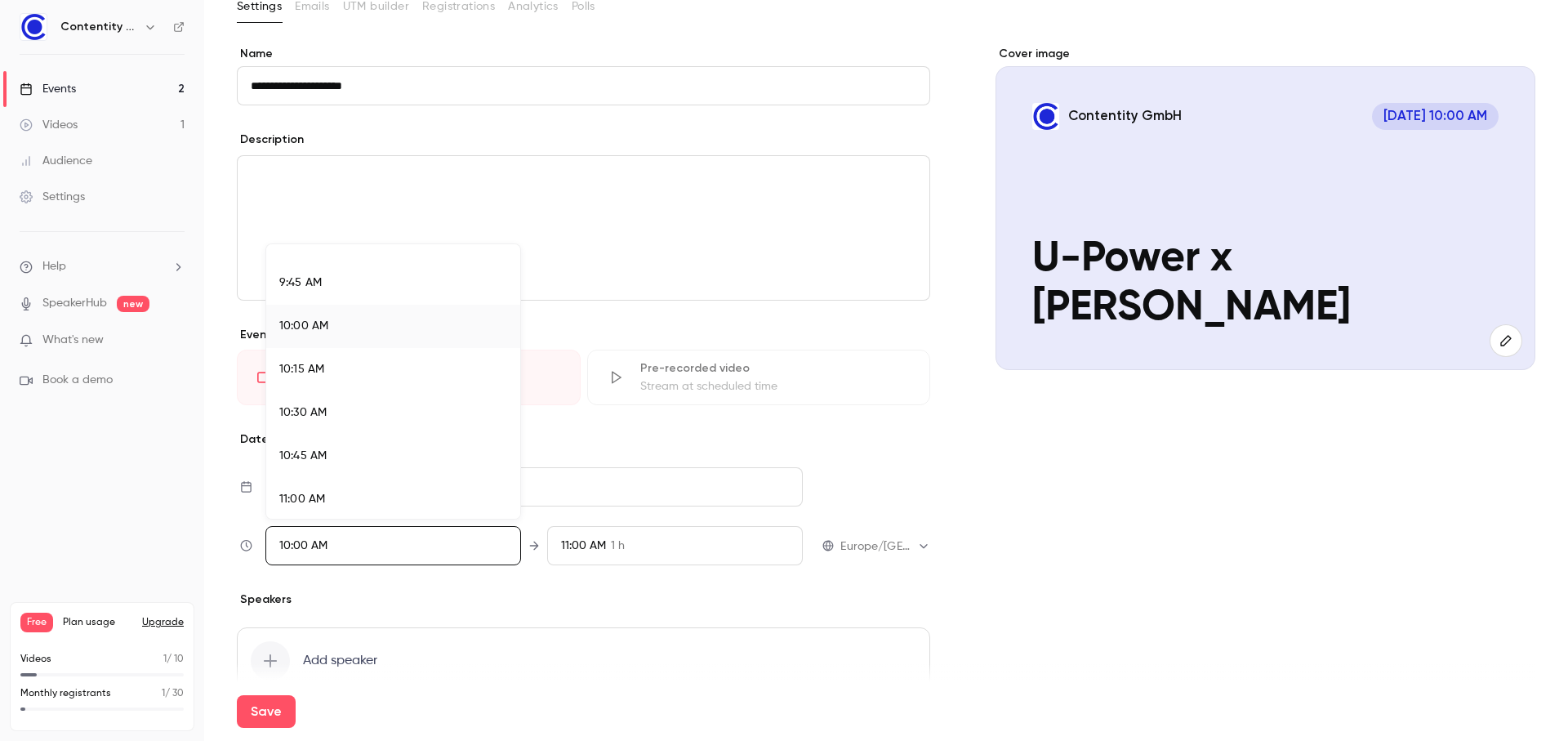 click at bounding box center [784, 370] 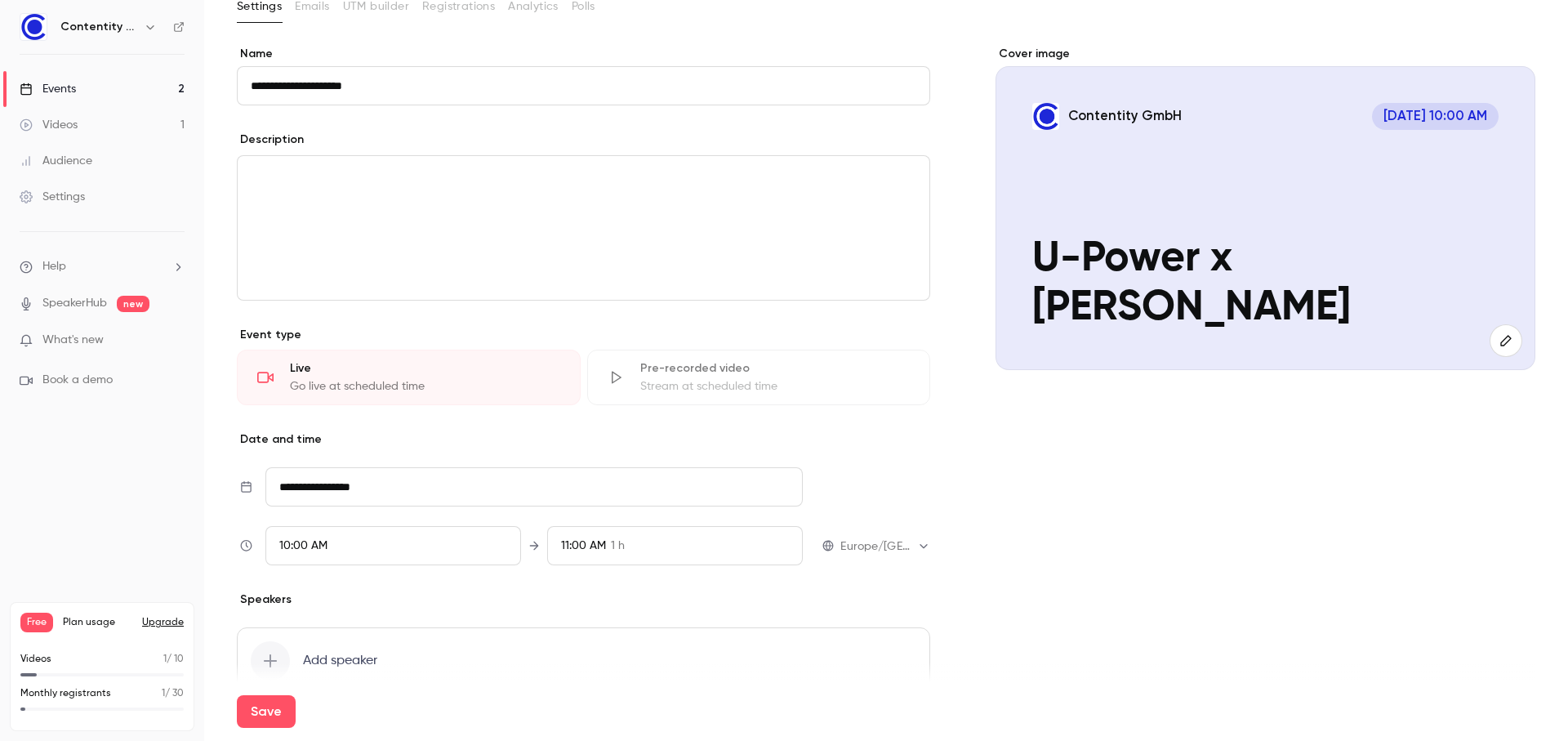 scroll, scrollTop: 2439, scrollLeft: 0, axis: vertical 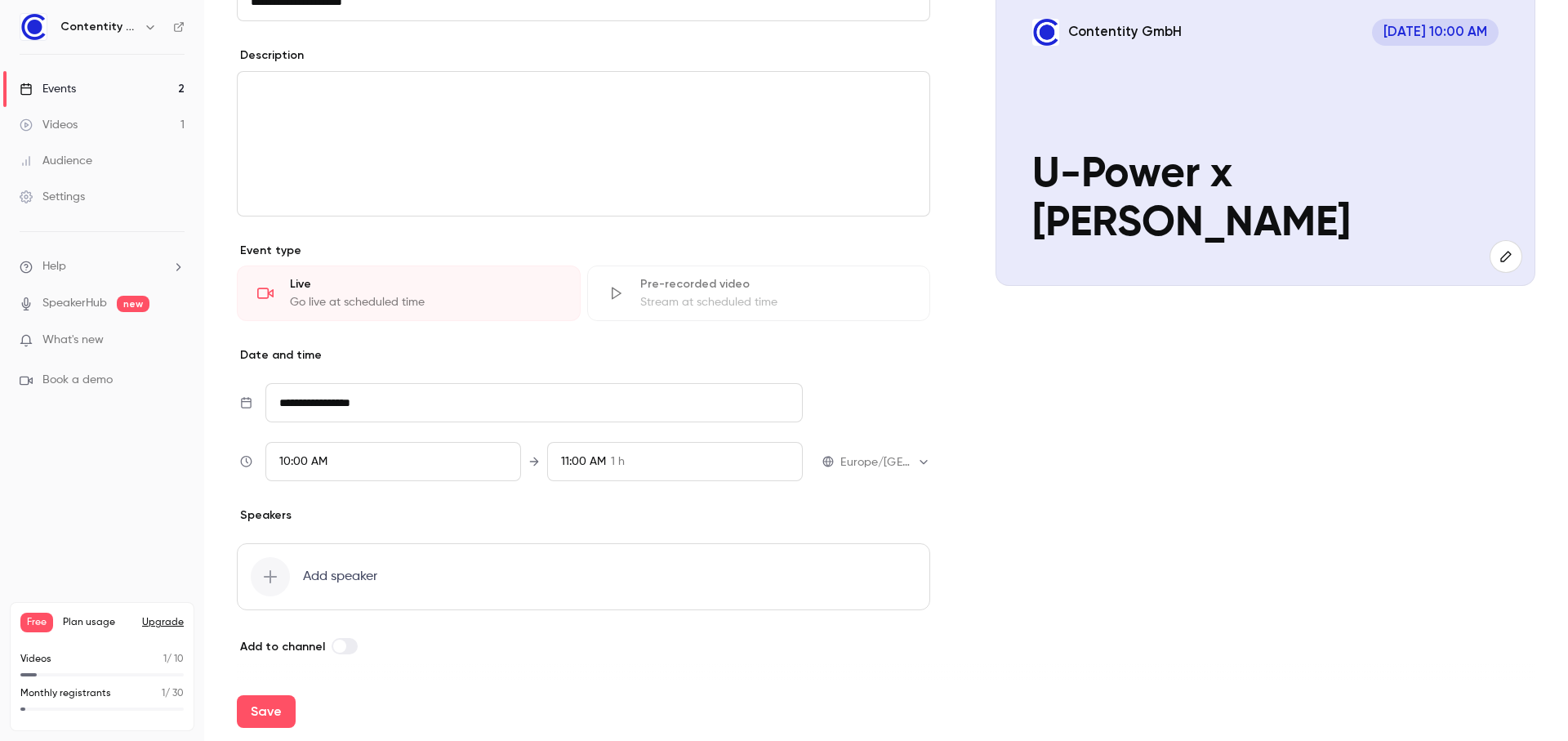 click on "Add speaker" at bounding box center [340, 577] 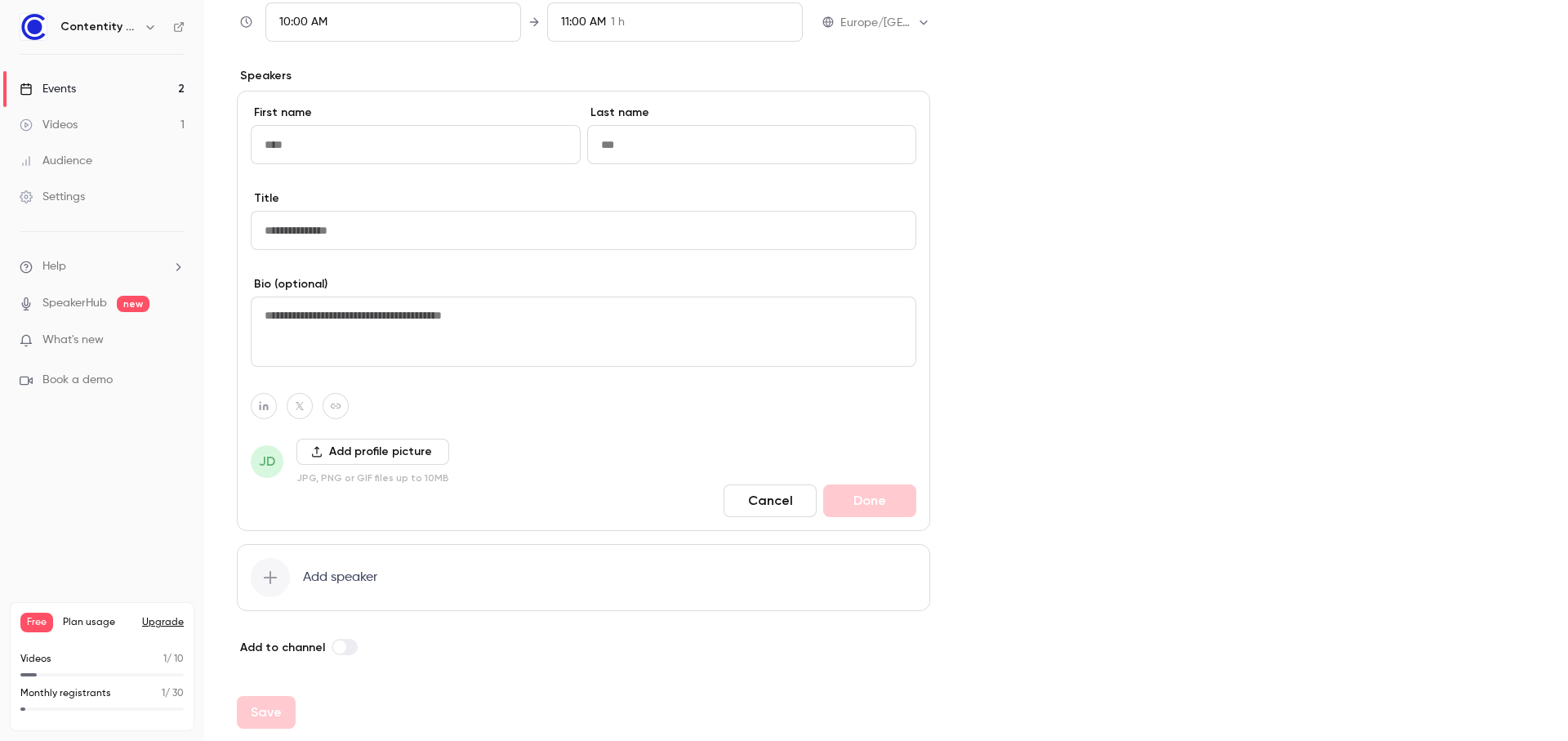 scroll, scrollTop: 626, scrollLeft: 0, axis: vertical 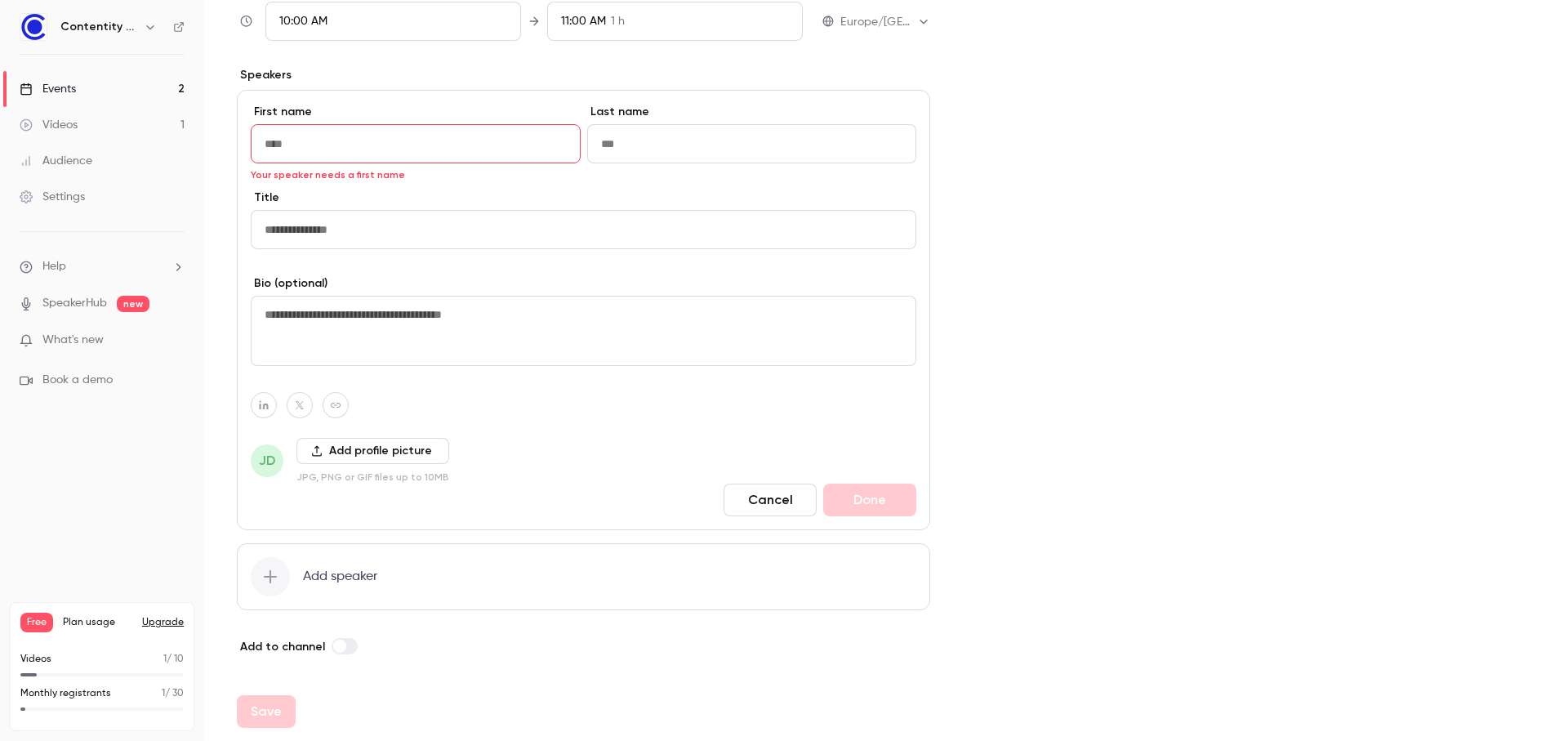click on "Cancel" at bounding box center [770, 500] 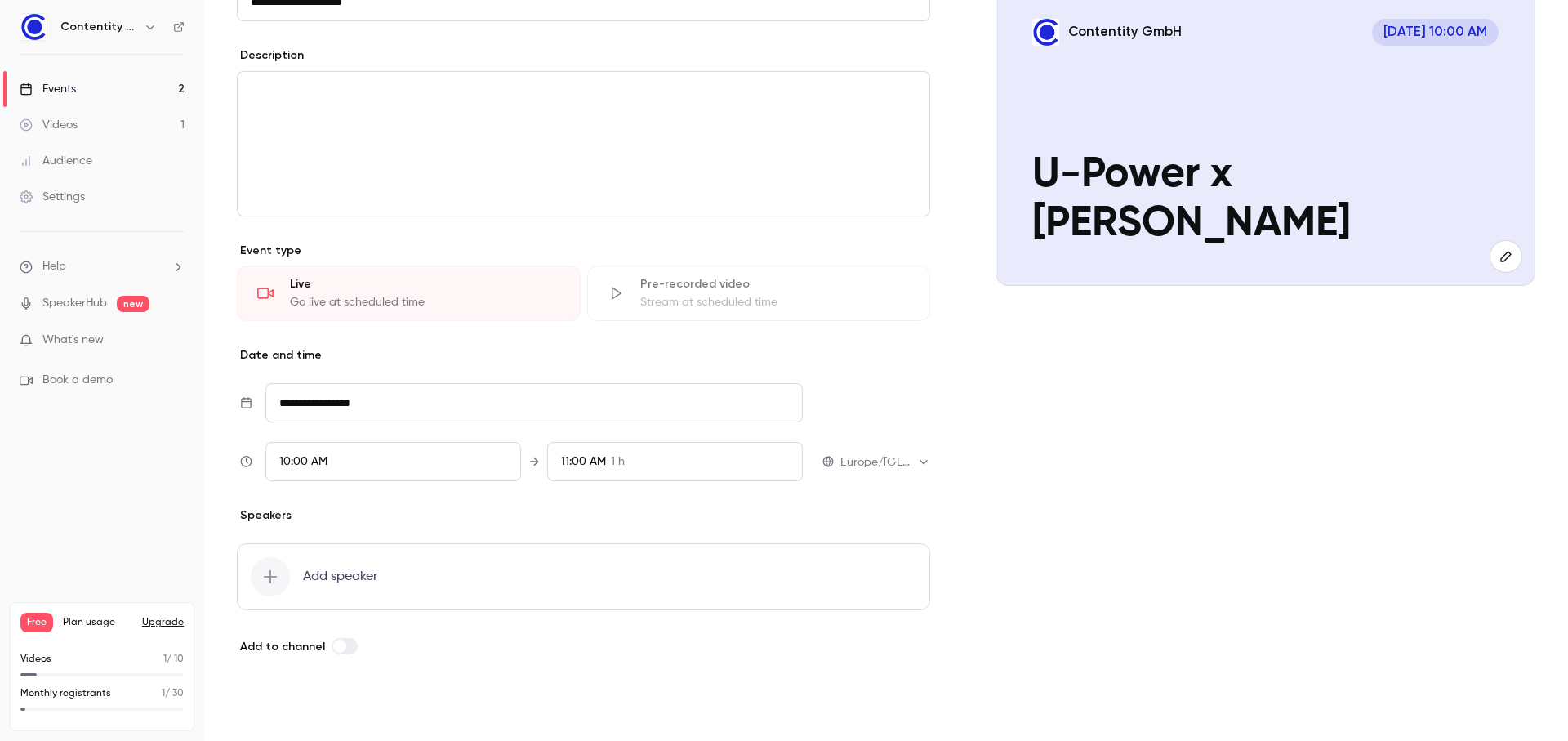 scroll, scrollTop: 182, scrollLeft: 0, axis: vertical 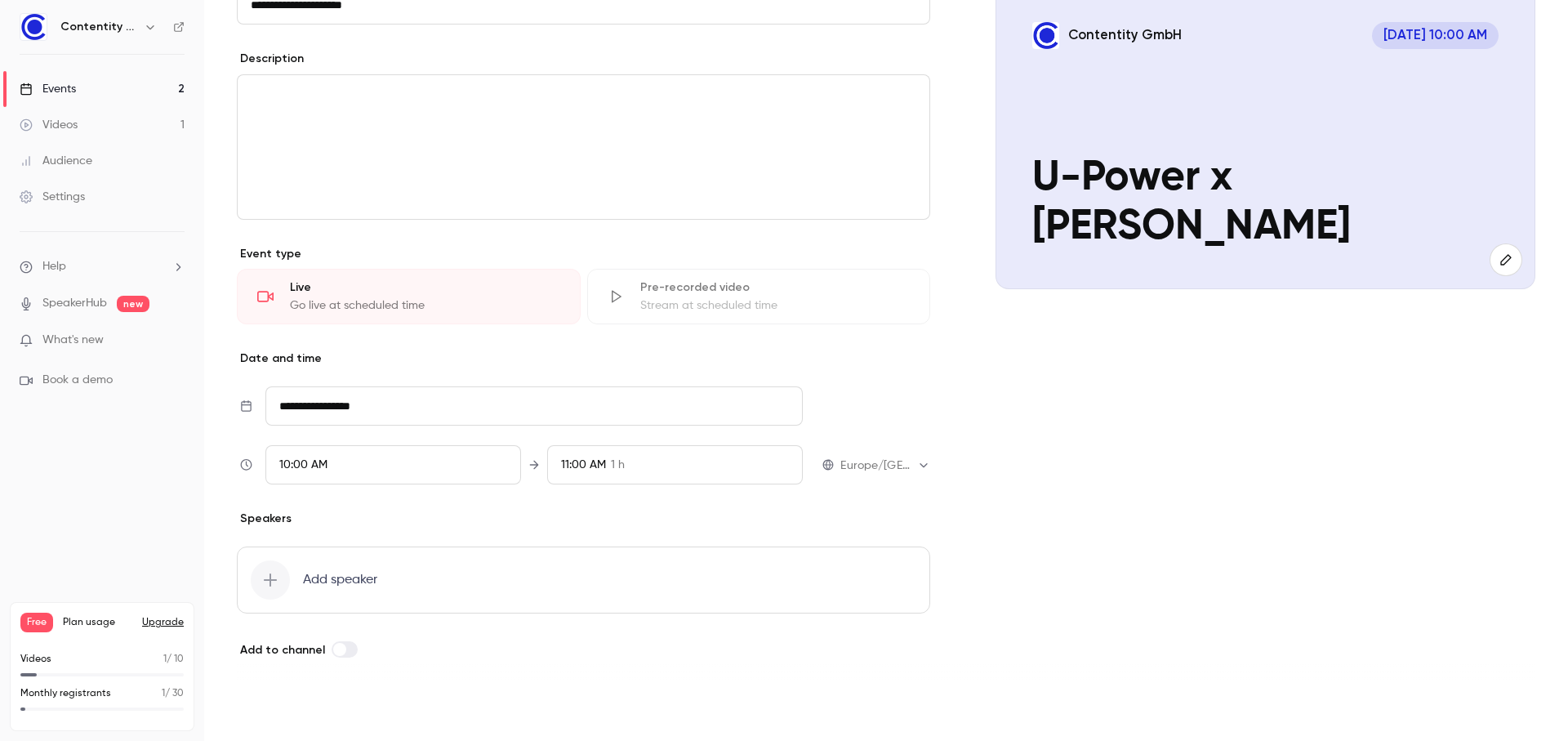 click on "Save" at bounding box center [266, 712] 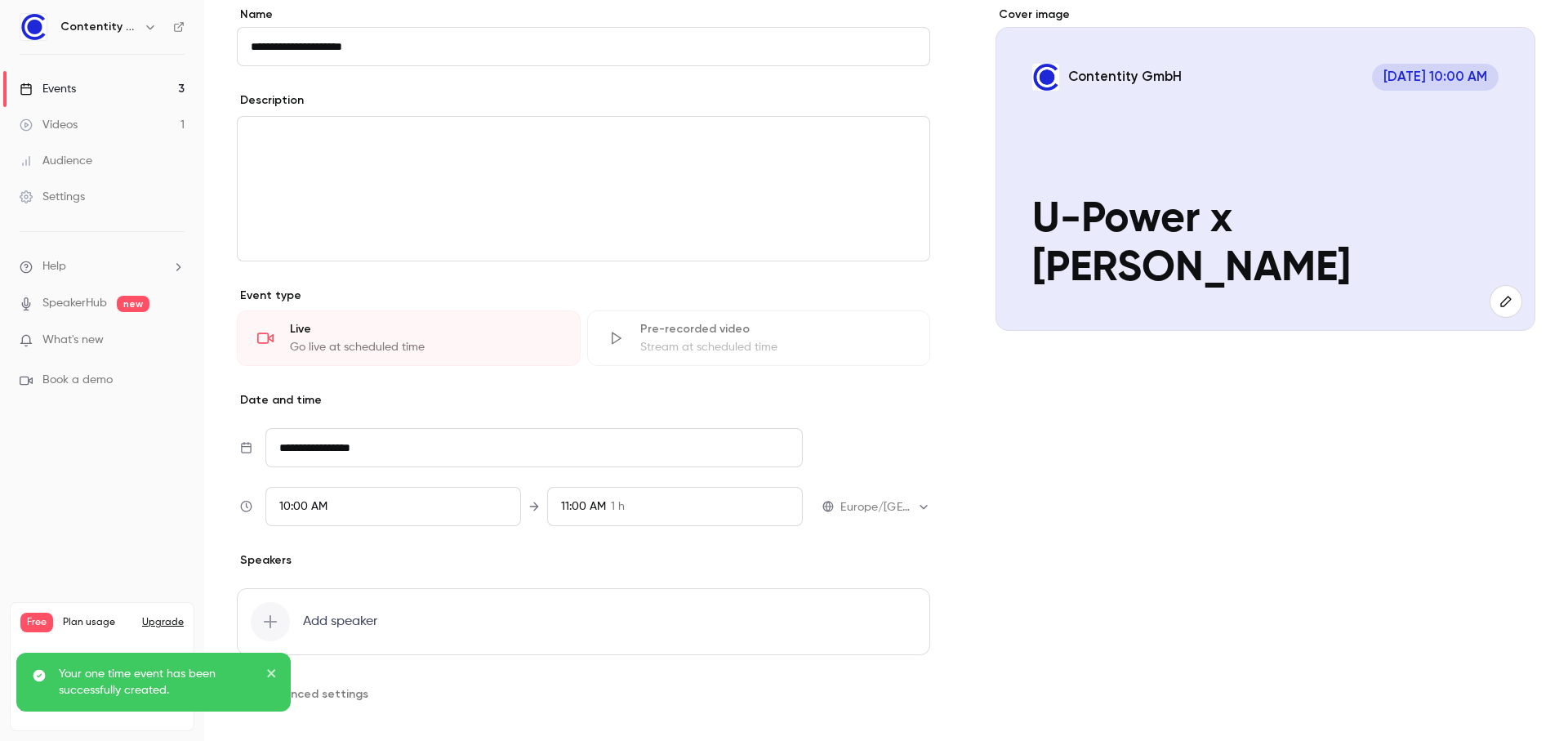 scroll, scrollTop: 155, scrollLeft: 0, axis: vertical 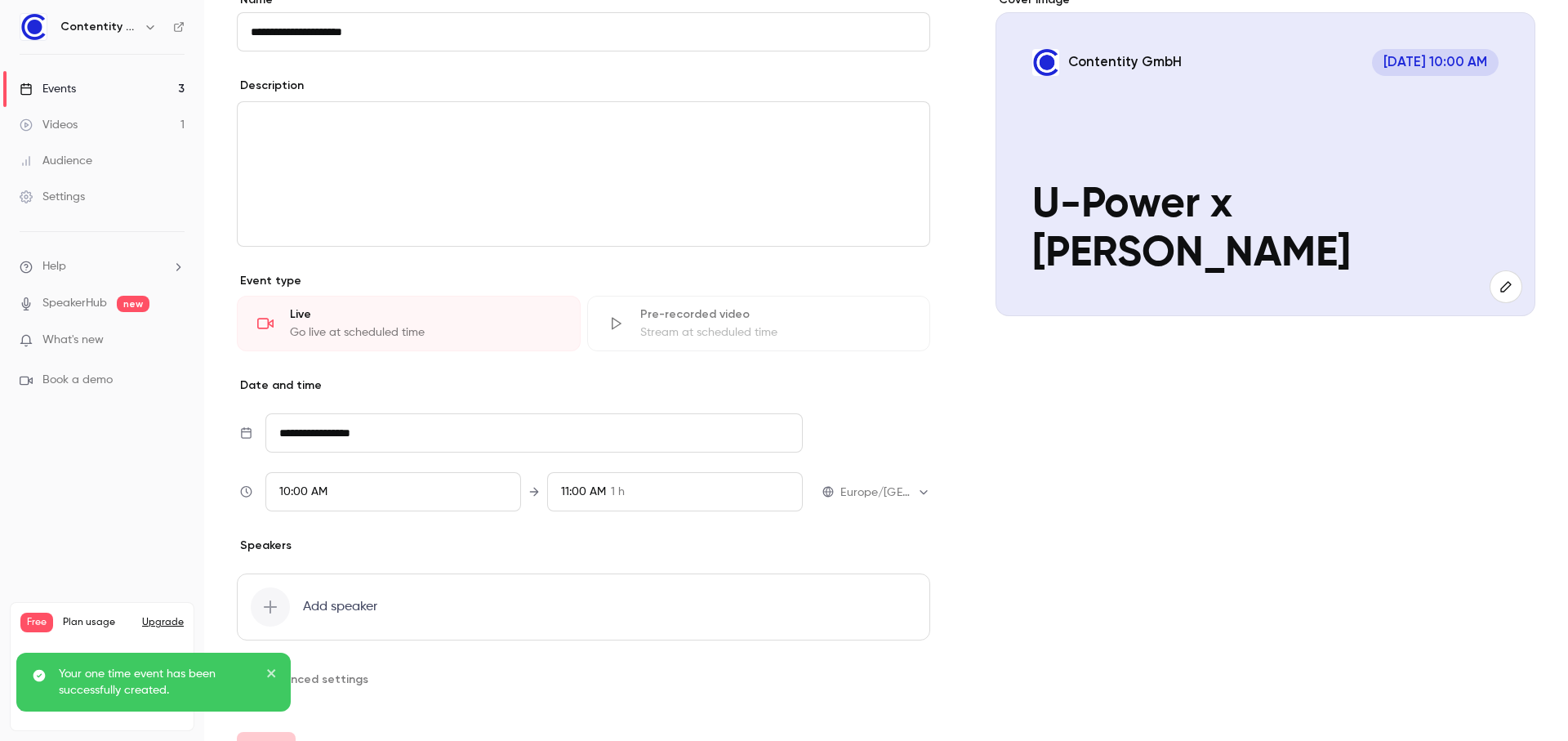 click 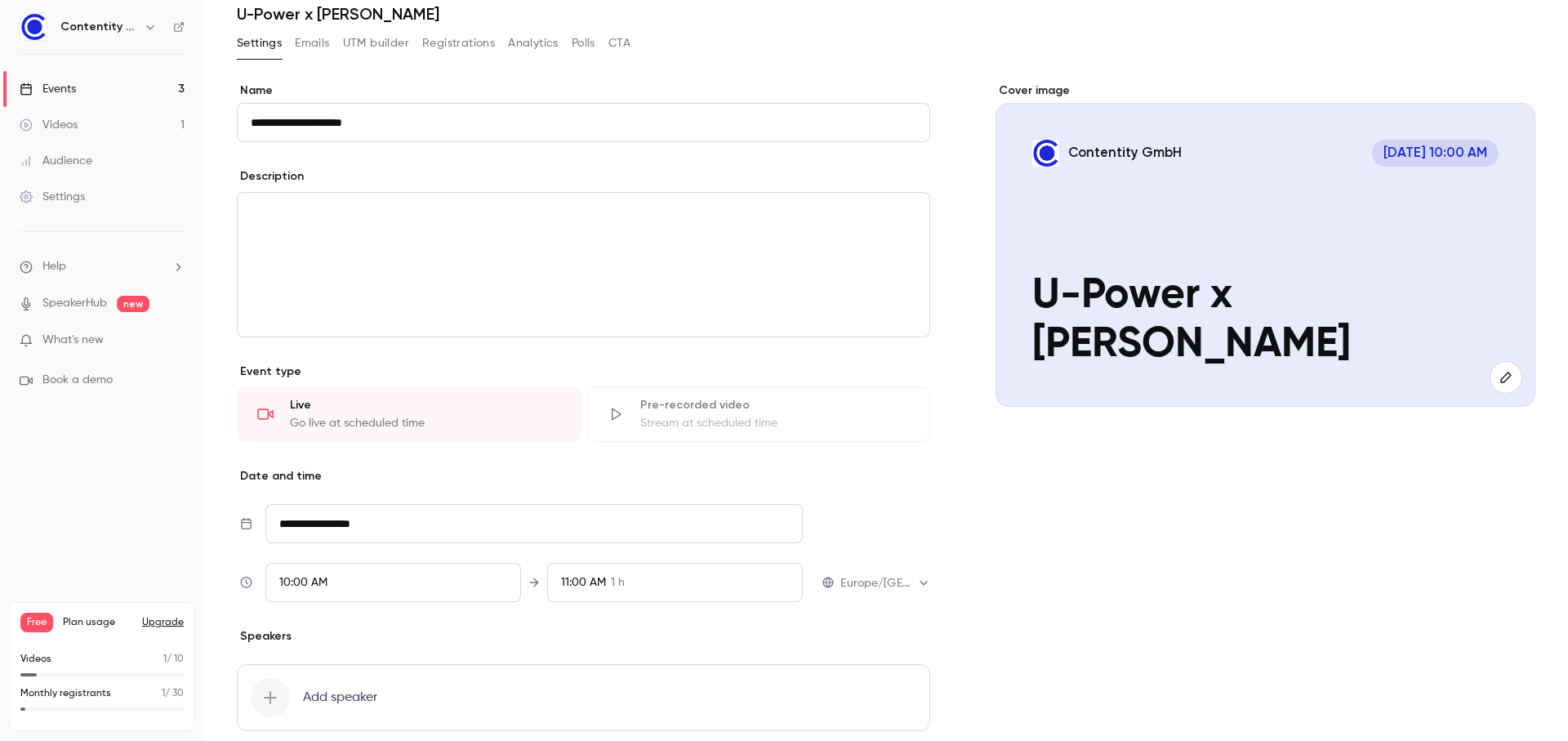 scroll, scrollTop: 0, scrollLeft: 0, axis: both 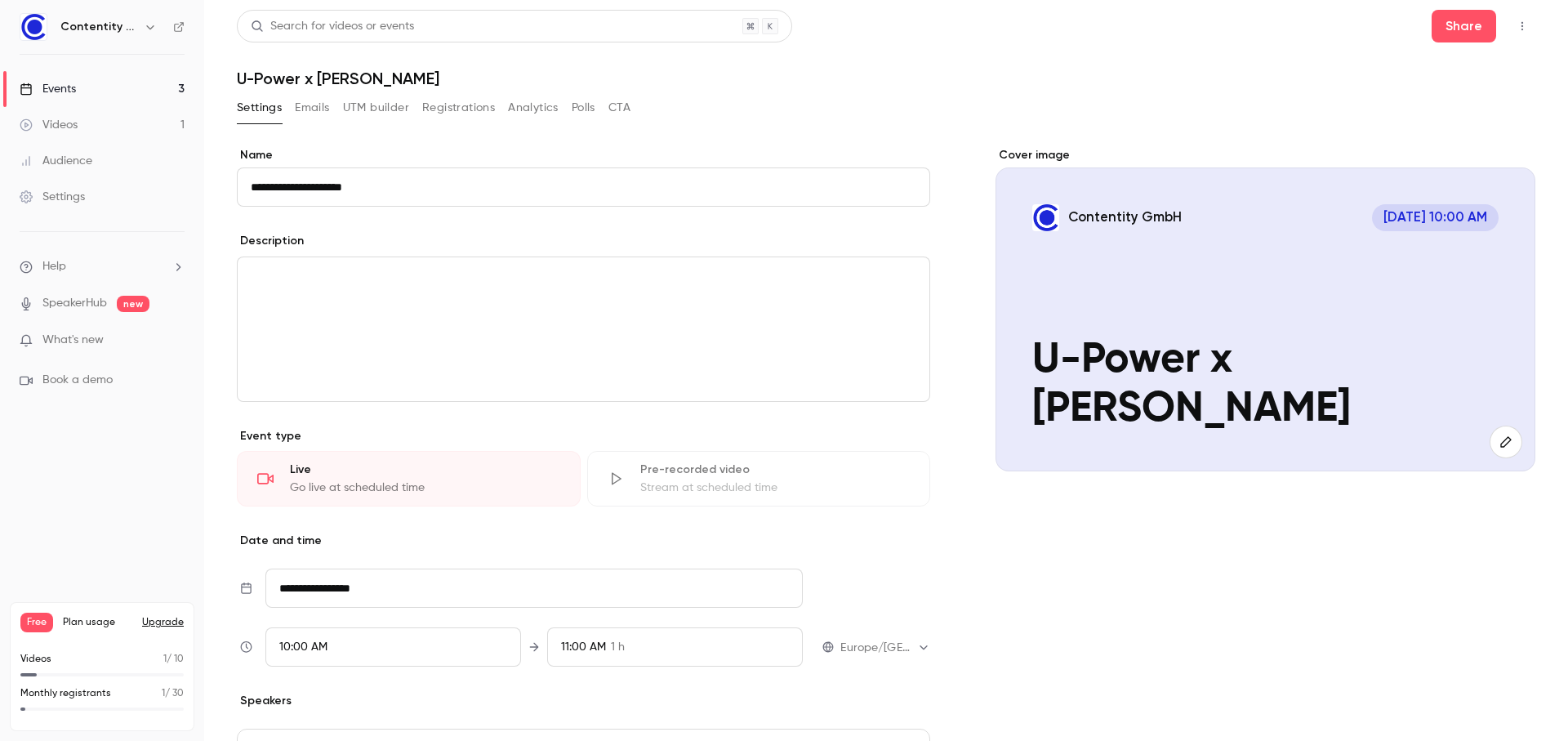 click on "Events 3" at bounding box center [102, 89] 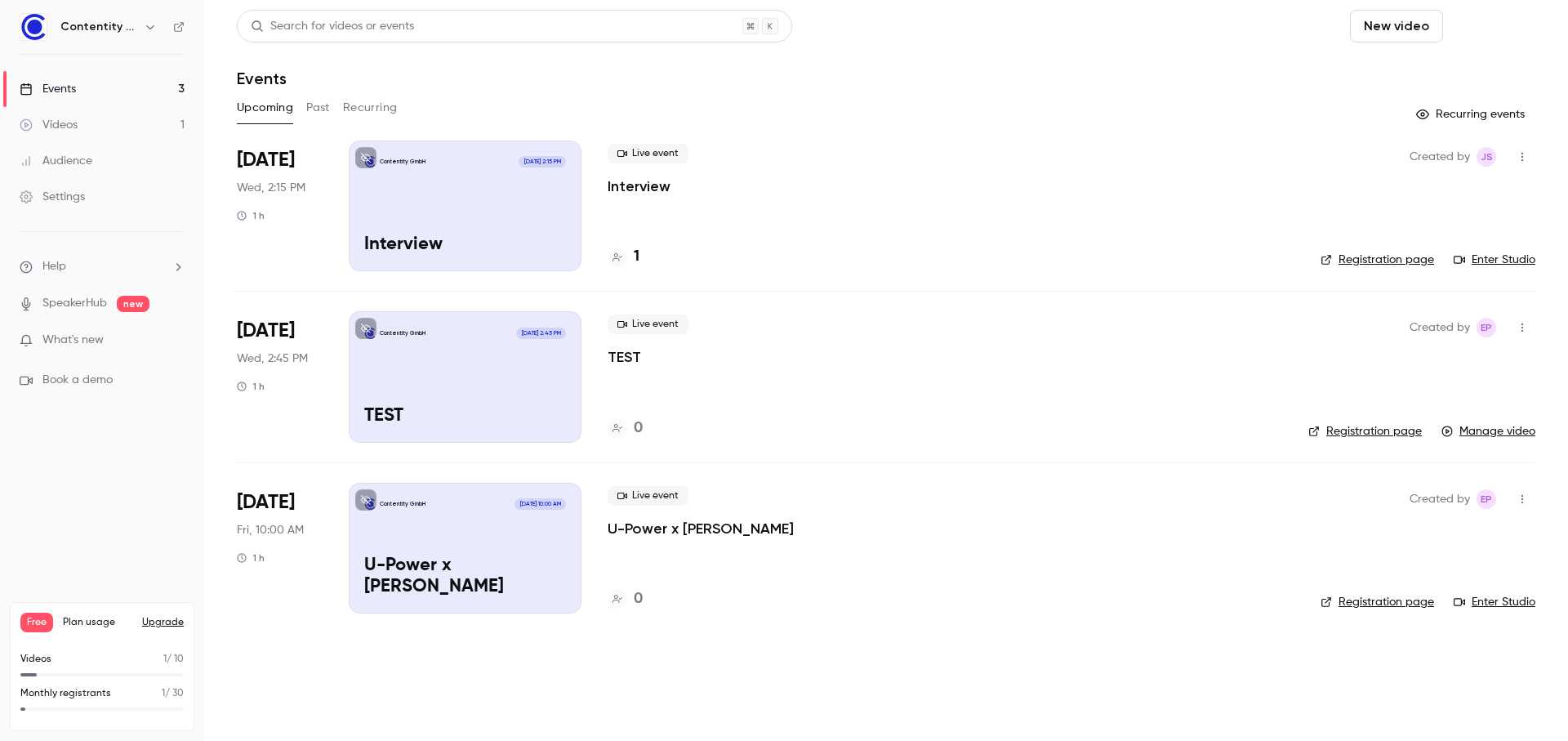 click on "Schedule" at bounding box center (1492, 26) 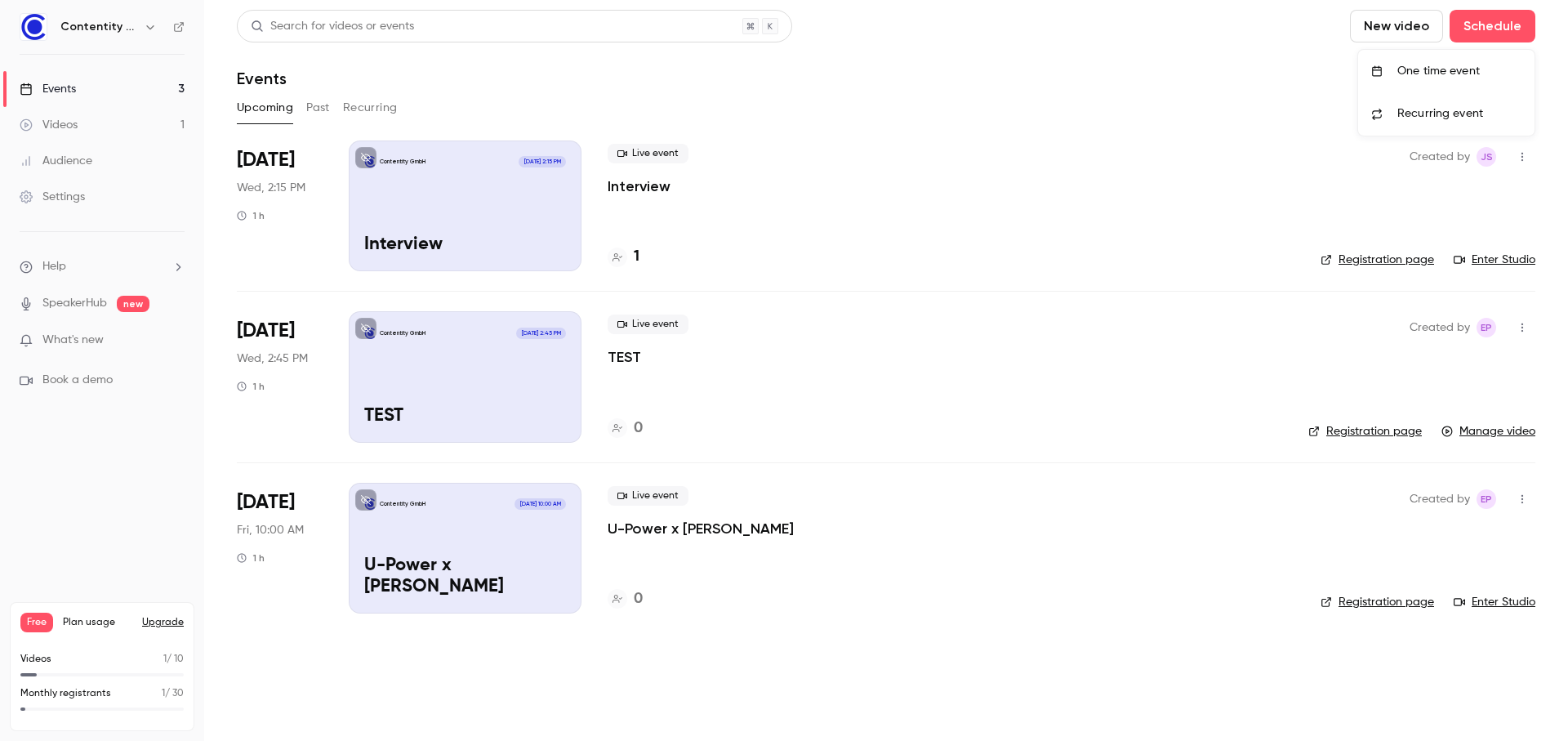 click on "One time event" at bounding box center (1459, 71) 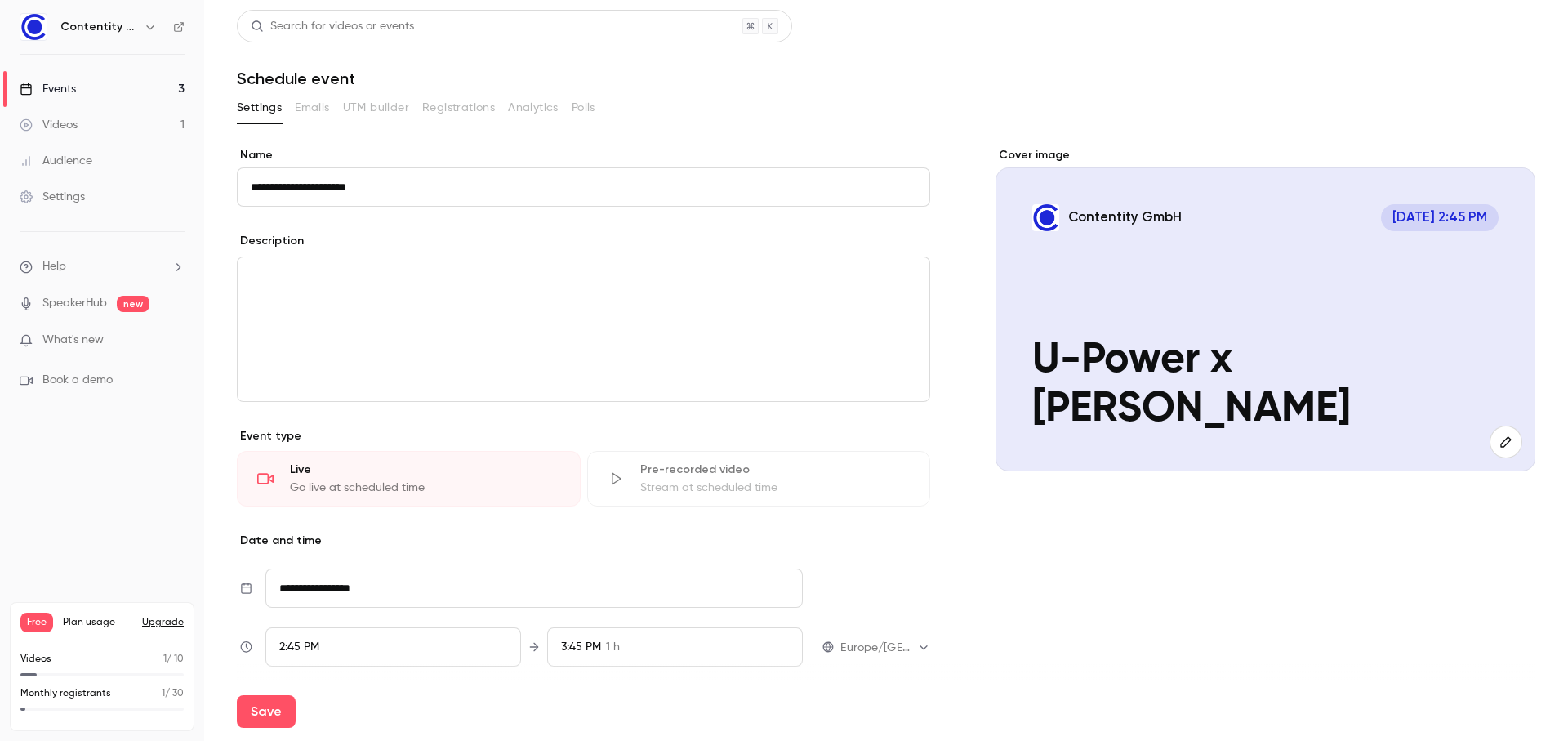 type on "**********" 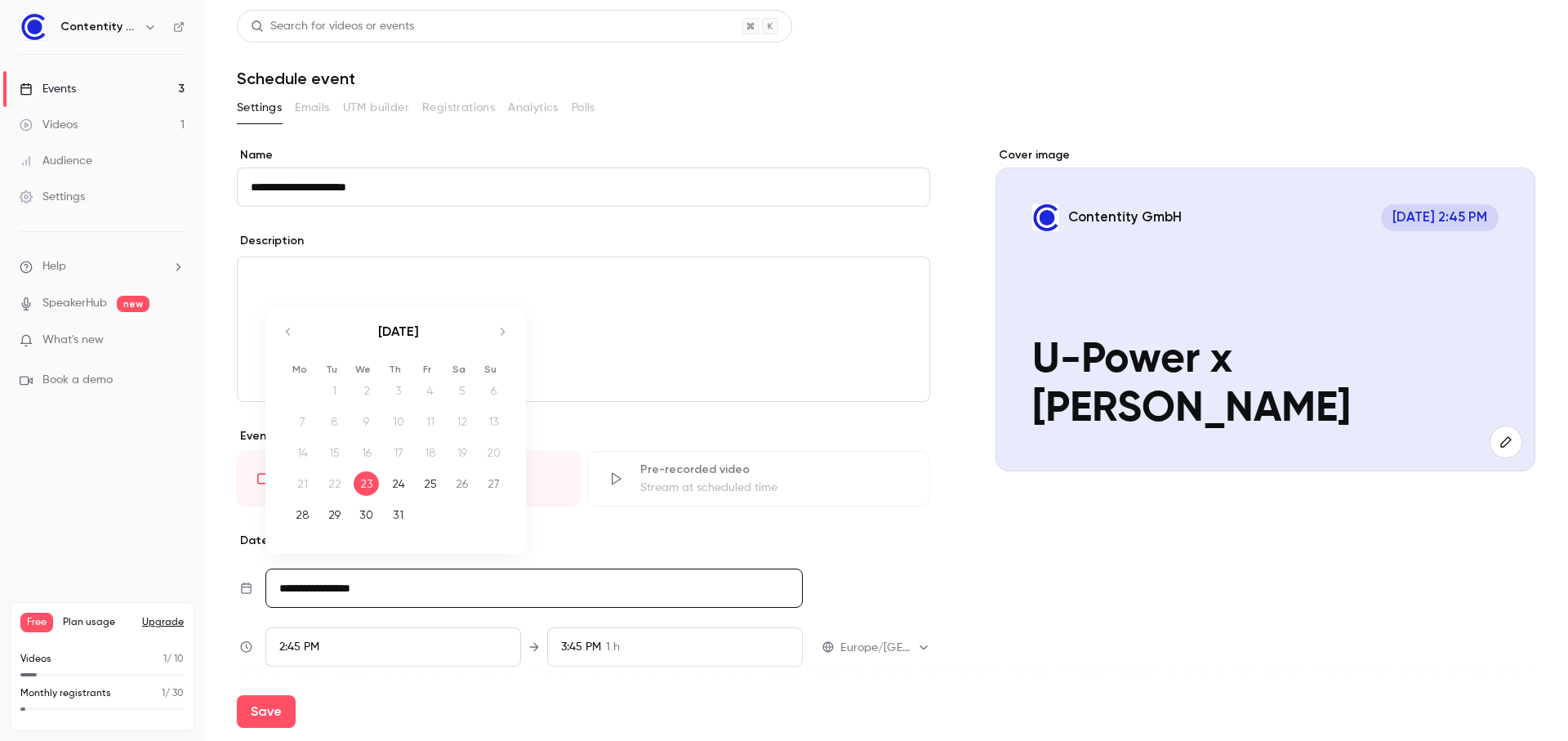 click on "25" at bounding box center (430, 484) 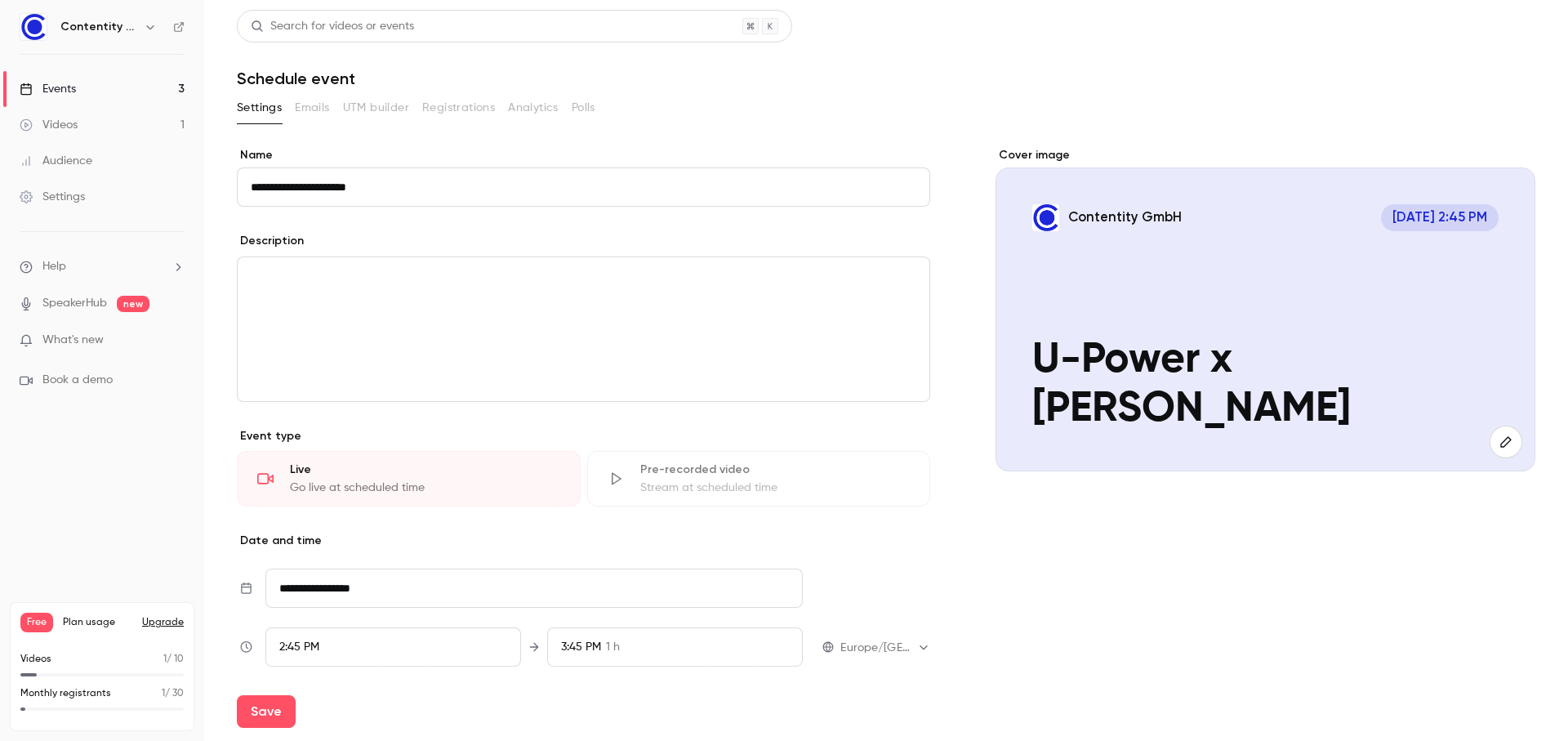 click on "2:45 PM" at bounding box center [299, 647] 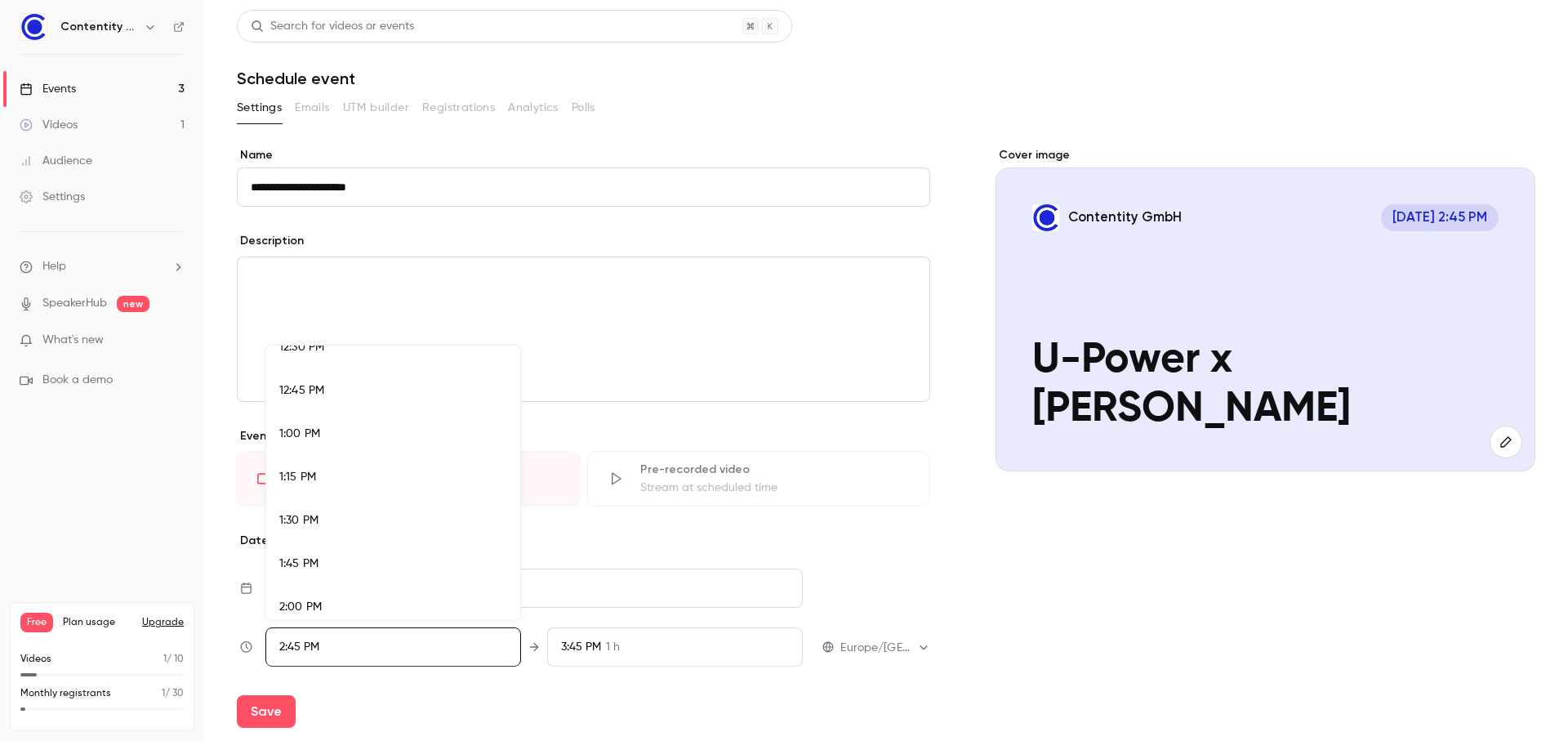 scroll, scrollTop: 2185, scrollLeft: 0, axis: vertical 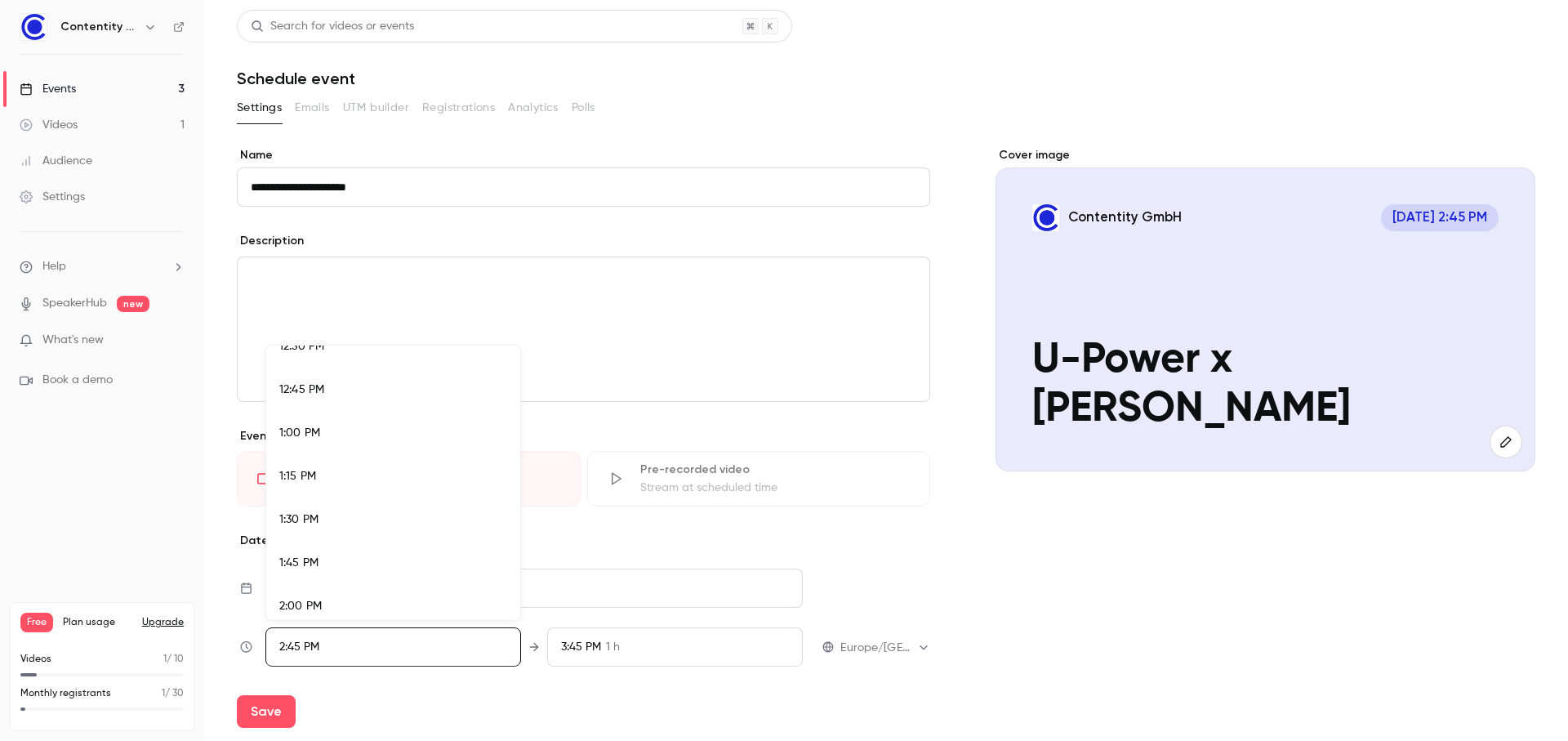 click on "1:00 PM" at bounding box center [300, 433] 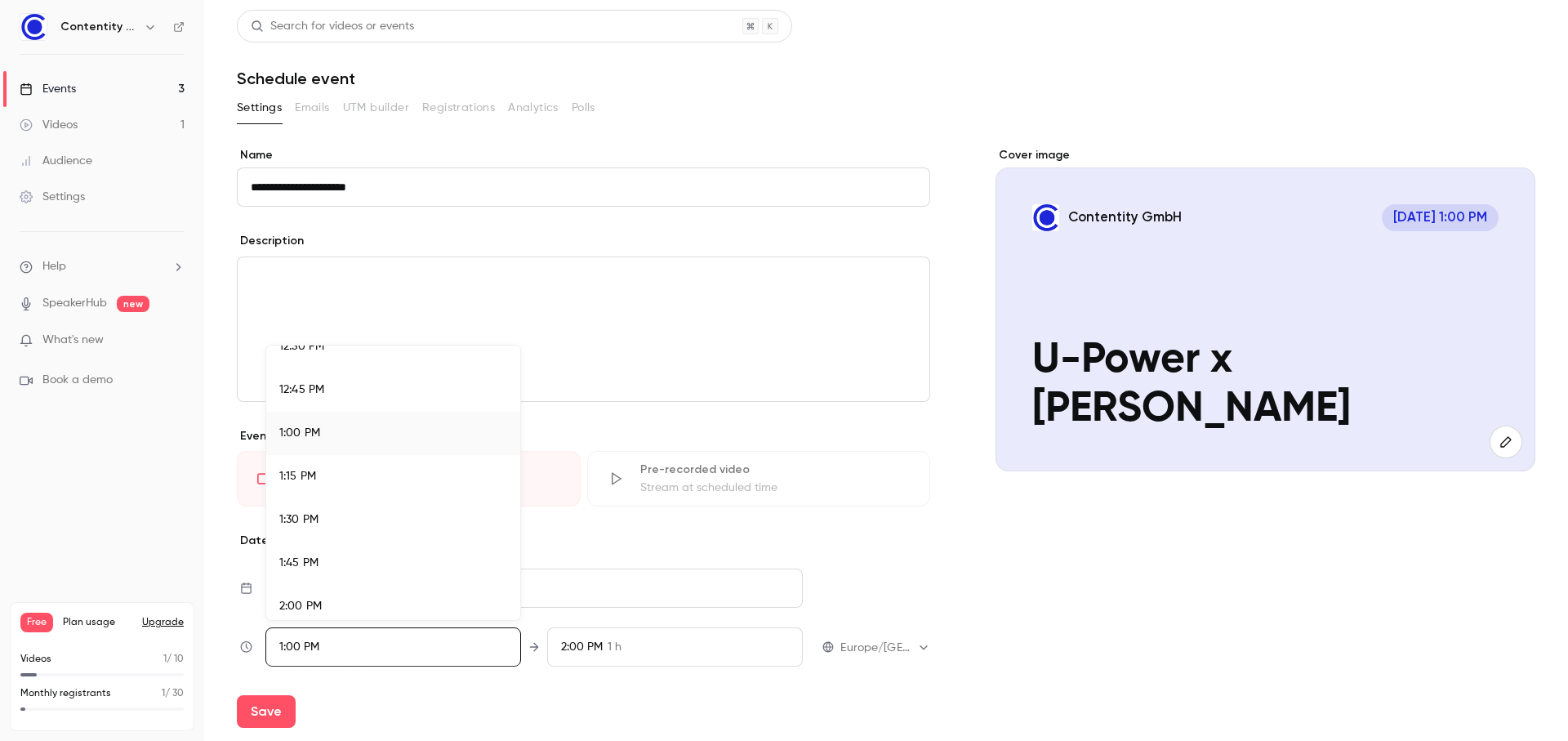 click at bounding box center (784, 370) 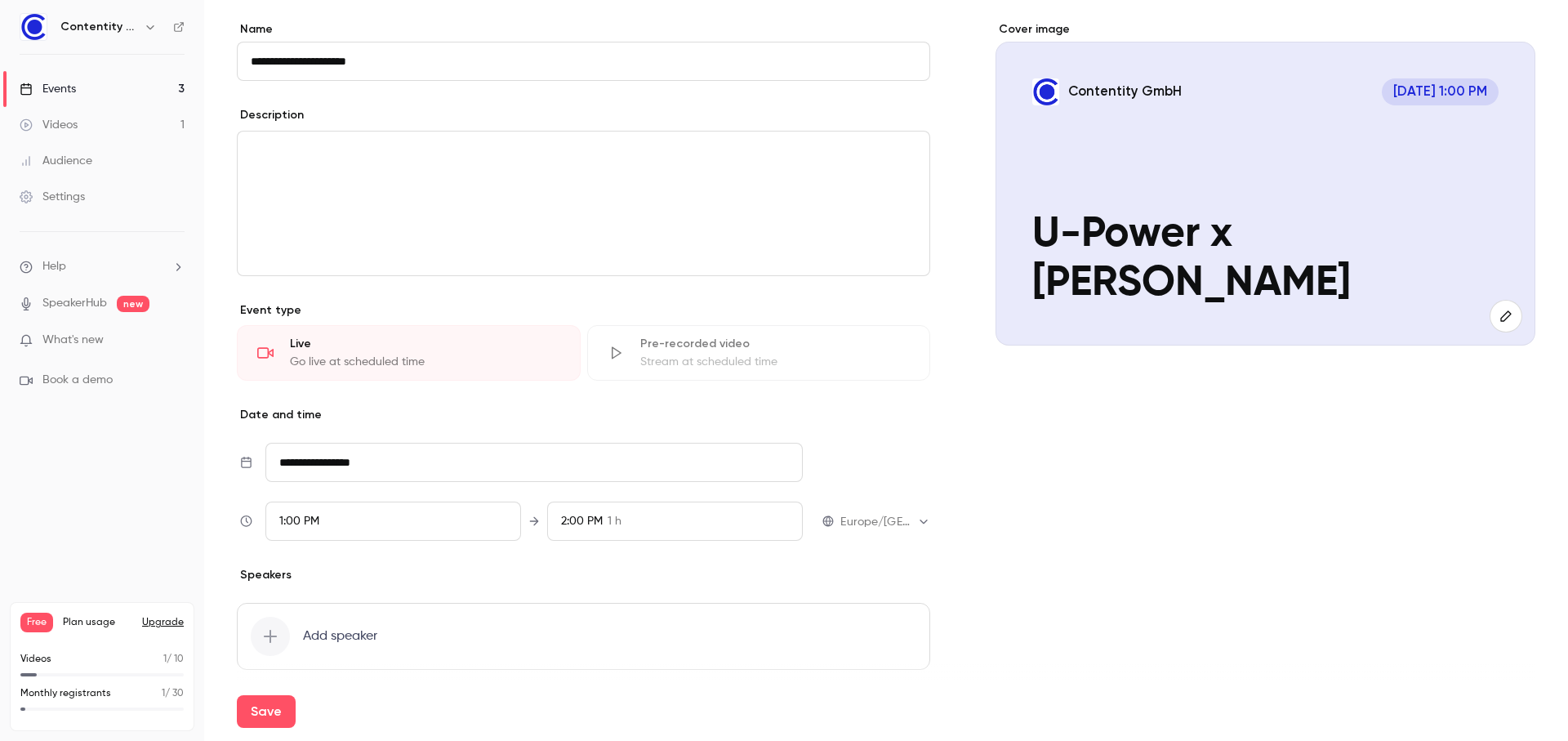 scroll, scrollTop: 185, scrollLeft: 0, axis: vertical 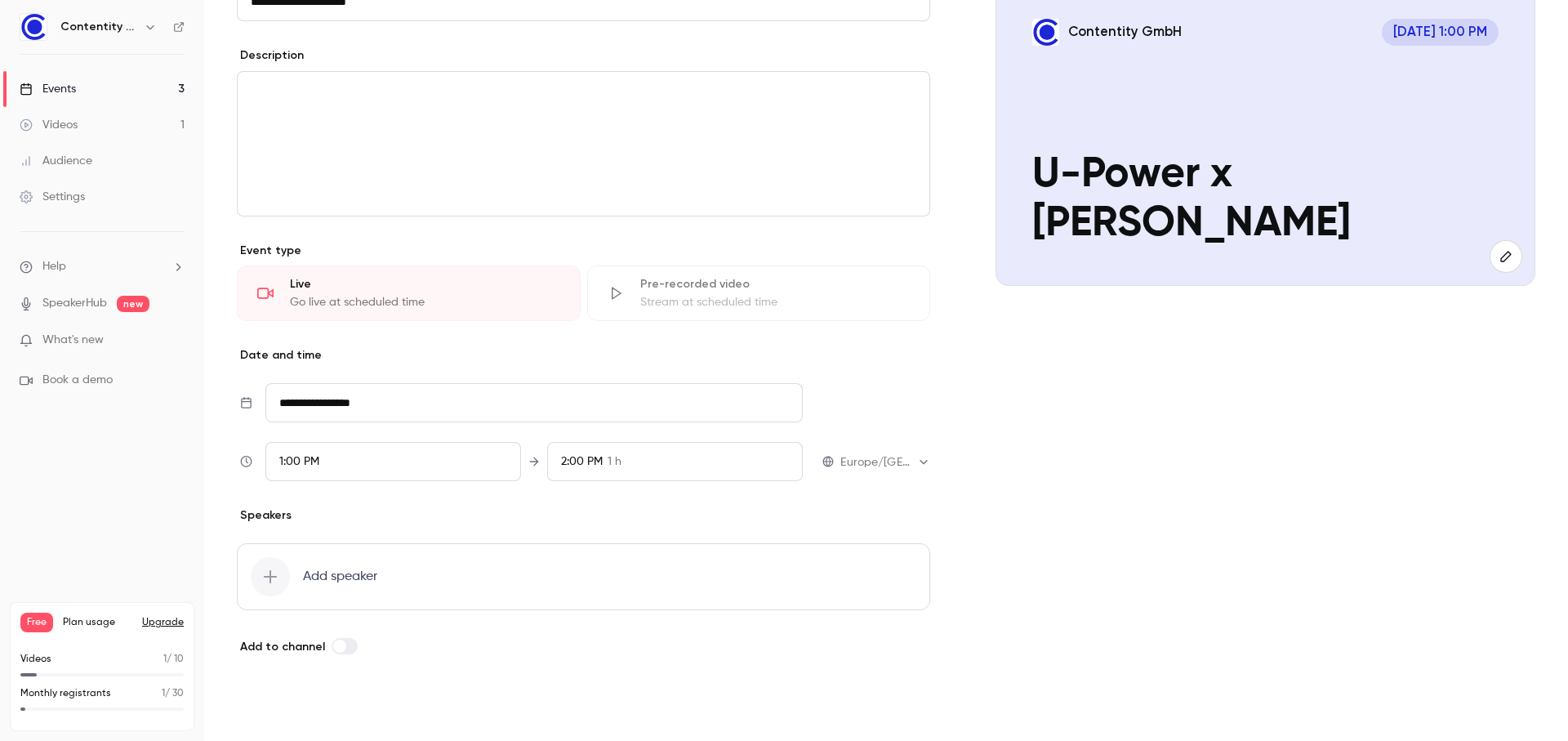 click on "Save" at bounding box center [266, 712] 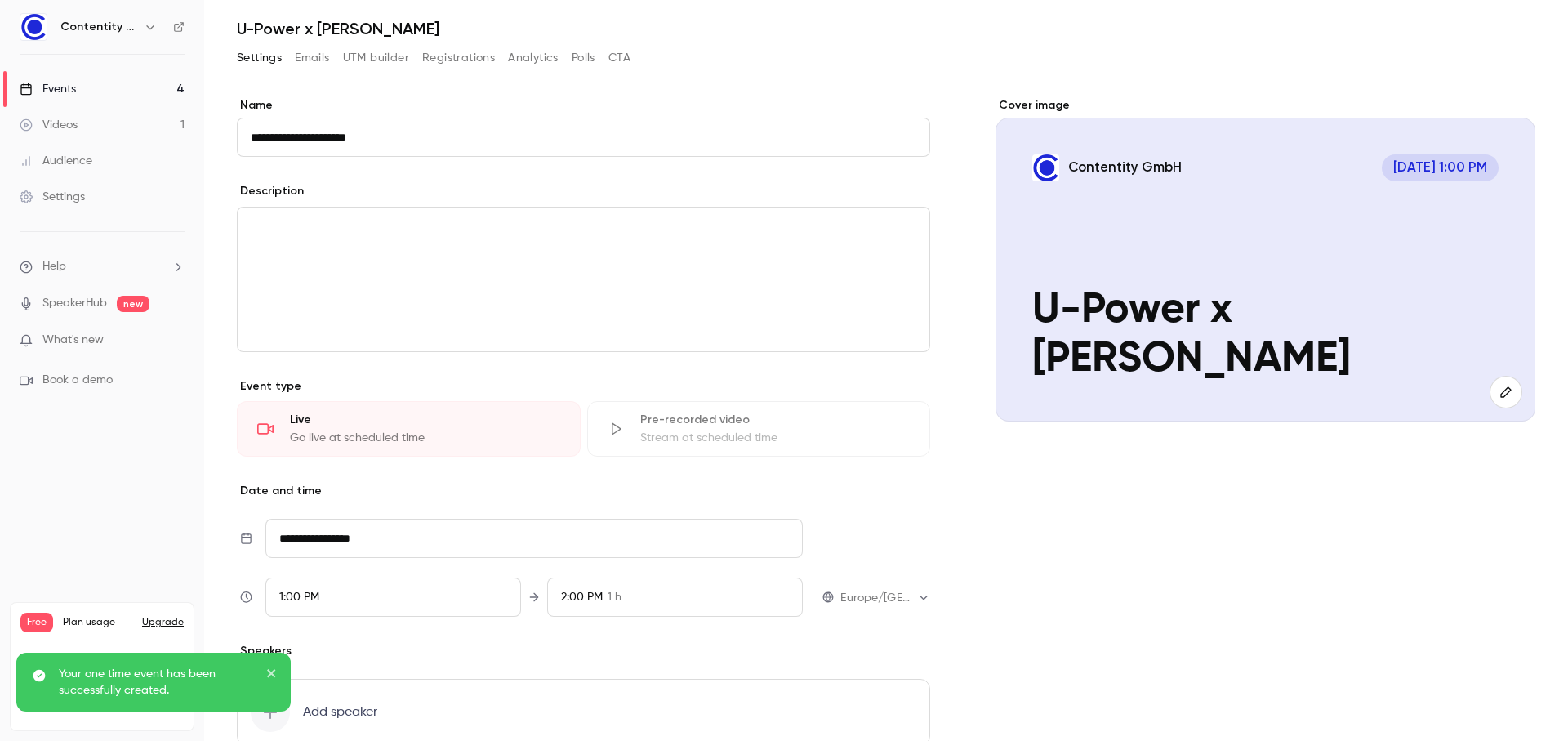 scroll, scrollTop: 0, scrollLeft: 0, axis: both 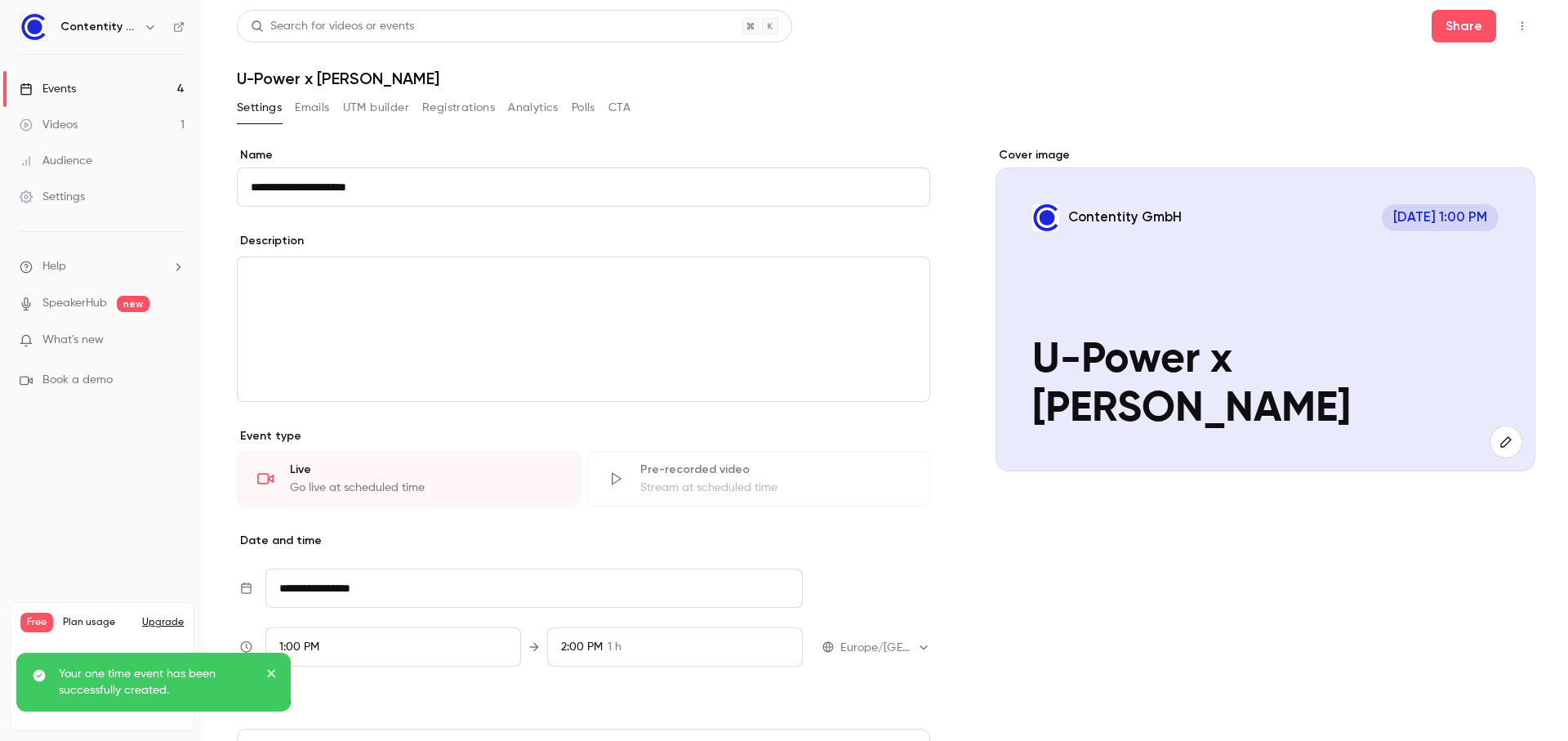 click 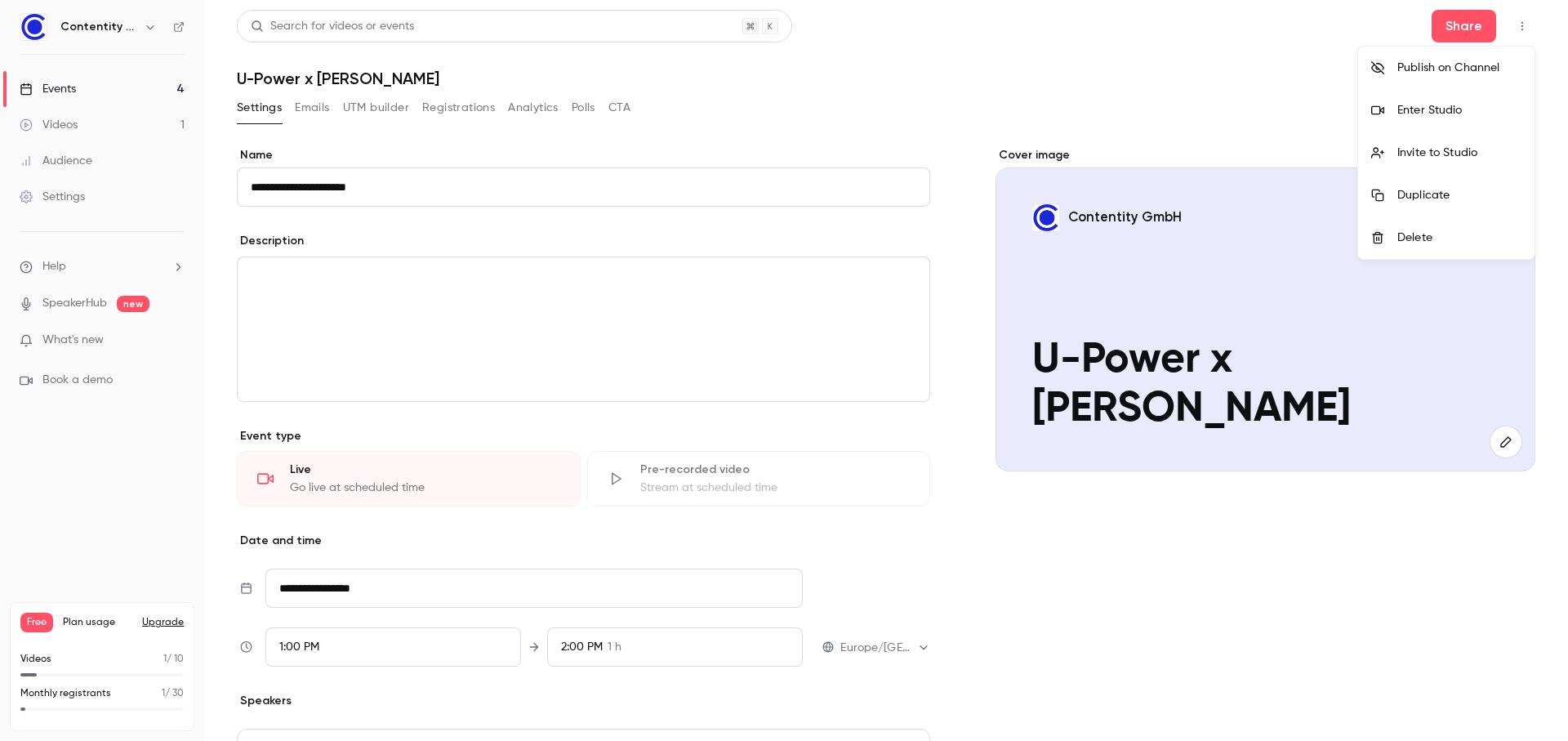 click at bounding box center (784, 370) 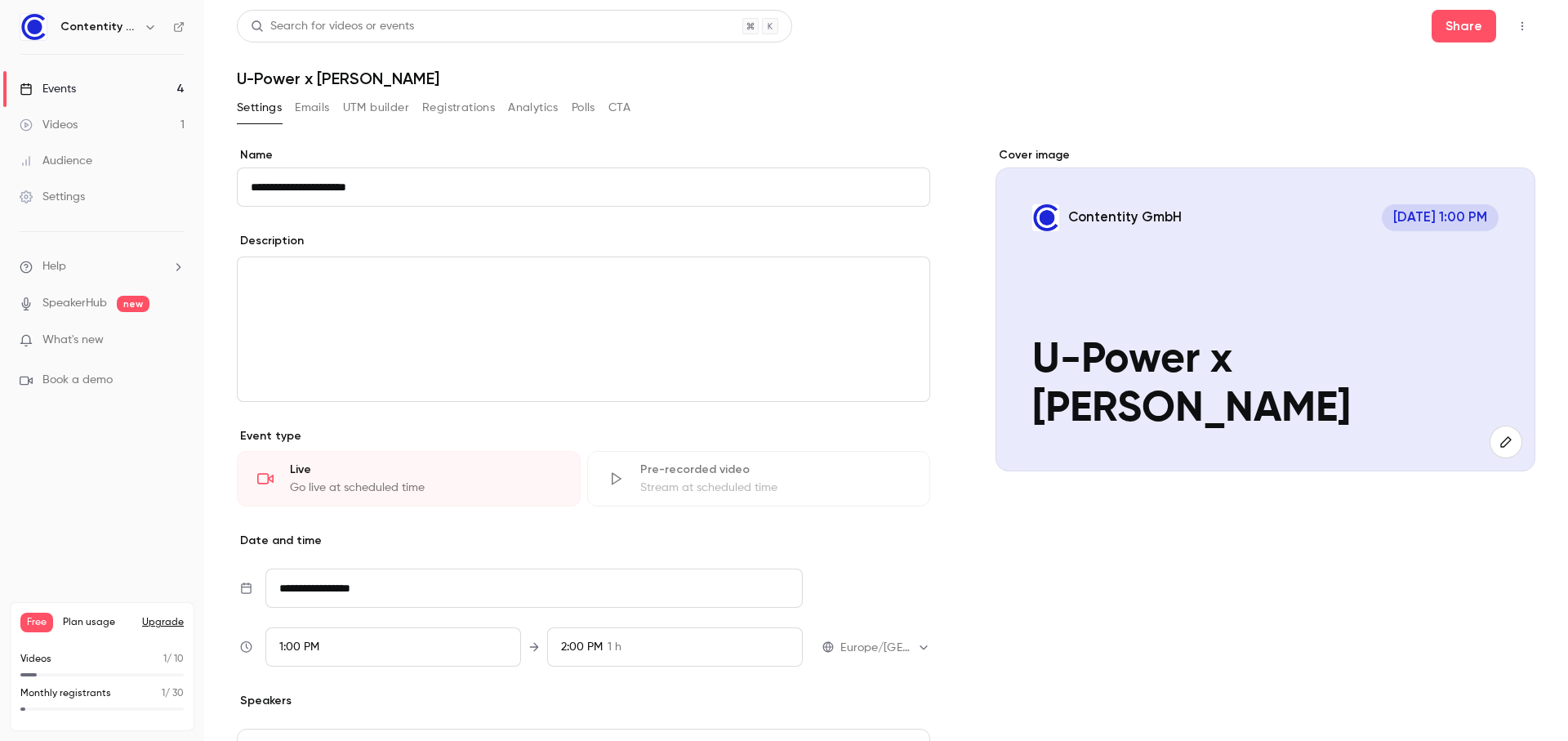 click on "Events 4" at bounding box center (102, 89) 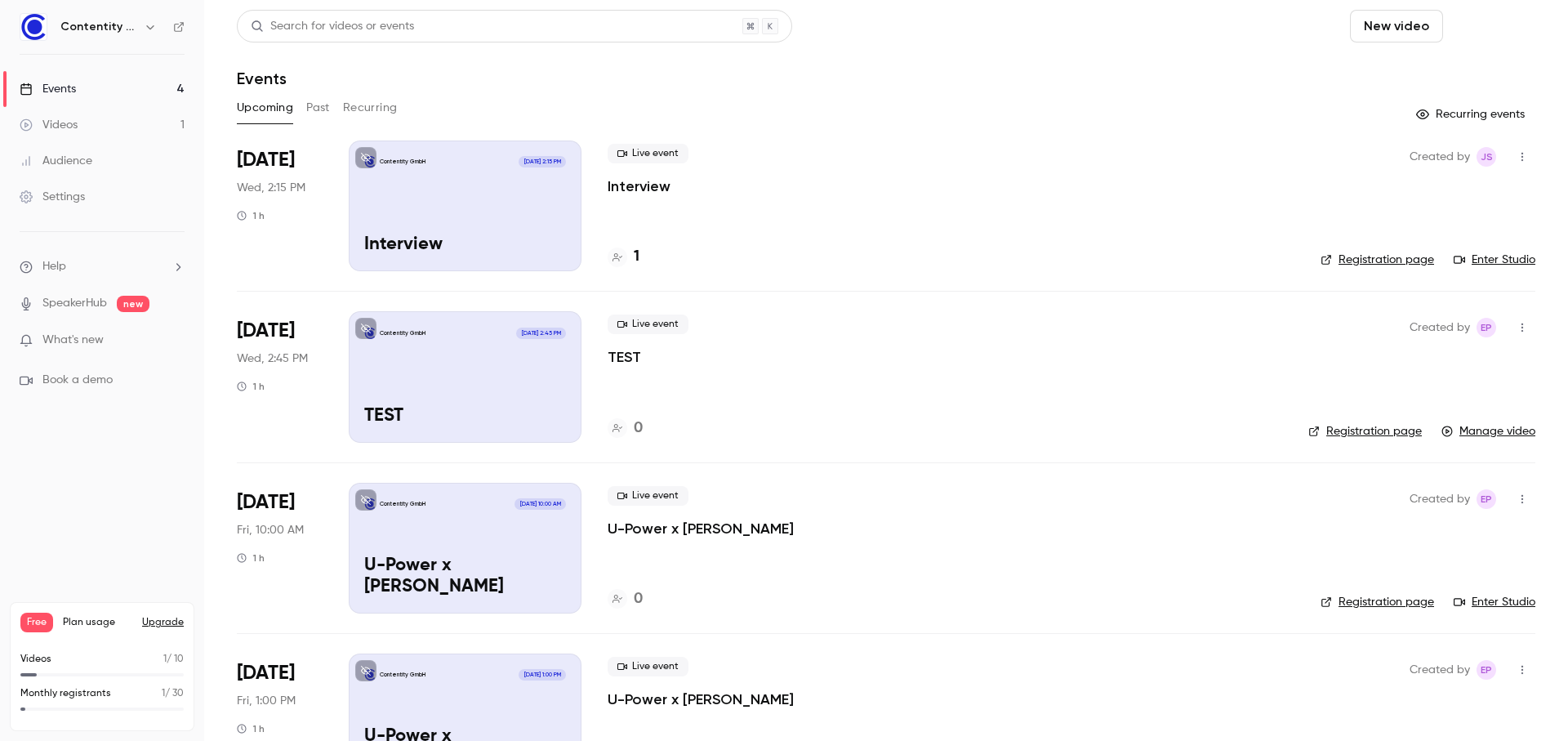 click on "Schedule" at bounding box center (1492, 26) 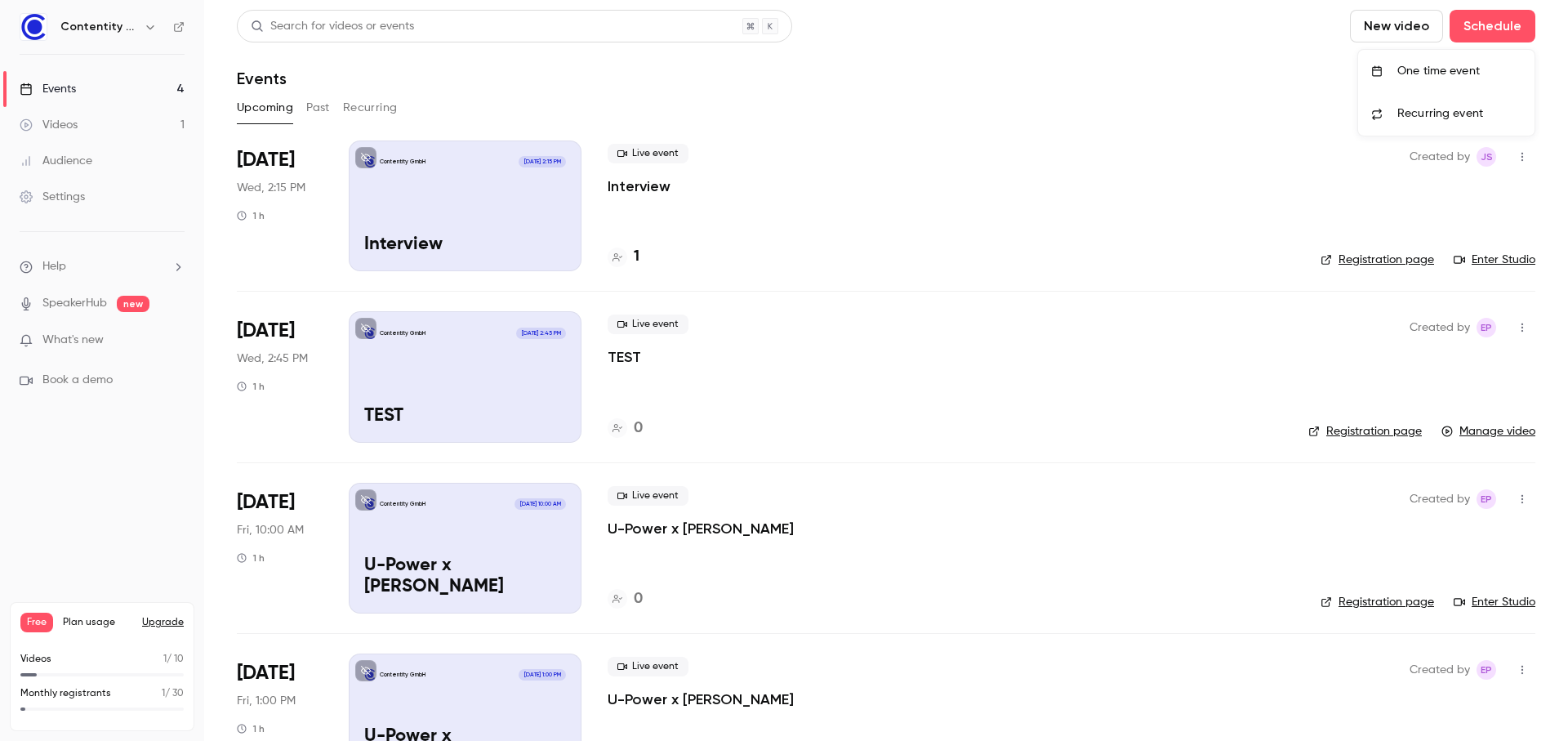 click on "One time event" at bounding box center [1459, 71] 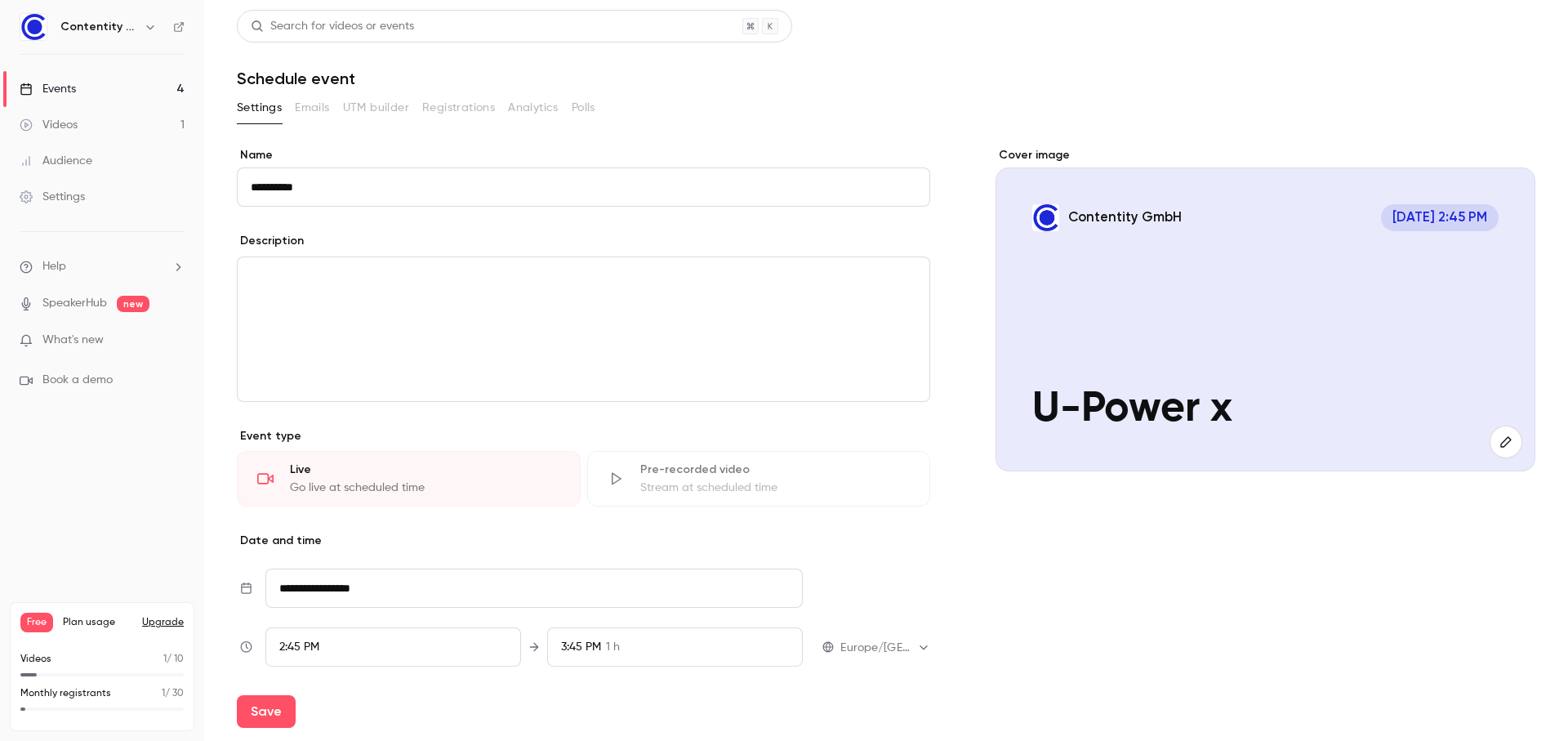 click on "*********" at bounding box center [583, 187] 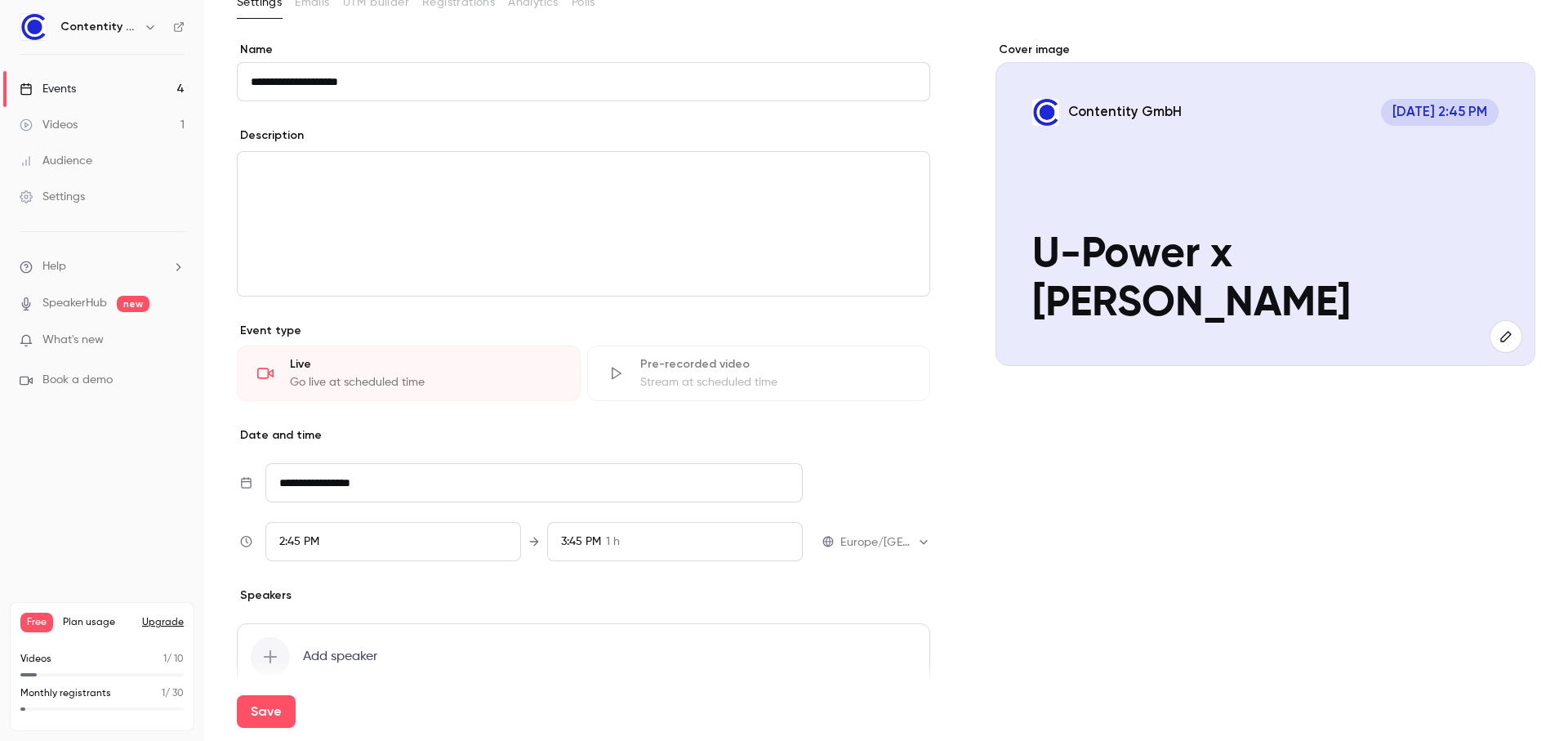 scroll, scrollTop: 124, scrollLeft: 0, axis: vertical 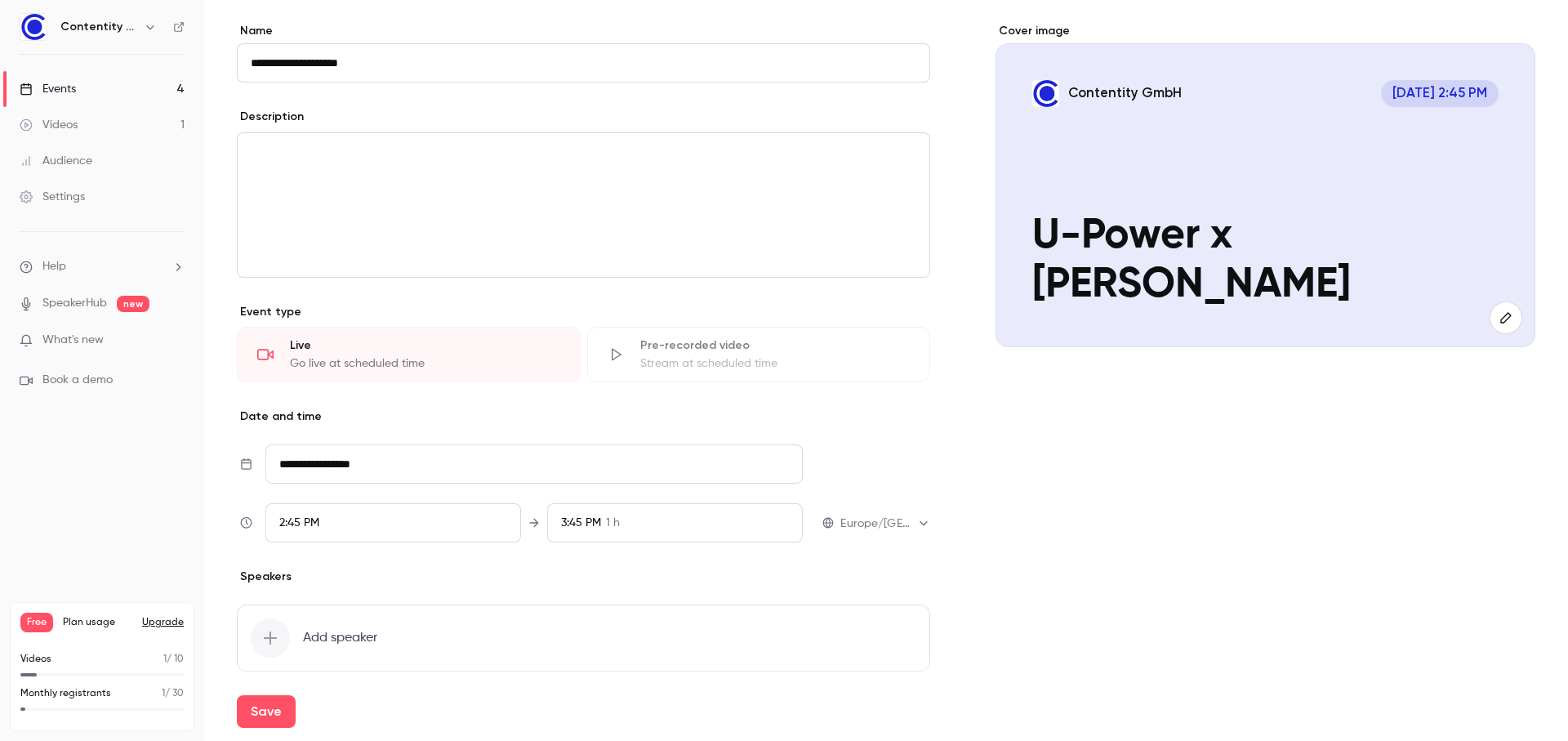 type on "**********" 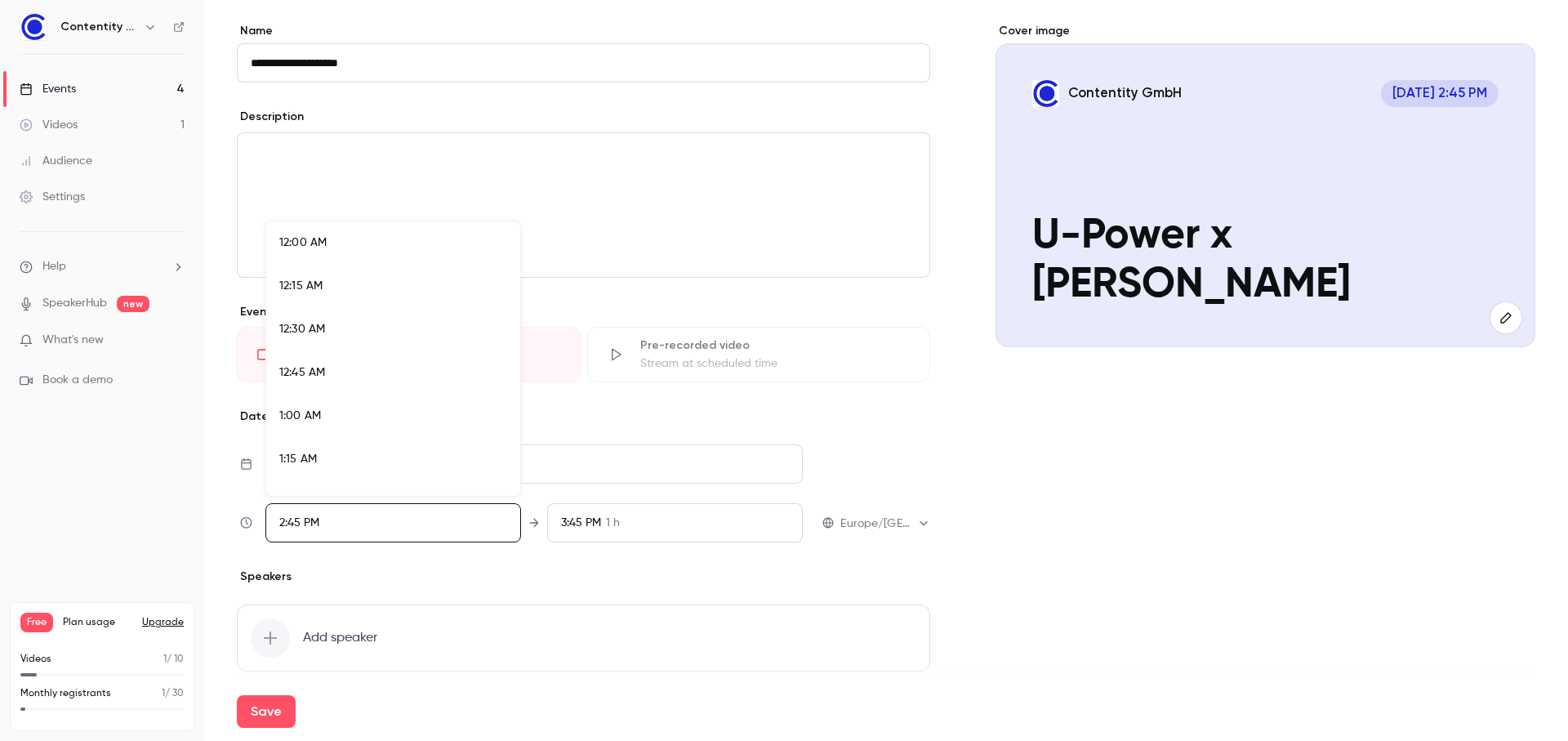 scroll, scrollTop: 2439, scrollLeft: 0, axis: vertical 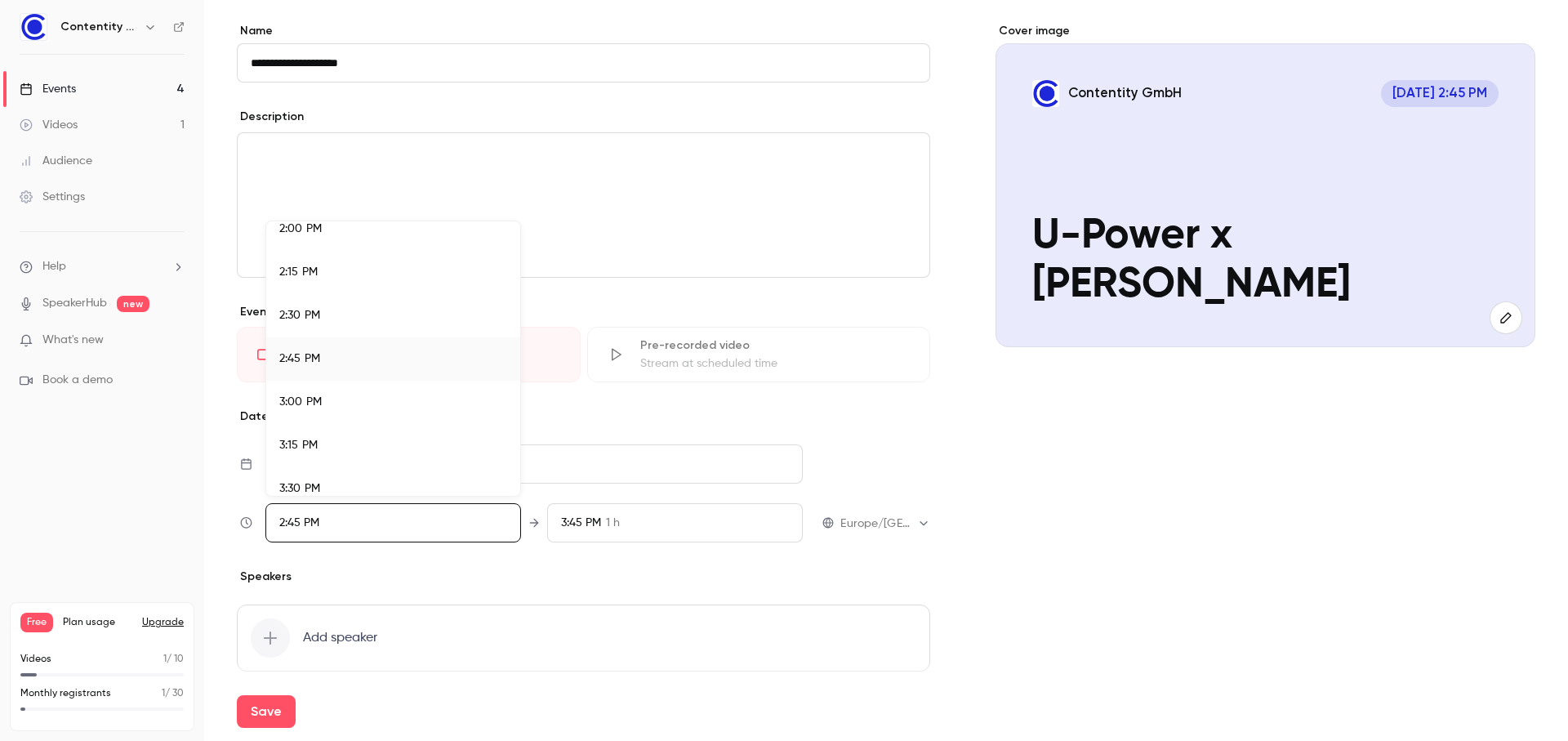 click on "2:00 PM" at bounding box center [301, 229] 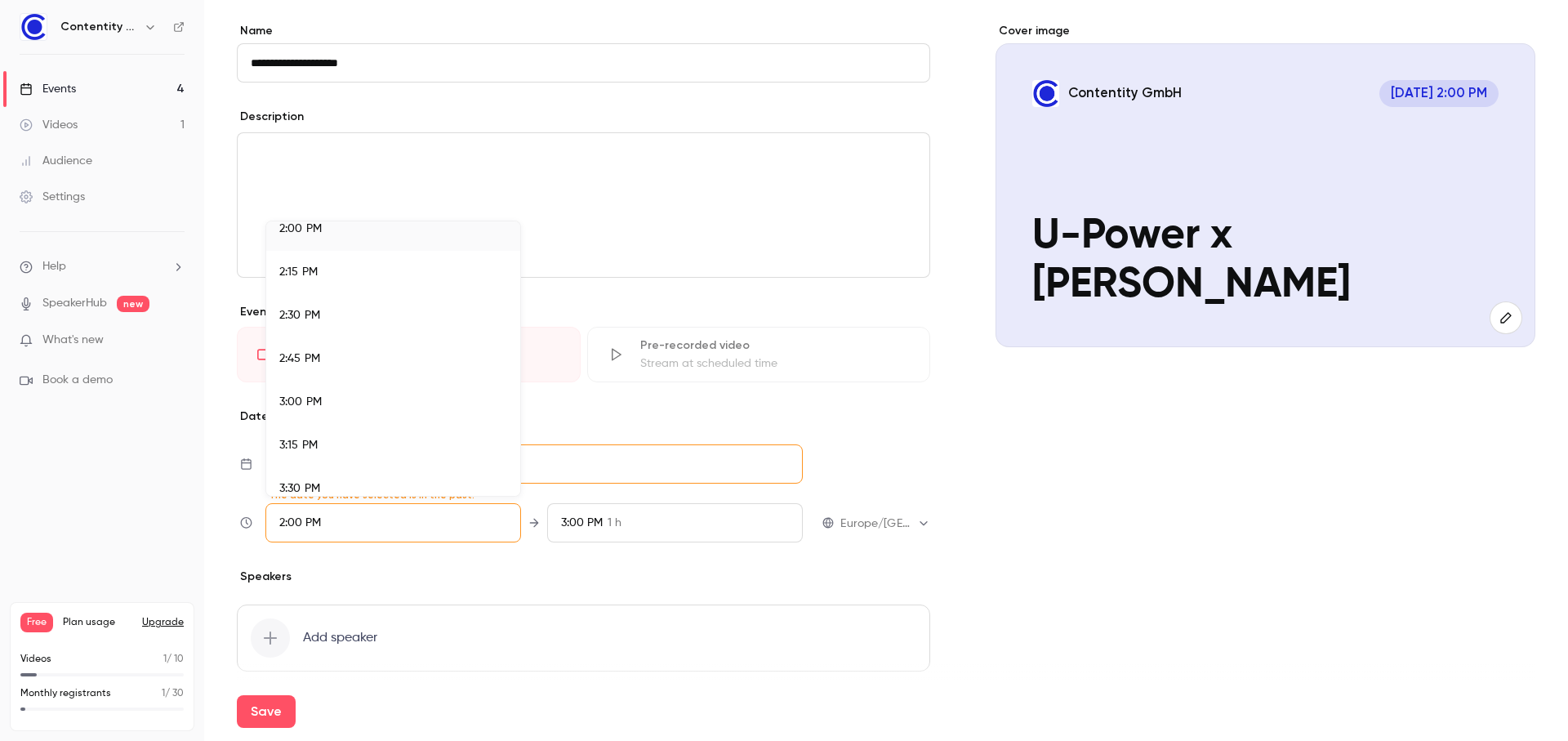 click at bounding box center (784, 370) 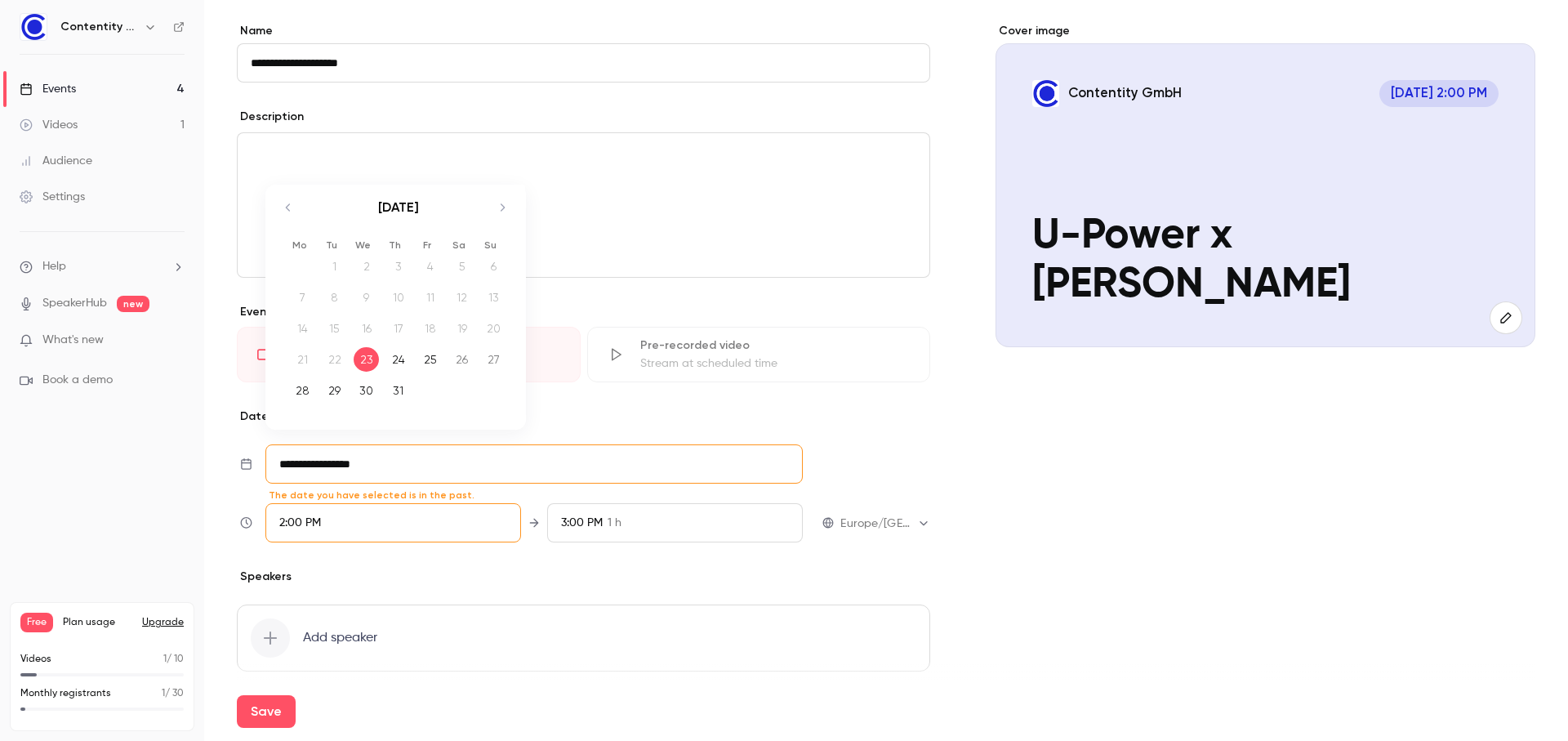 click on "**********" at bounding box center [534, 464] 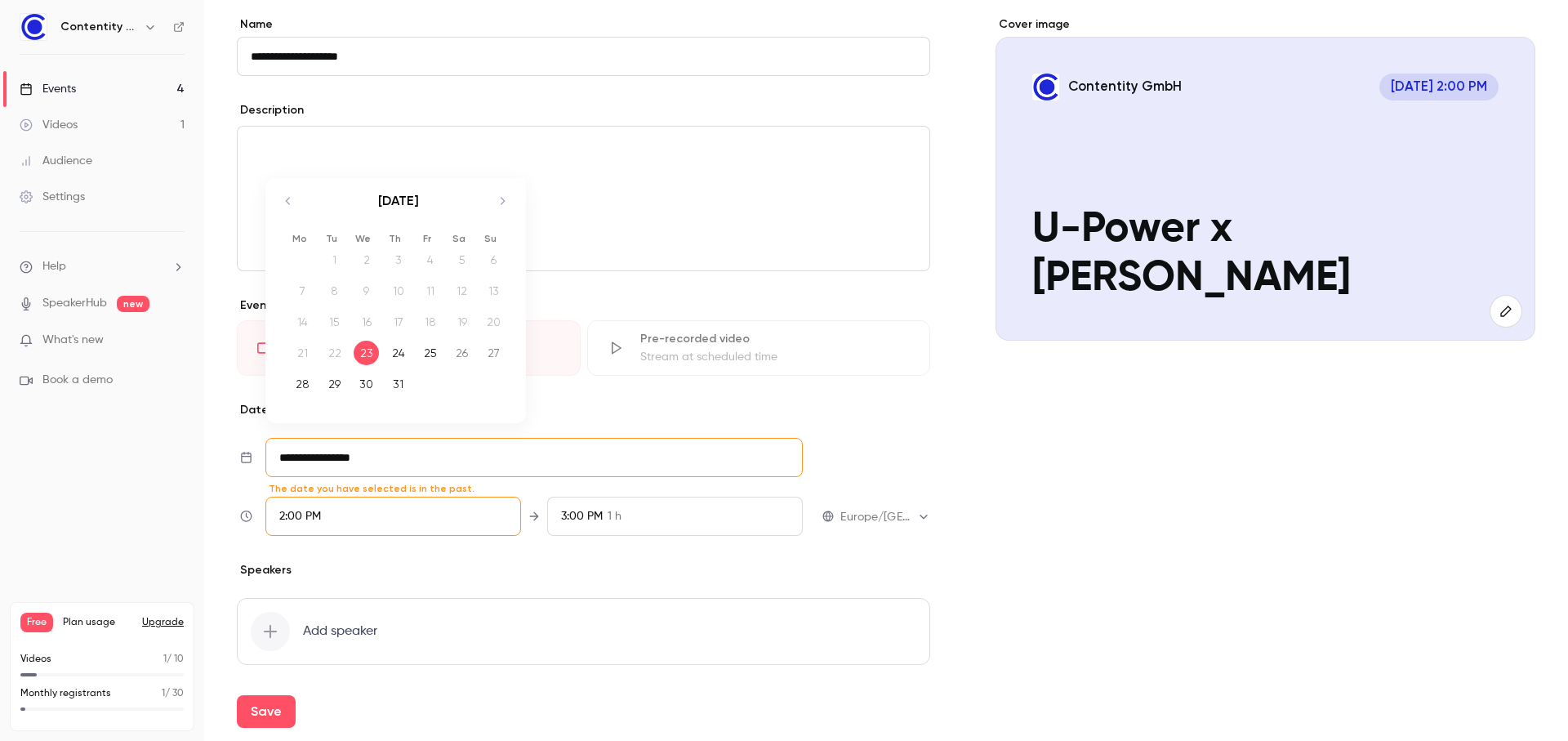 click on "25" at bounding box center [430, 353] 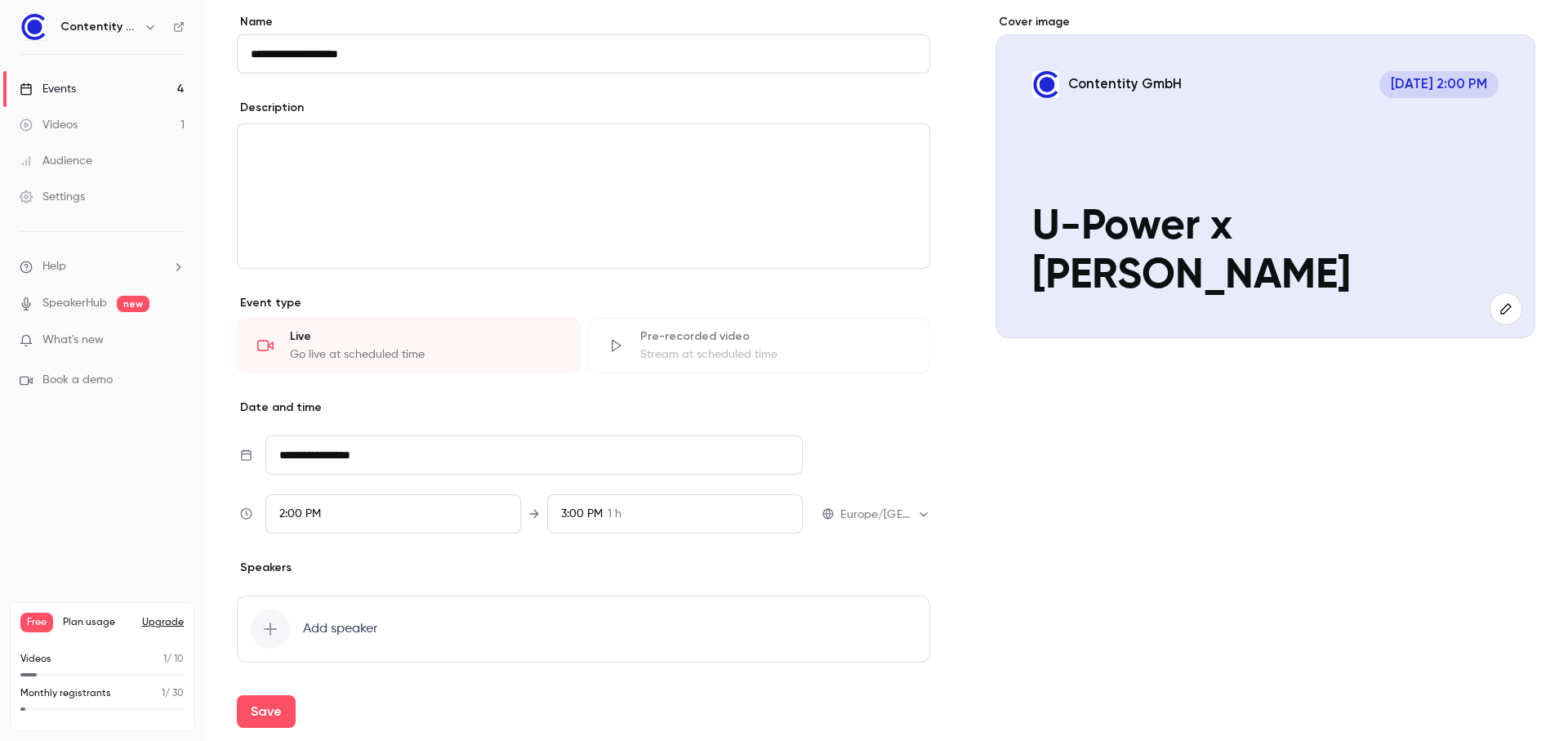 scroll, scrollTop: 185, scrollLeft: 0, axis: vertical 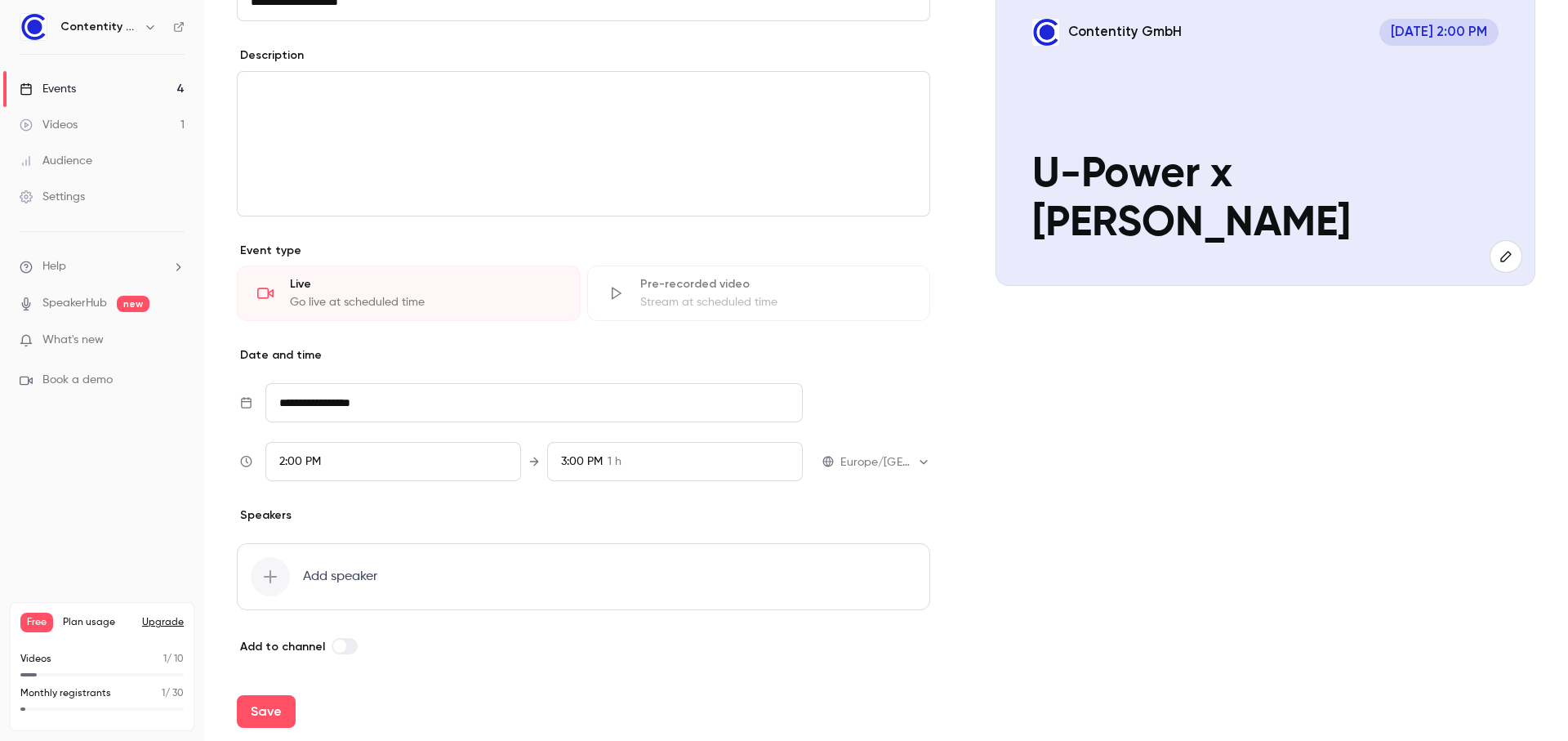click on "Save" at bounding box center (266, 712) 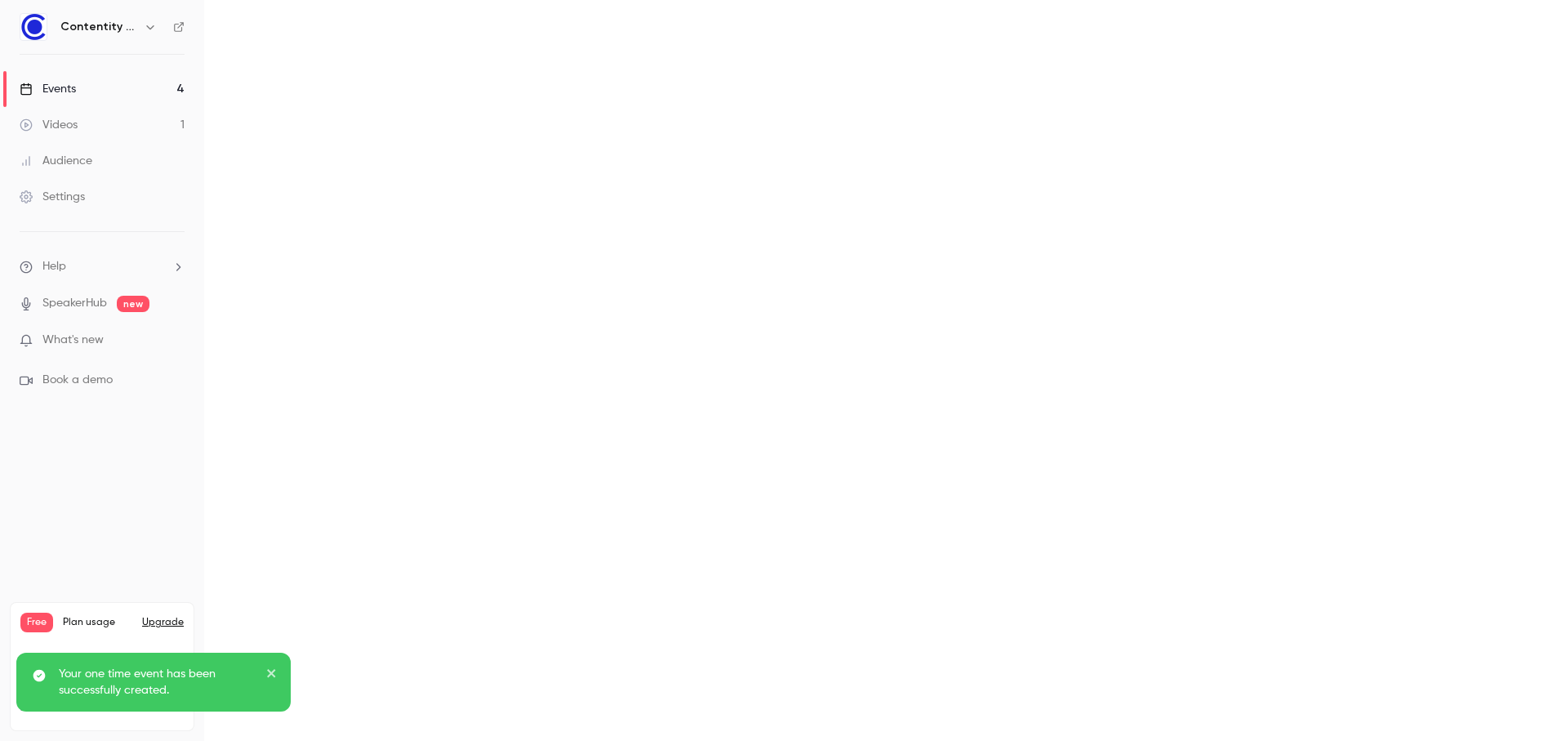 scroll, scrollTop: 0, scrollLeft: 0, axis: both 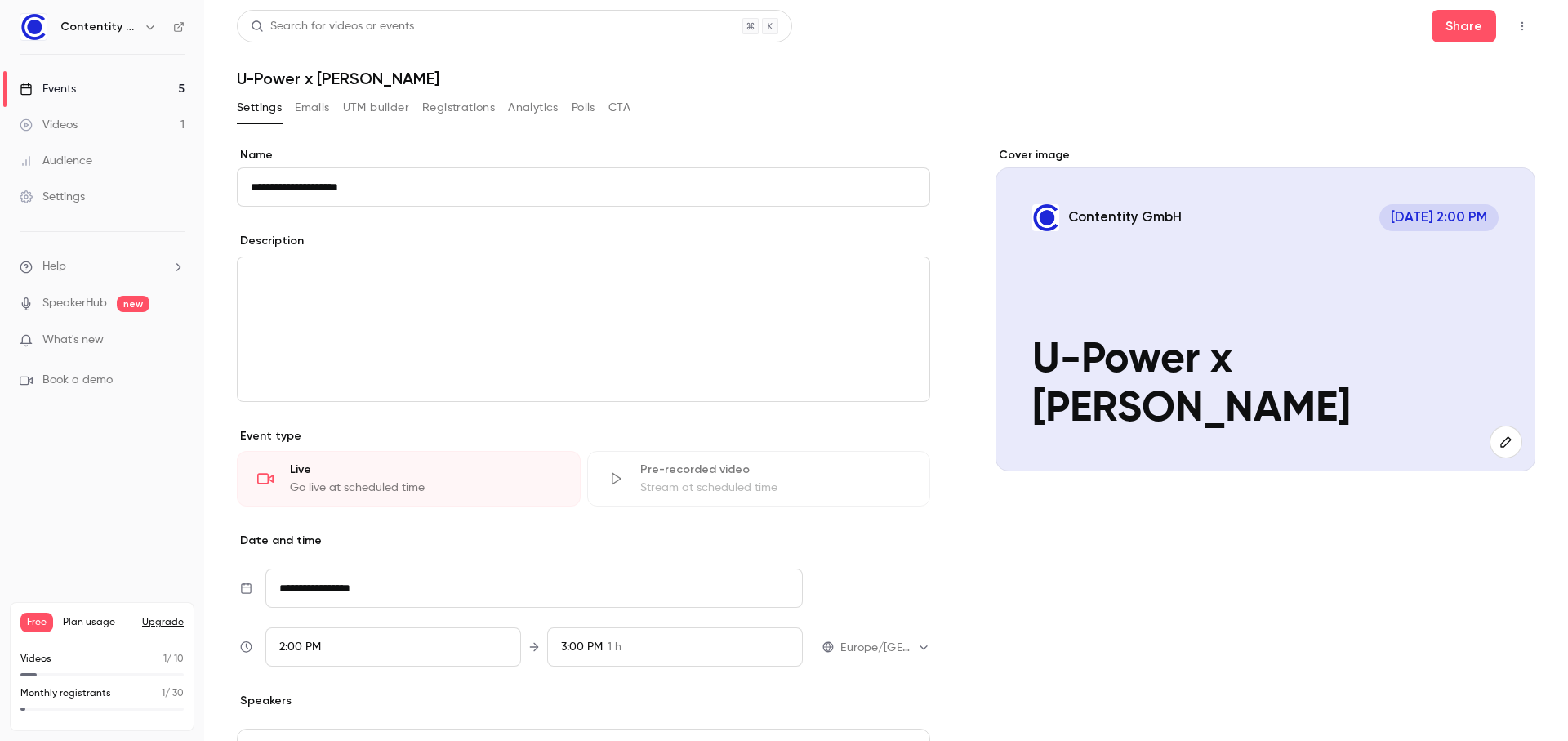 click on "Videos 1" at bounding box center [102, 125] 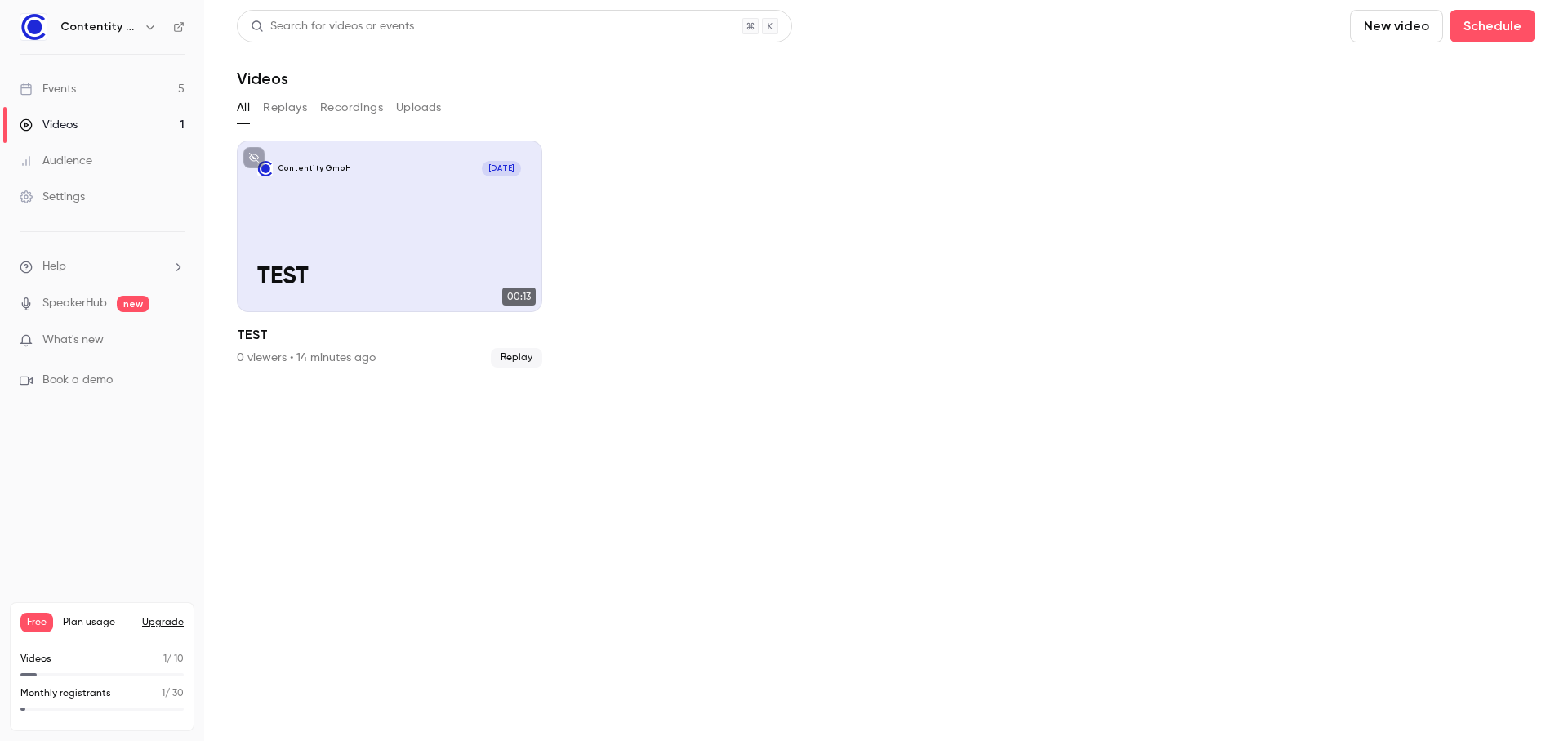 click on "Events 5" at bounding box center [102, 89] 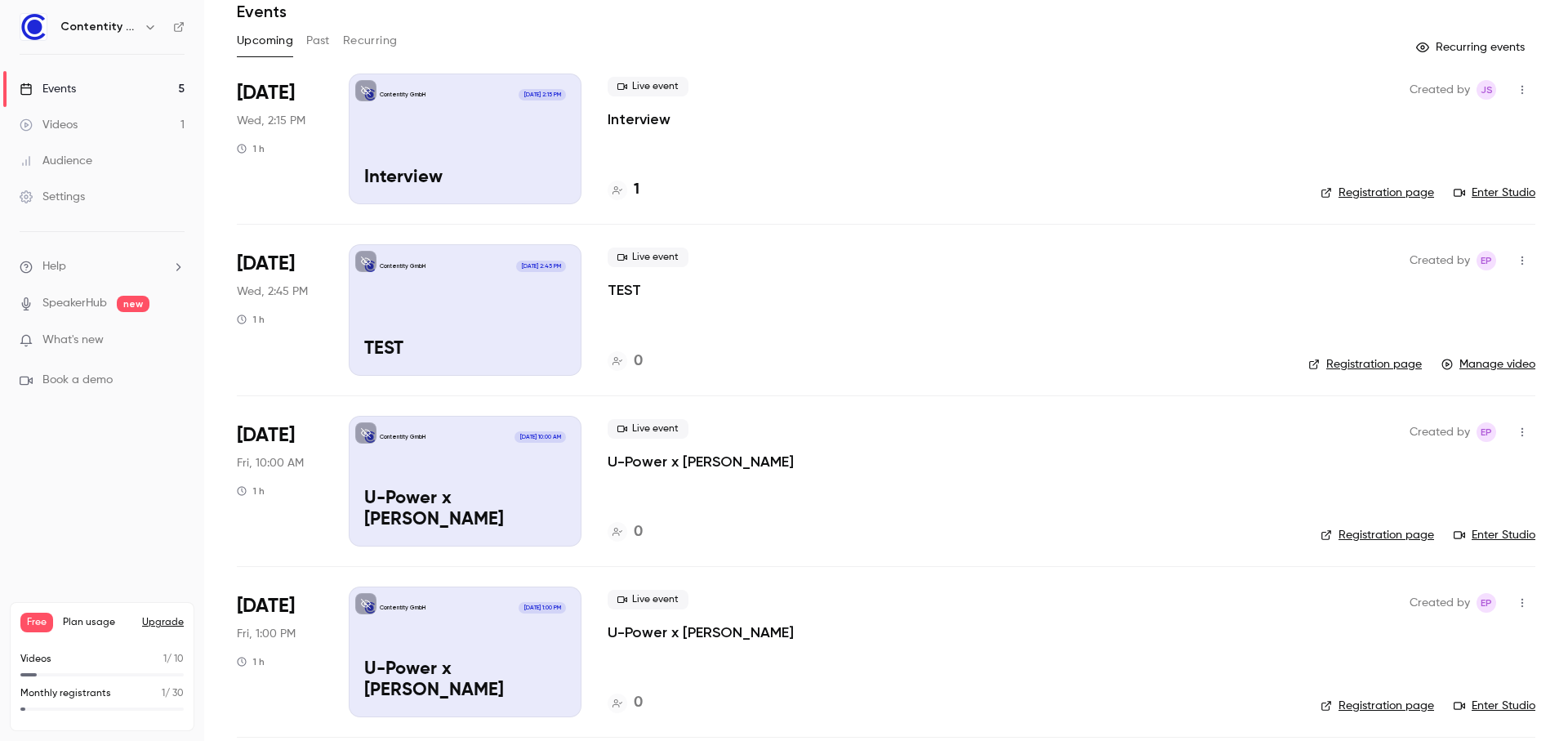 scroll, scrollTop: 83, scrollLeft: 0, axis: vertical 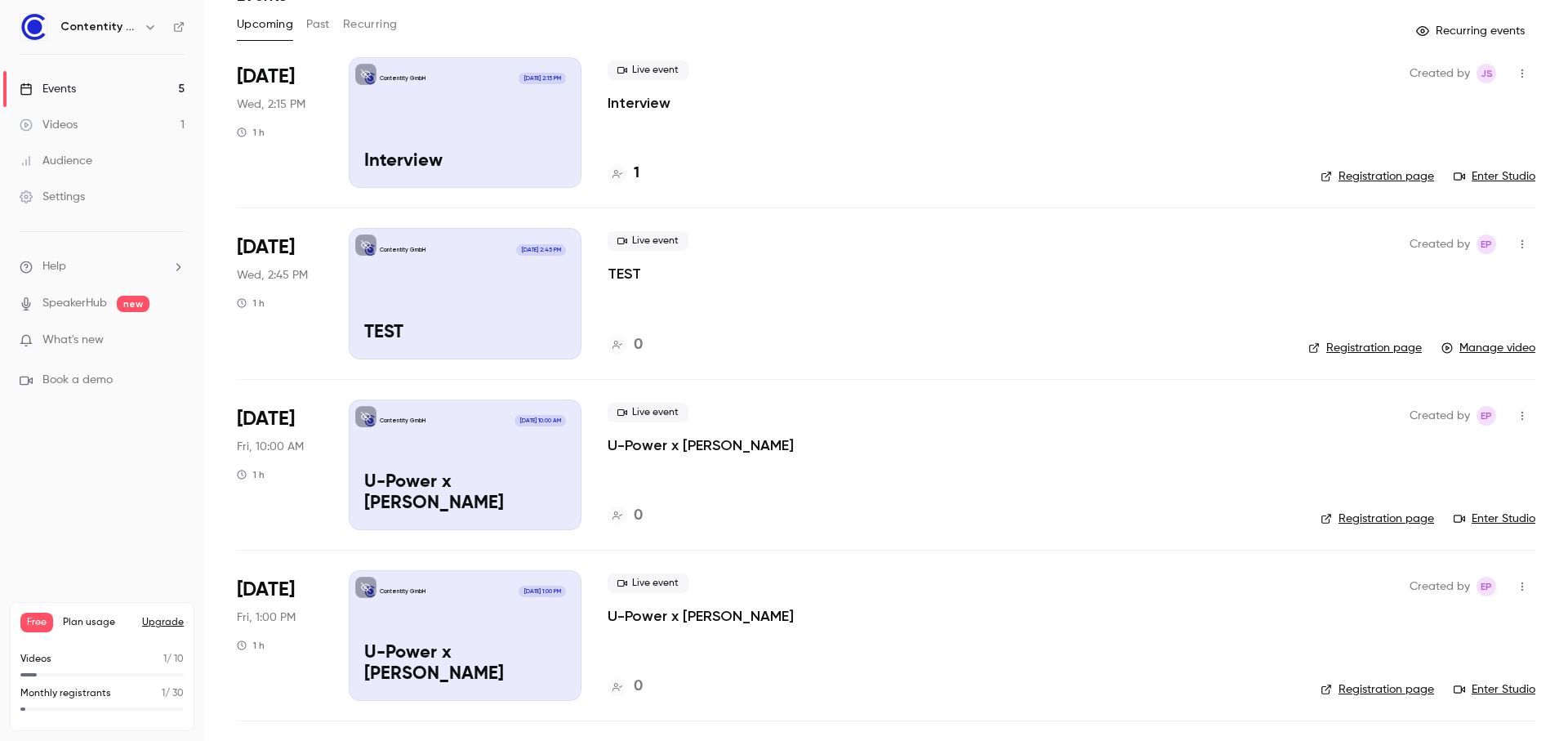 click 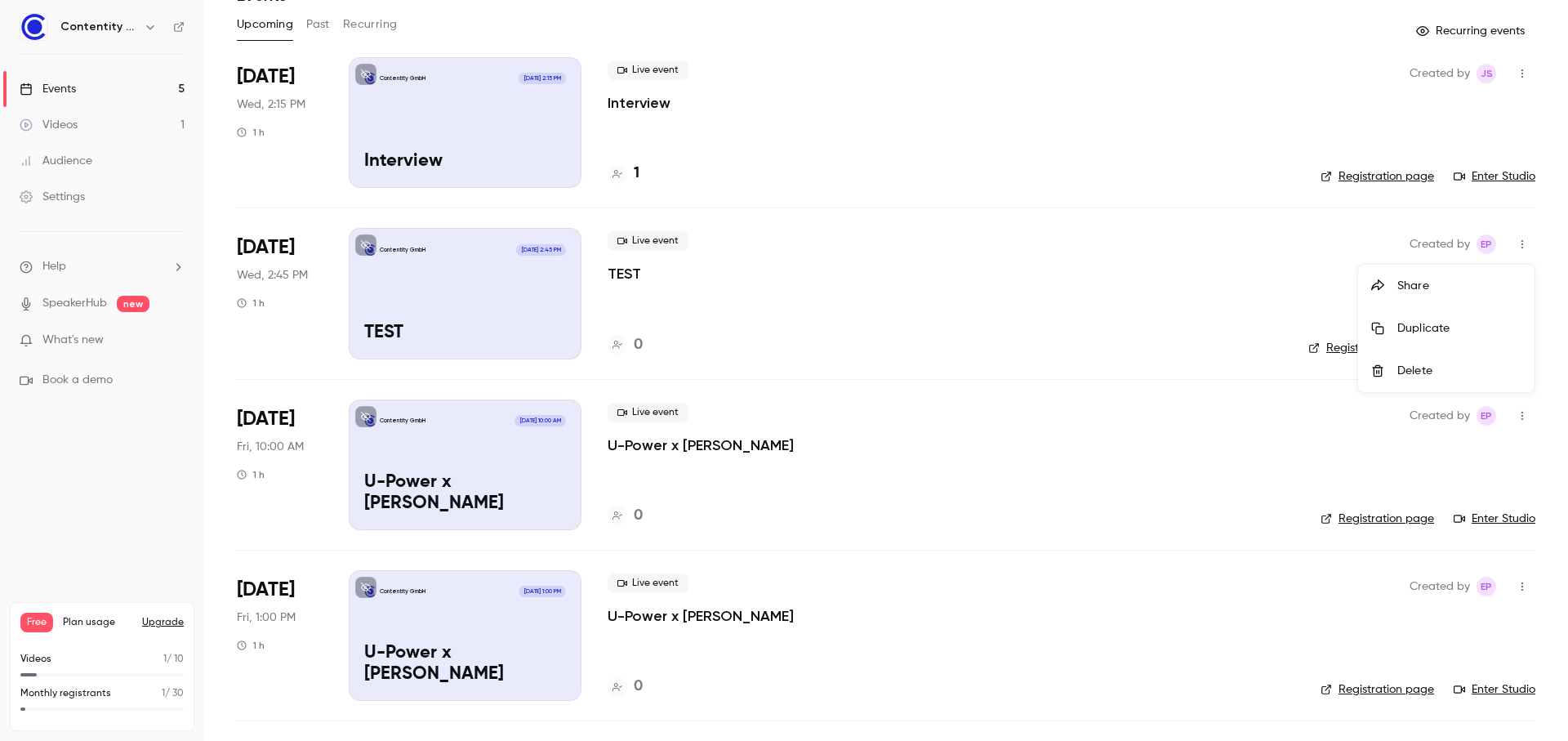 click on "Delete" at bounding box center [1459, 371] 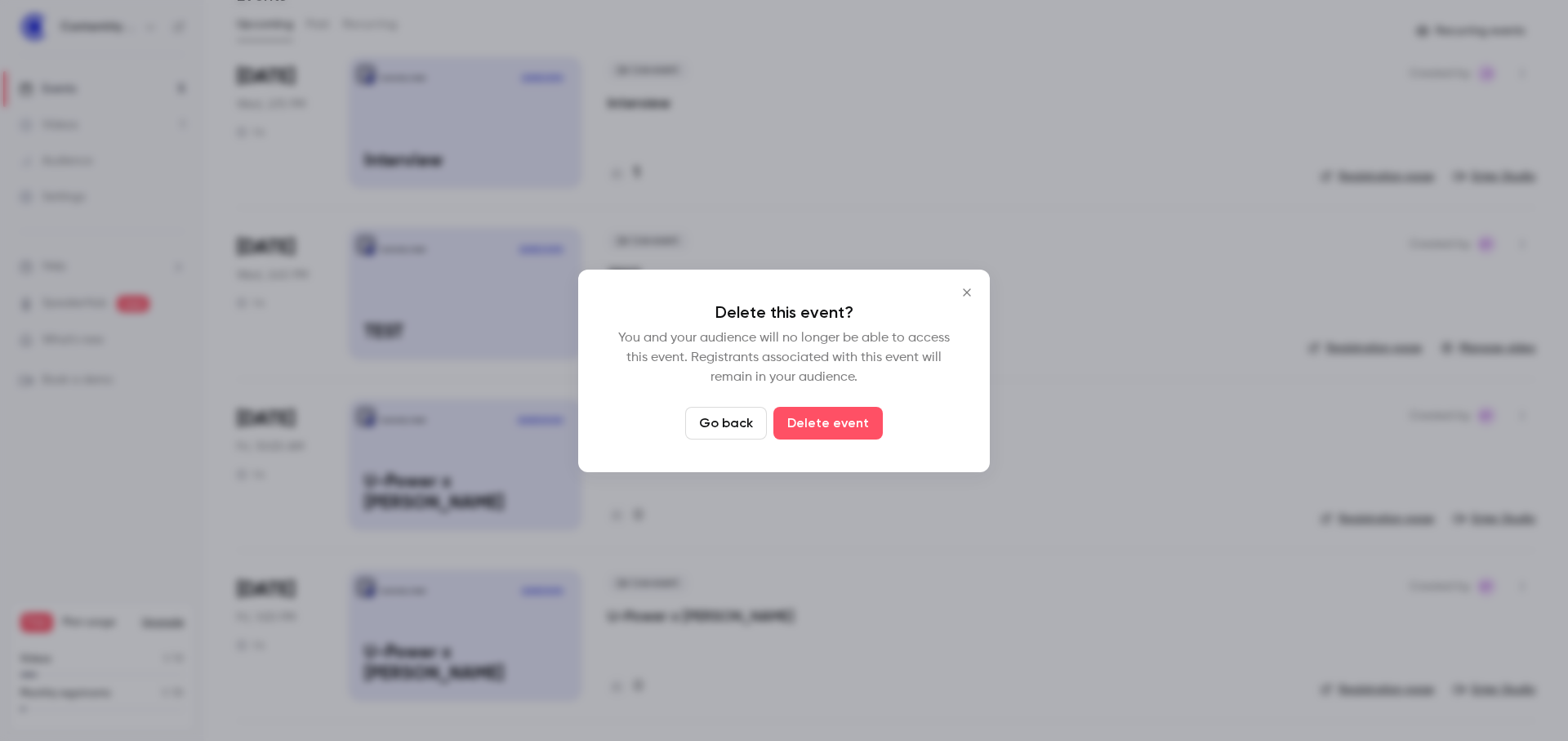 drag, startPoint x: 879, startPoint y: 427, endPoint x: 869, endPoint y: 427, distance: 10 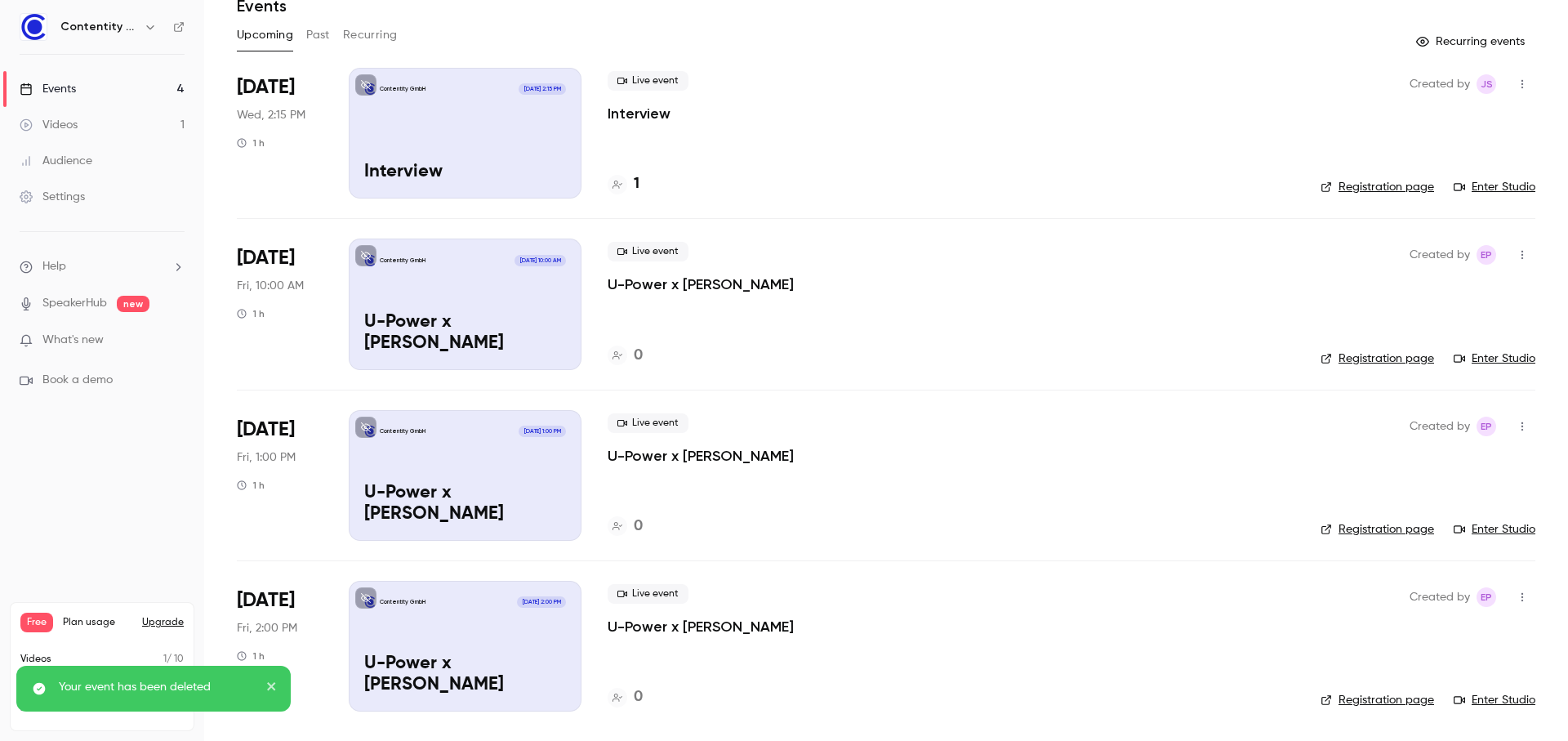 scroll, scrollTop: 73, scrollLeft: 0, axis: vertical 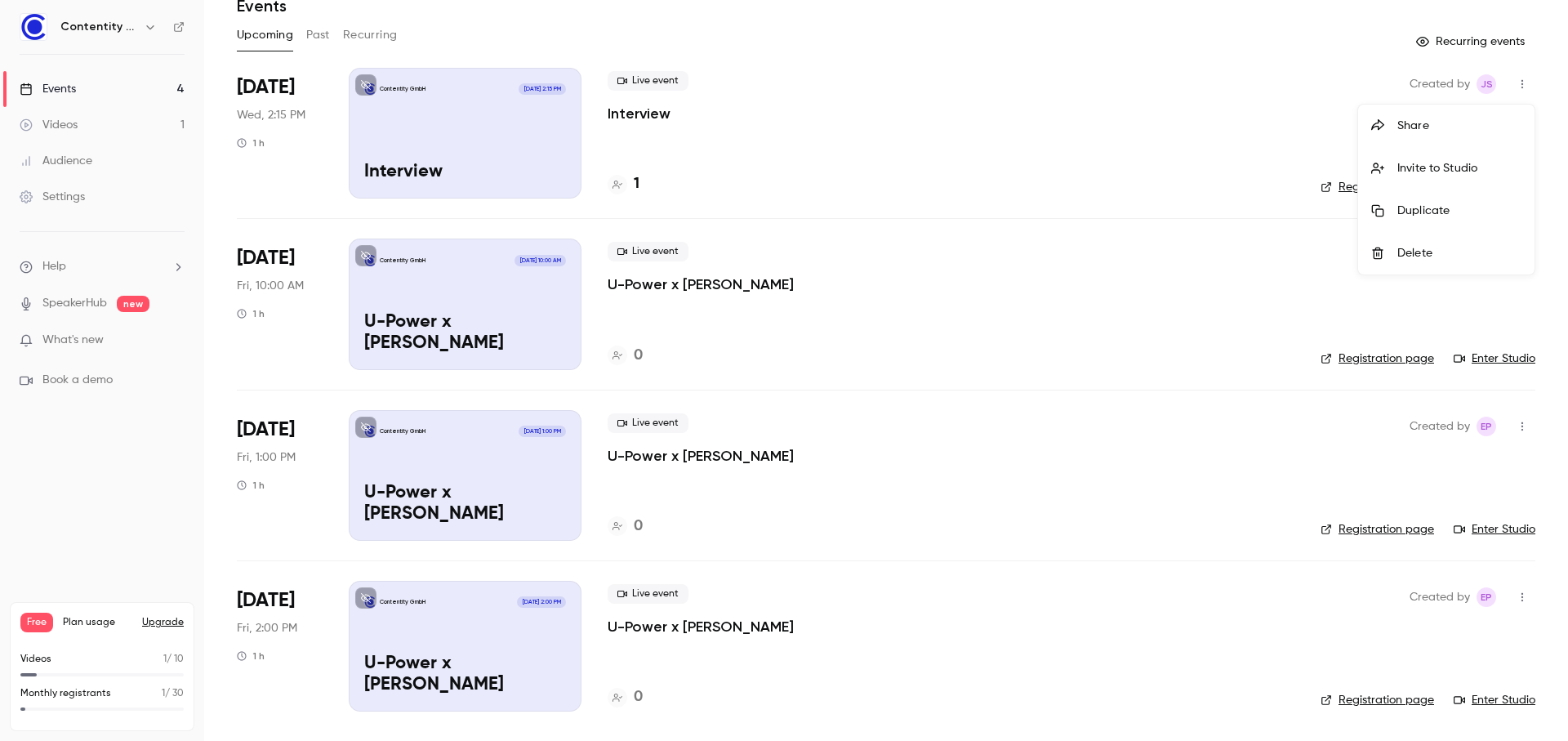 click on "Delete" at bounding box center (1459, 253) 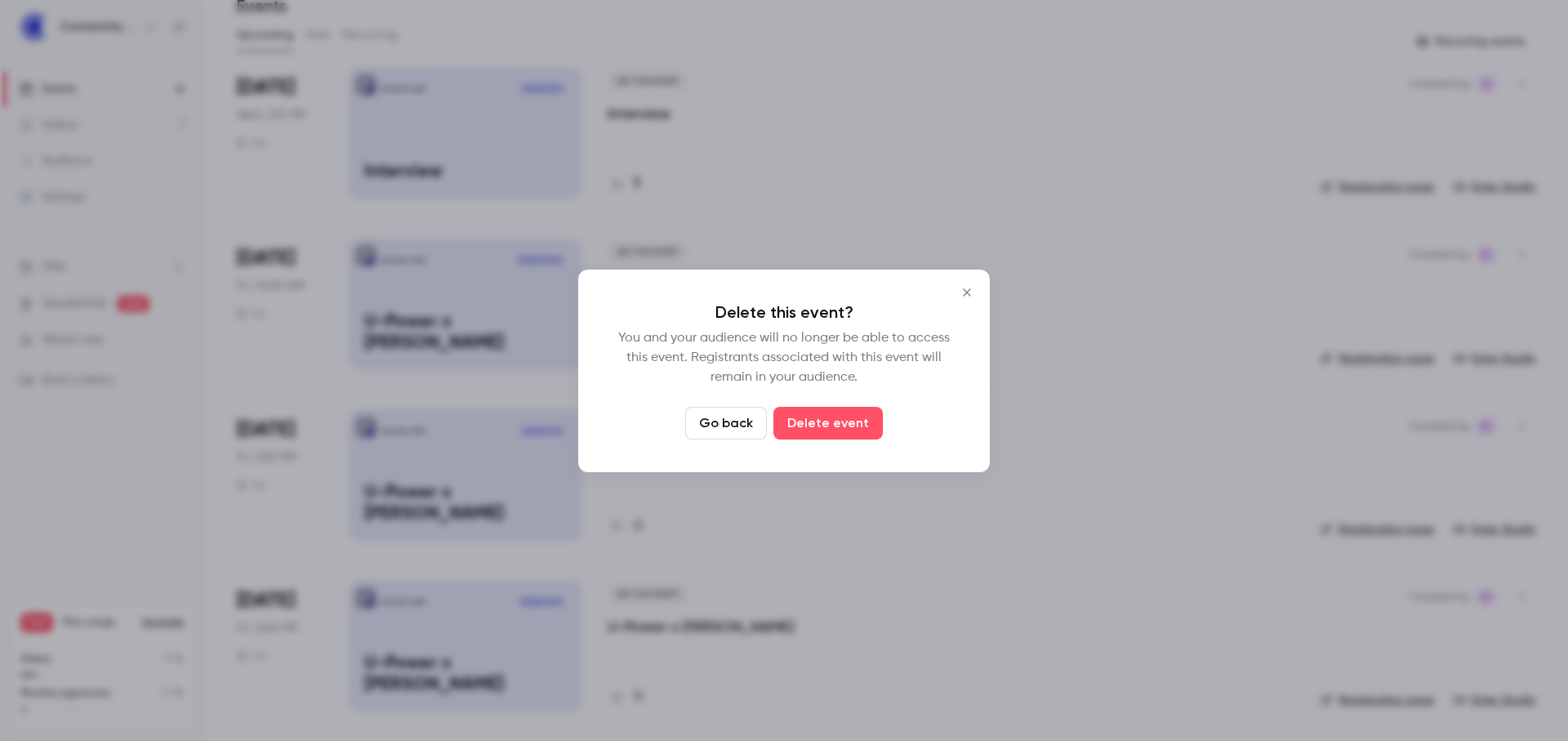 click on "Delete event" at bounding box center (828, 423) 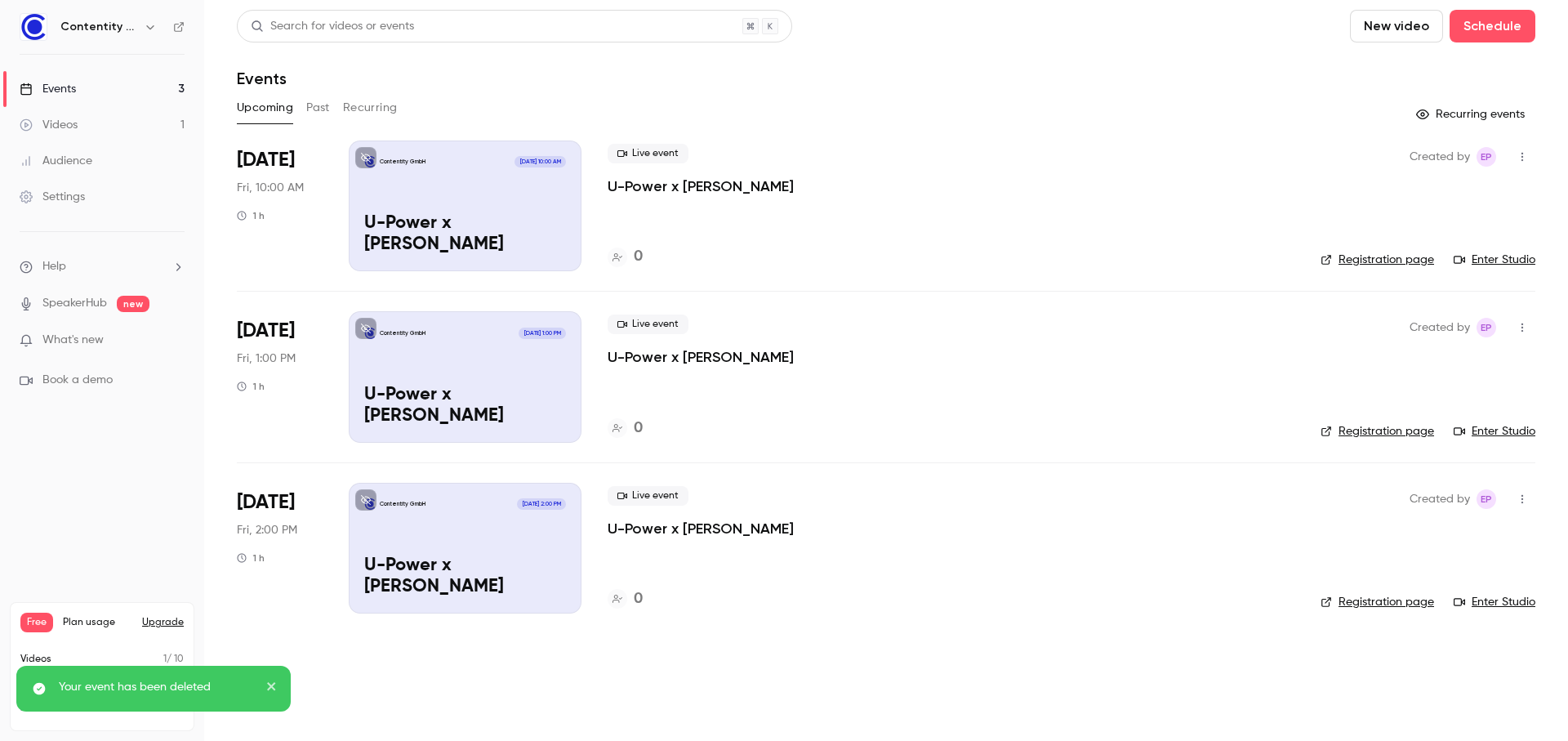 scroll, scrollTop: 0, scrollLeft: 0, axis: both 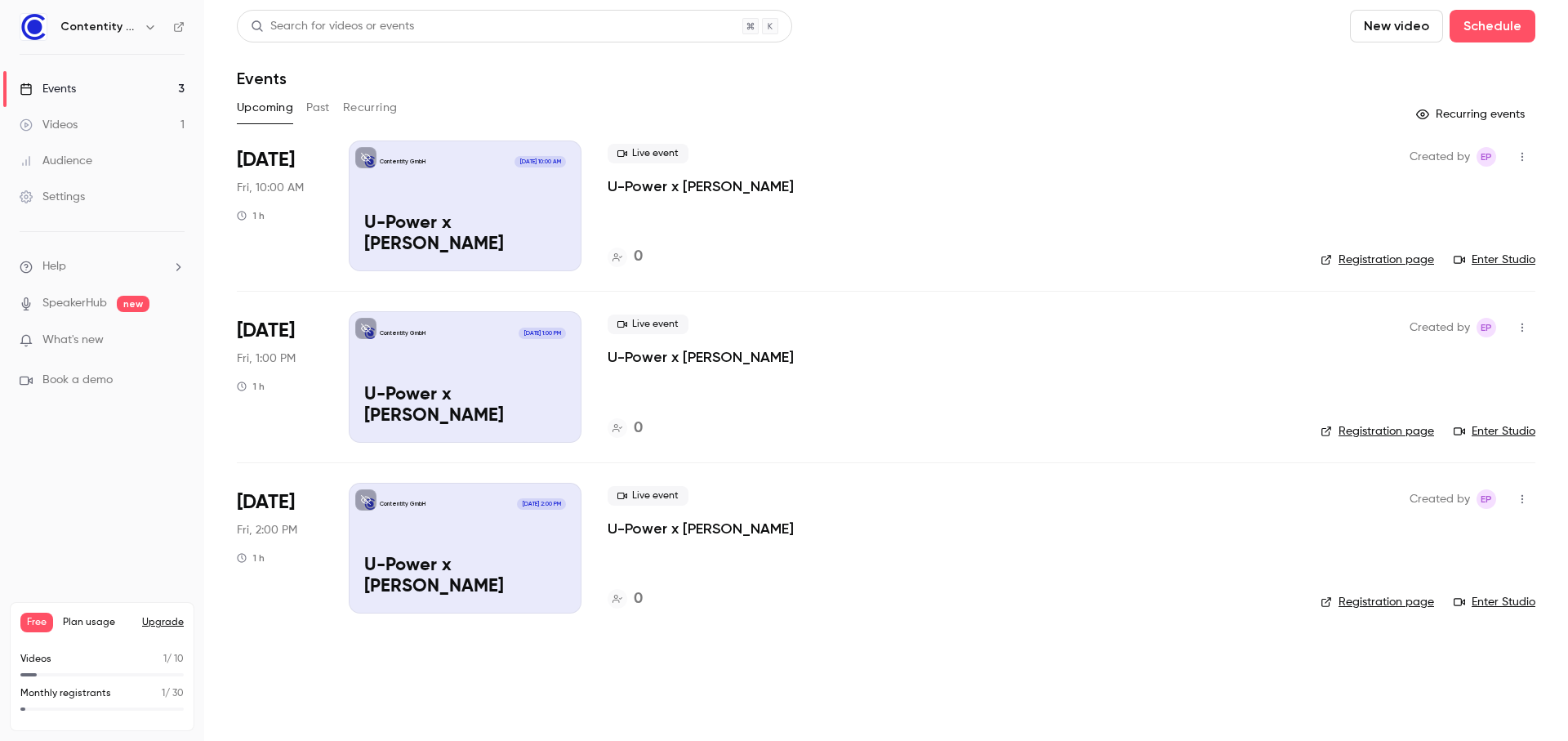 click 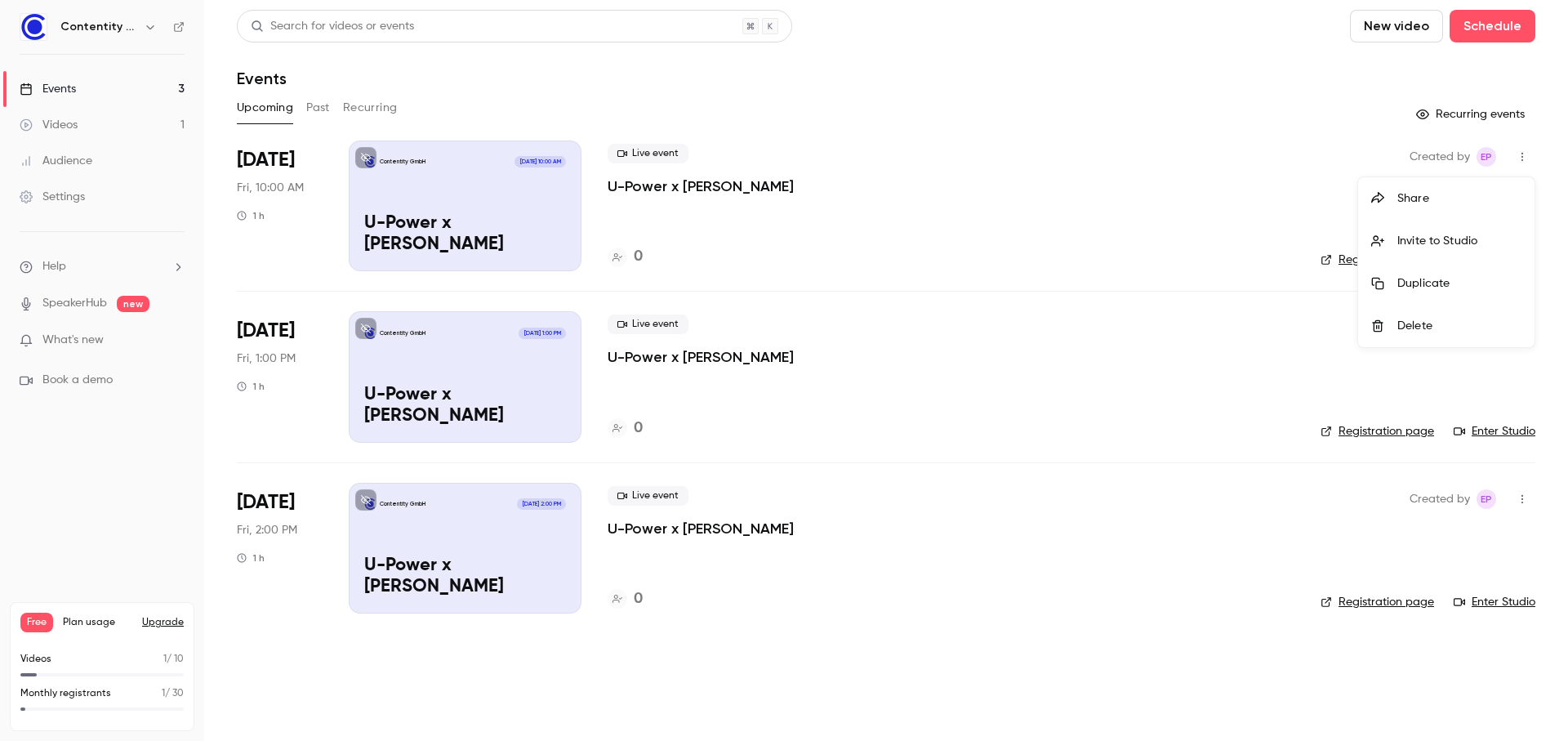 click on "Invite to Studio" at bounding box center [1459, 241] 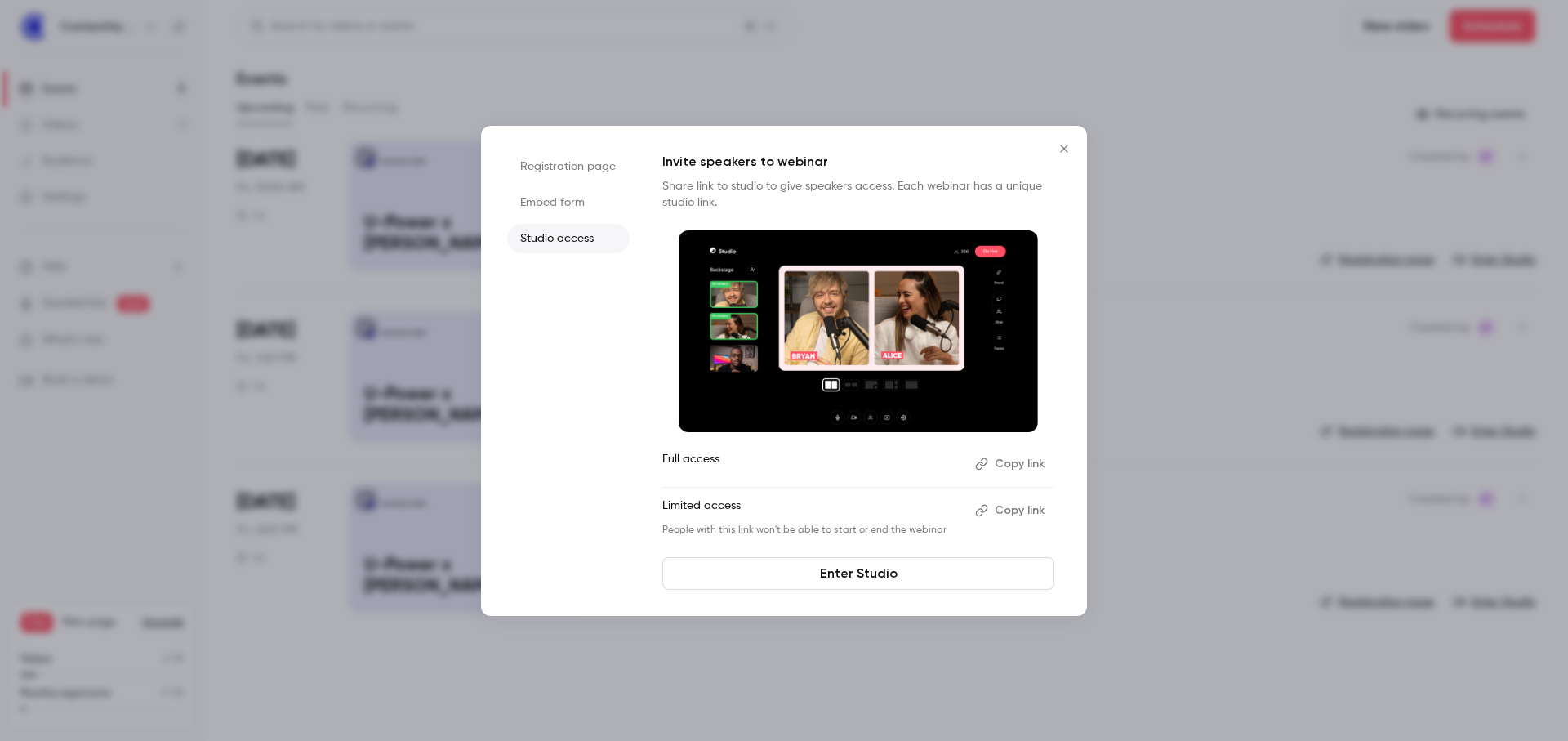 click 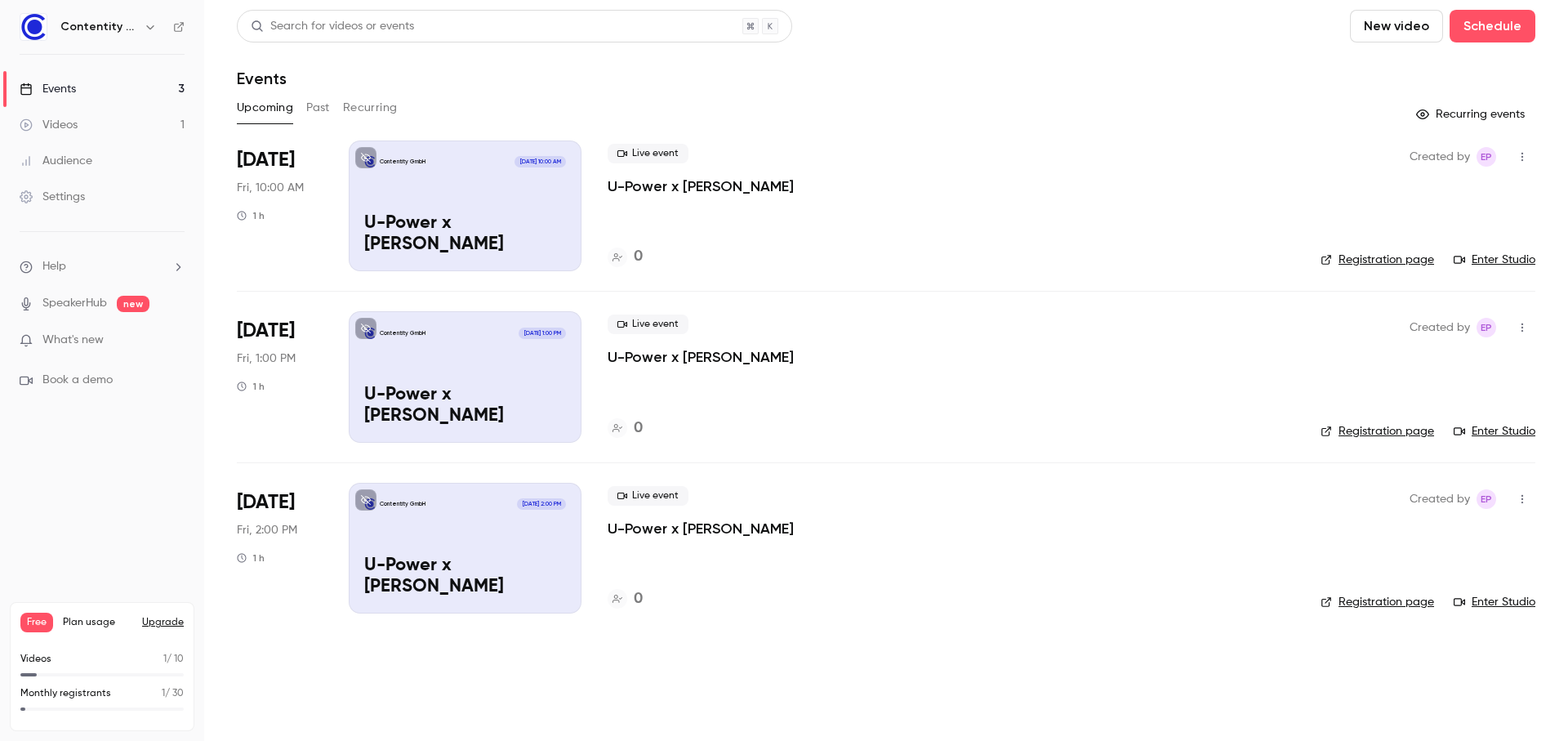 click on "Contentity GmbH Jul 25, 10:00 AM U-Power x Markus Wolff" at bounding box center (465, 206) 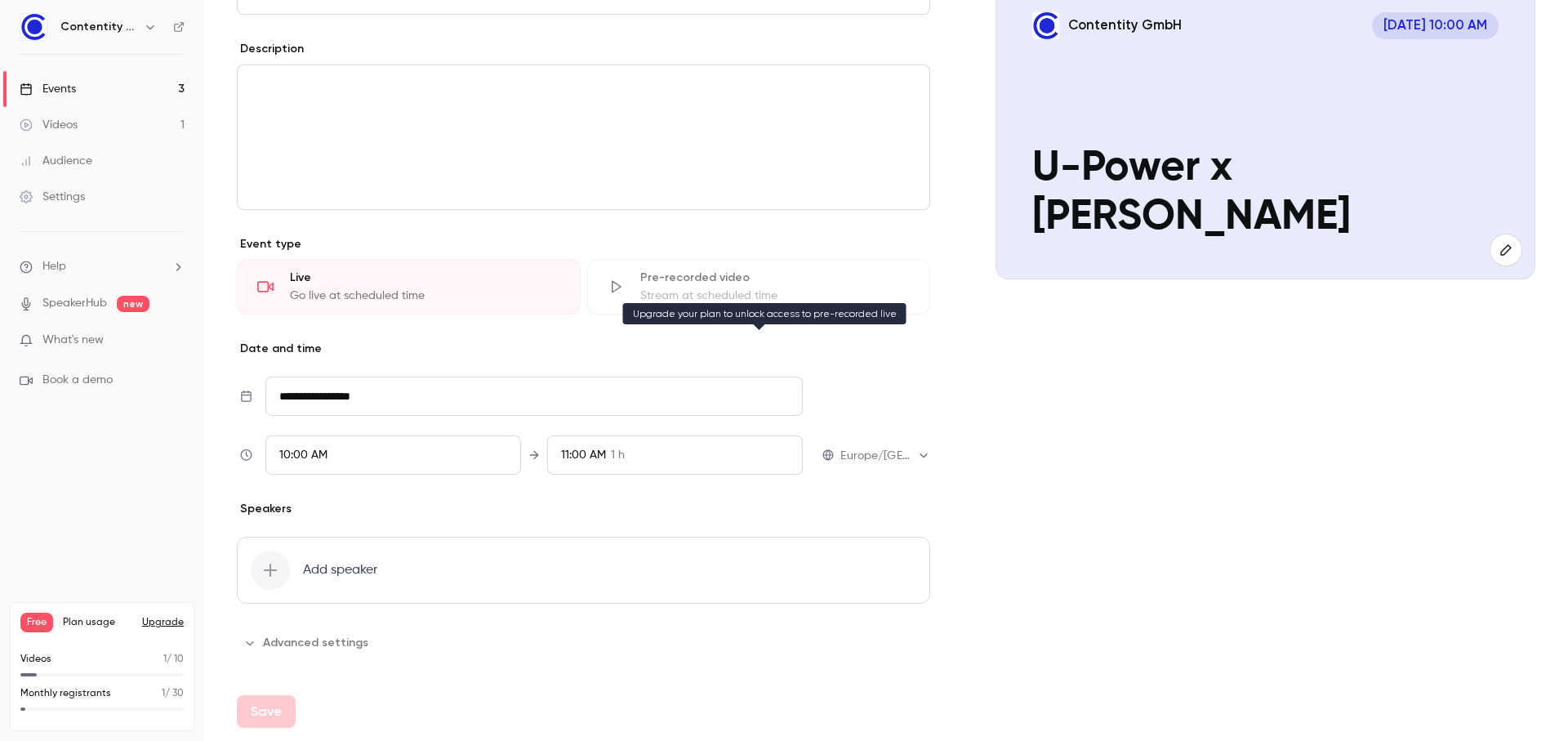 scroll, scrollTop: 0, scrollLeft: 0, axis: both 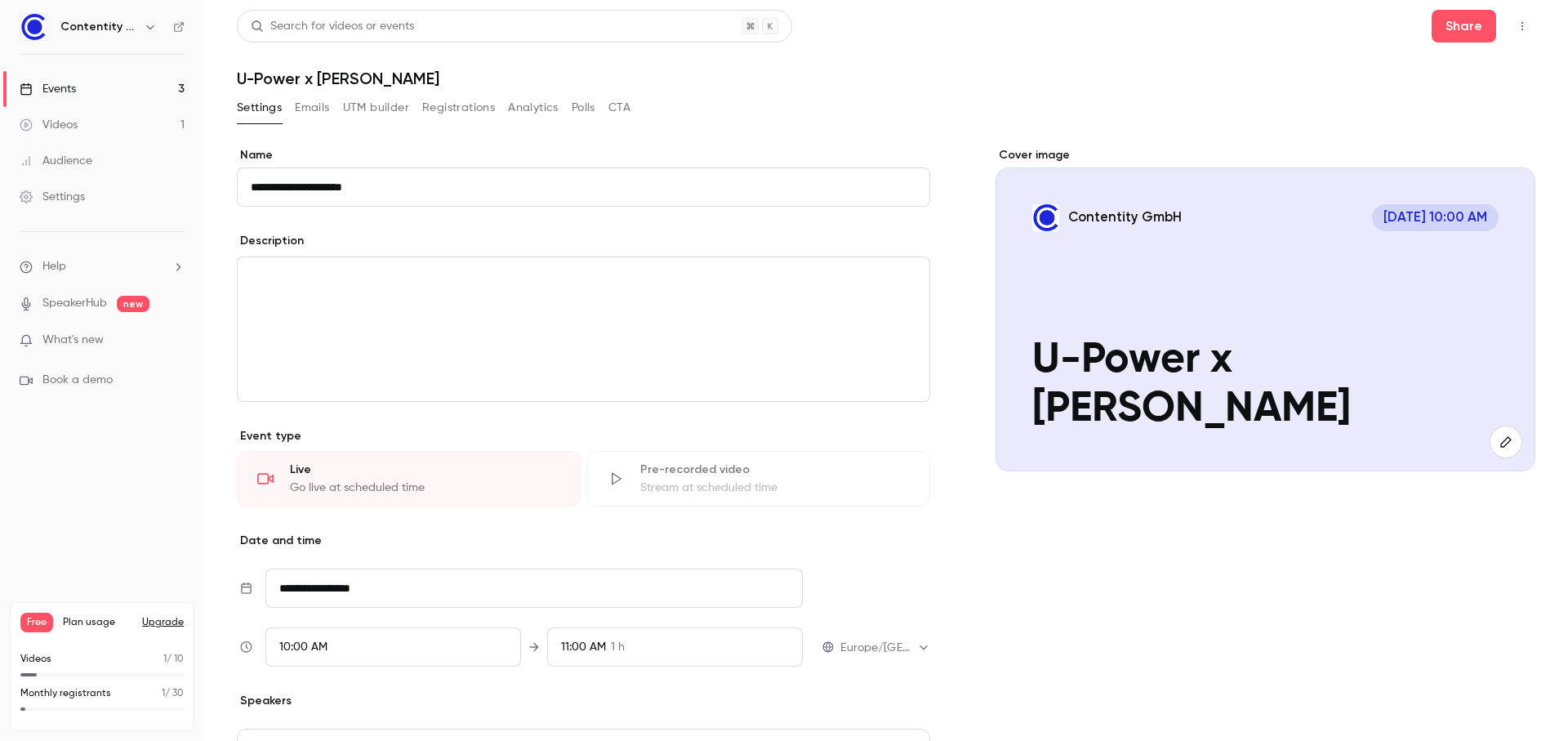 drag, startPoint x: 304, startPoint y: 108, endPoint x: 315, endPoint y: 106, distance: 11.18034 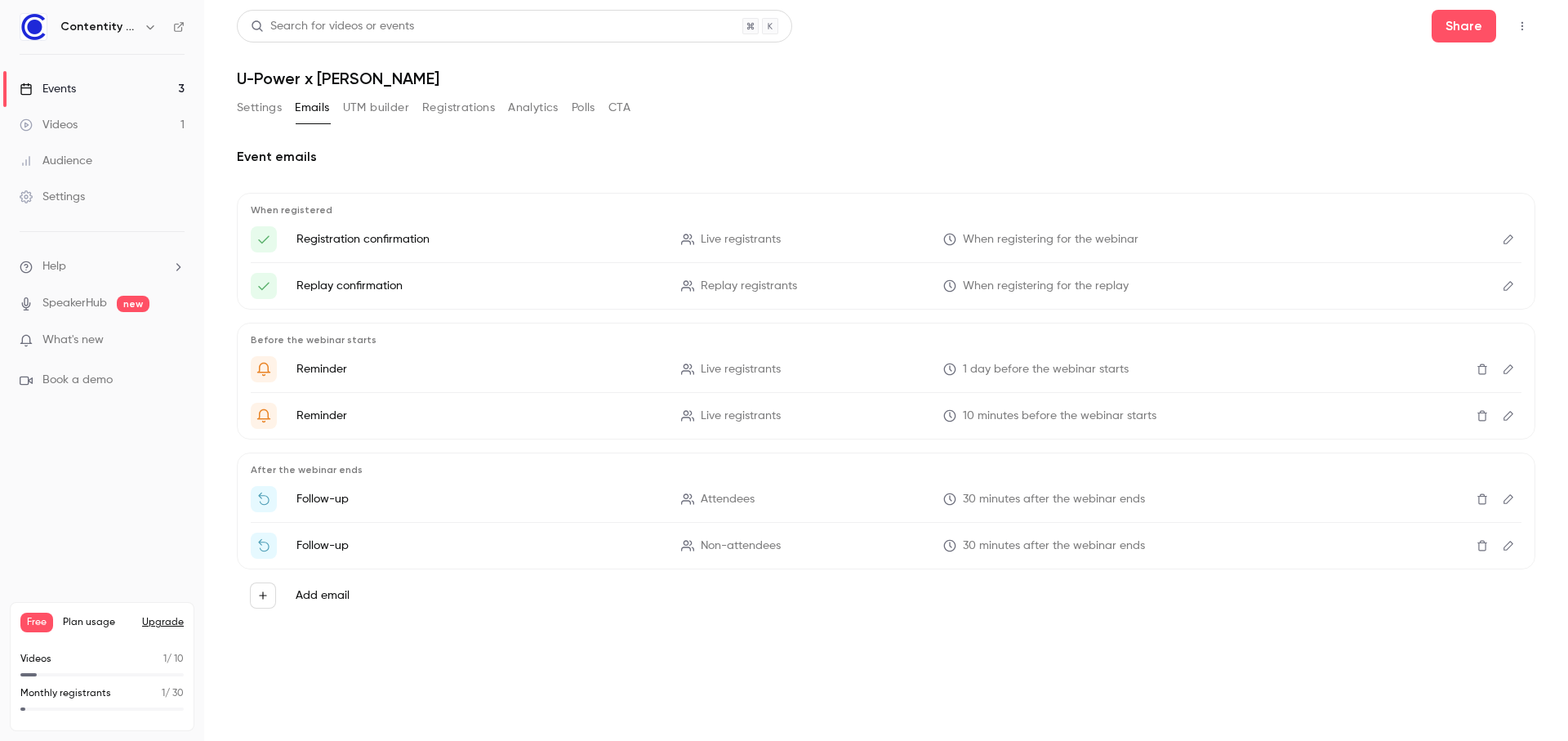 click on "UTM builder" at bounding box center [376, 108] 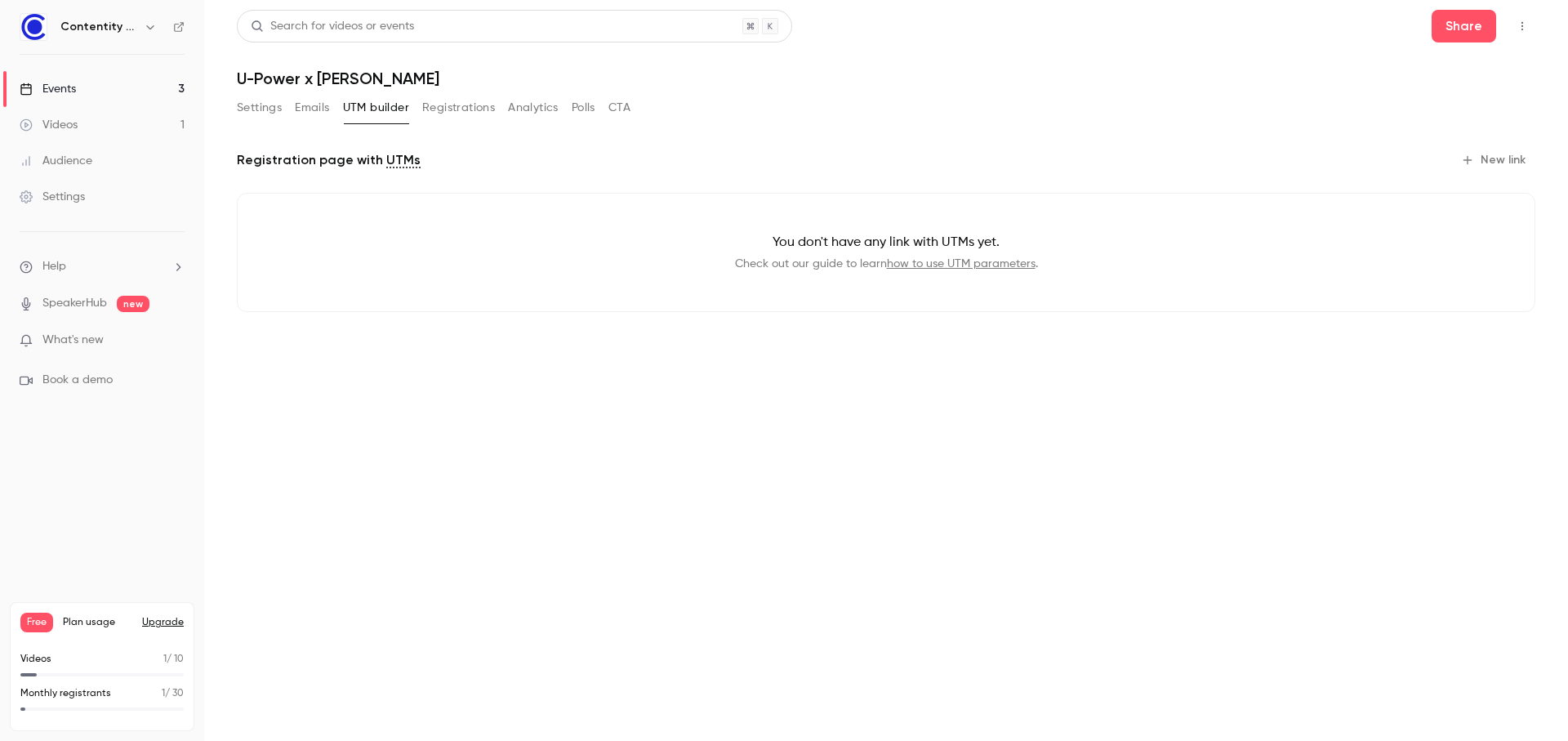 click on "Registrations" at bounding box center [458, 108] 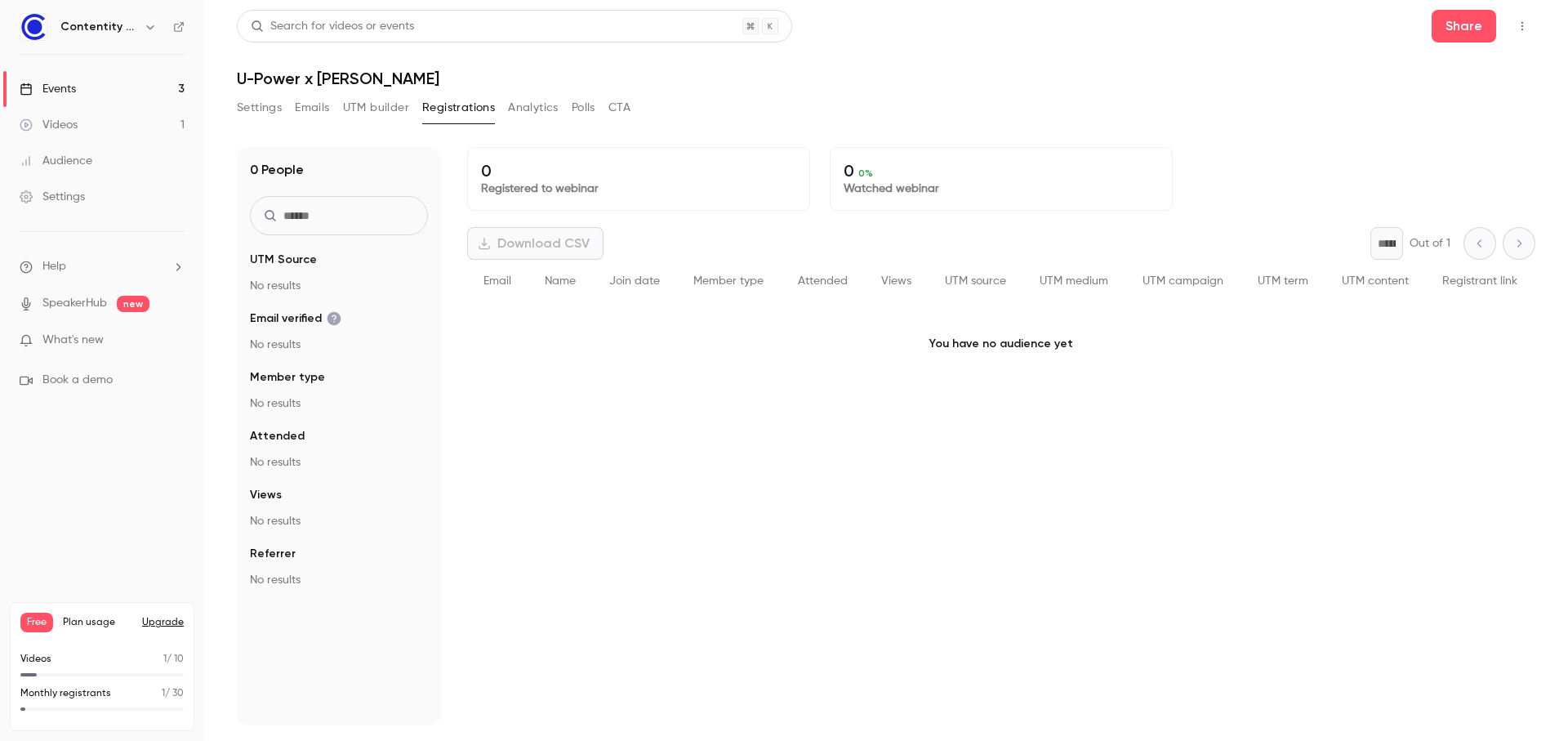 click on "Analytics" at bounding box center [533, 108] 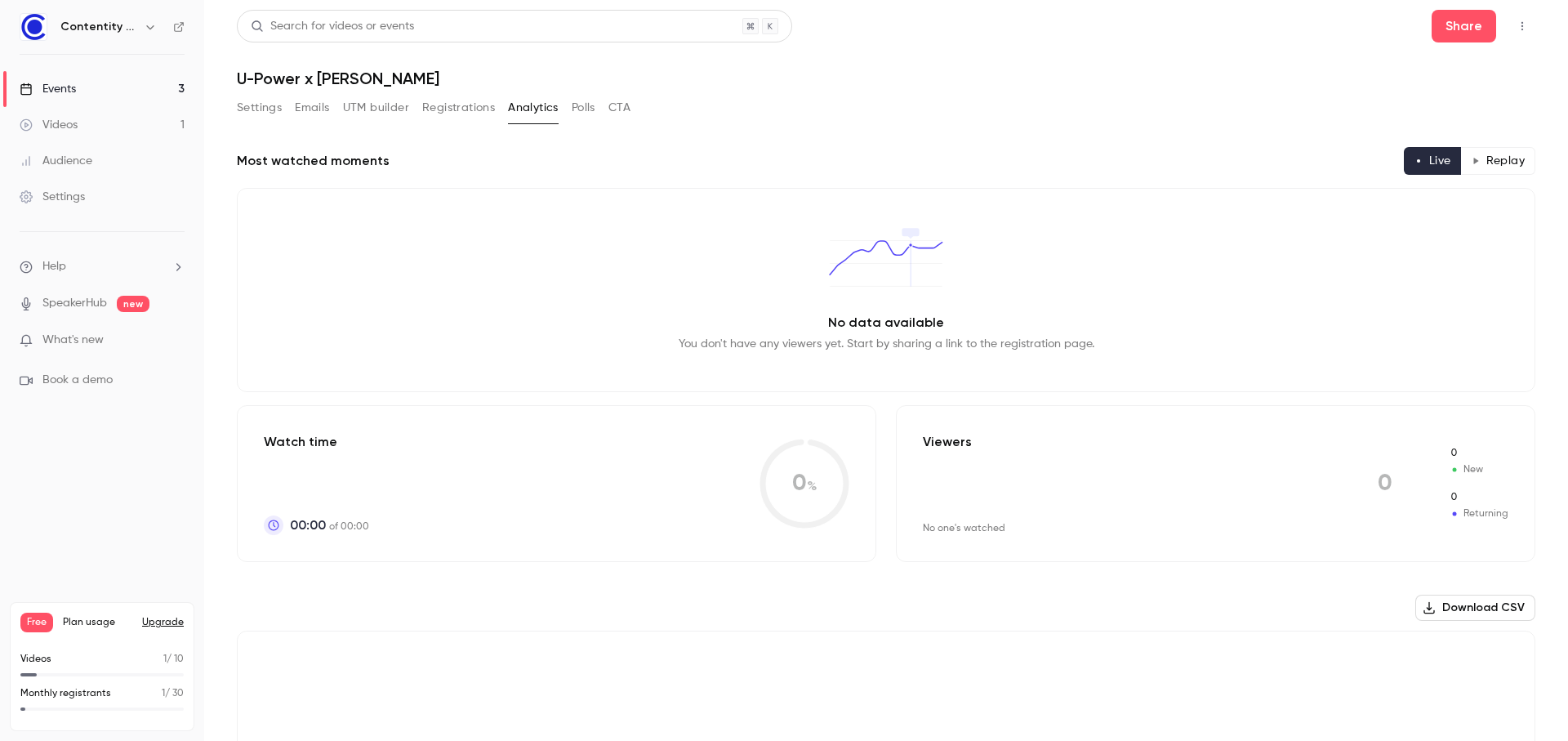 drag, startPoint x: 586, startPoint y: 100, endPoint x: 611, endPoint y: 102, distance: 25.079872 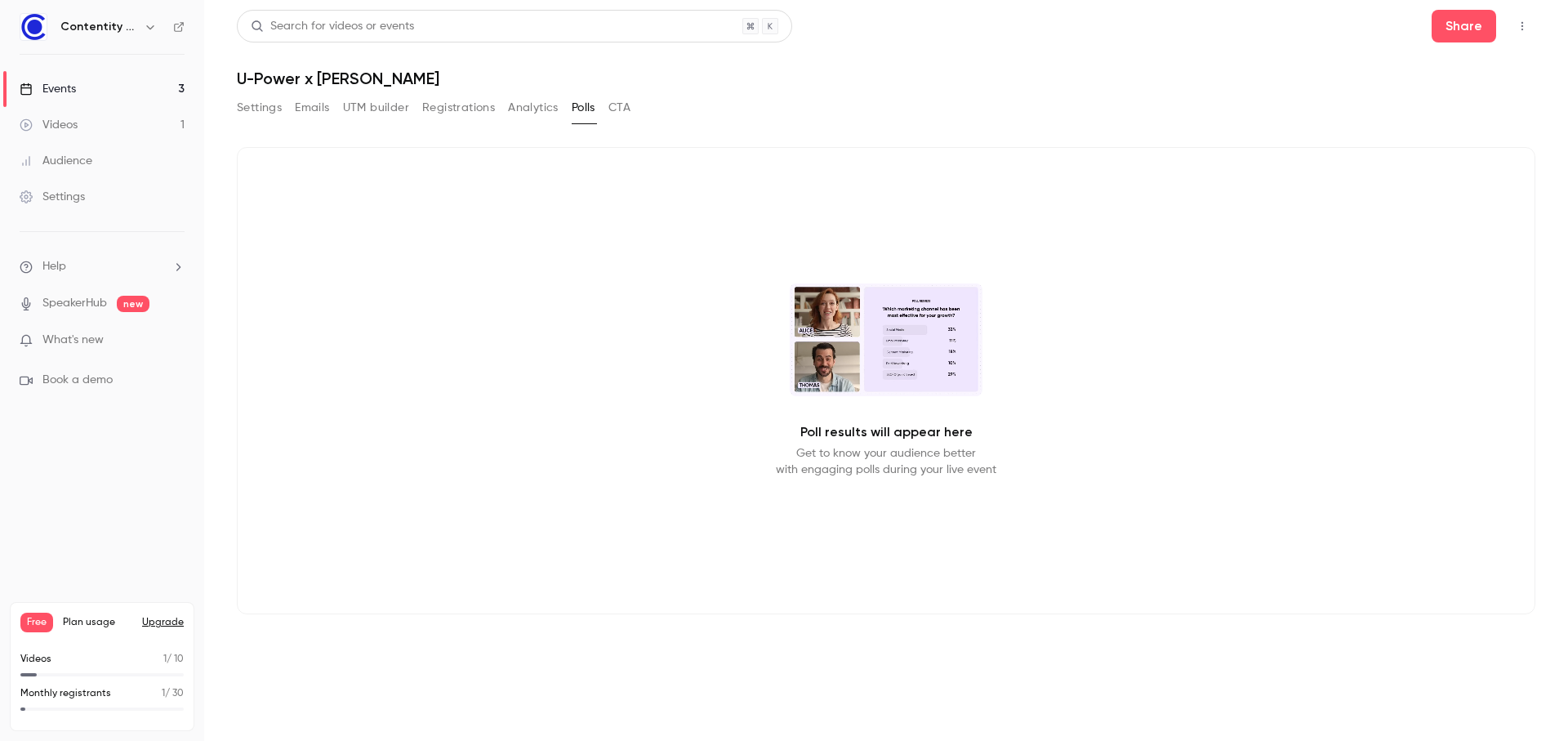 click on "CTA" at bounding box center (619, 108) 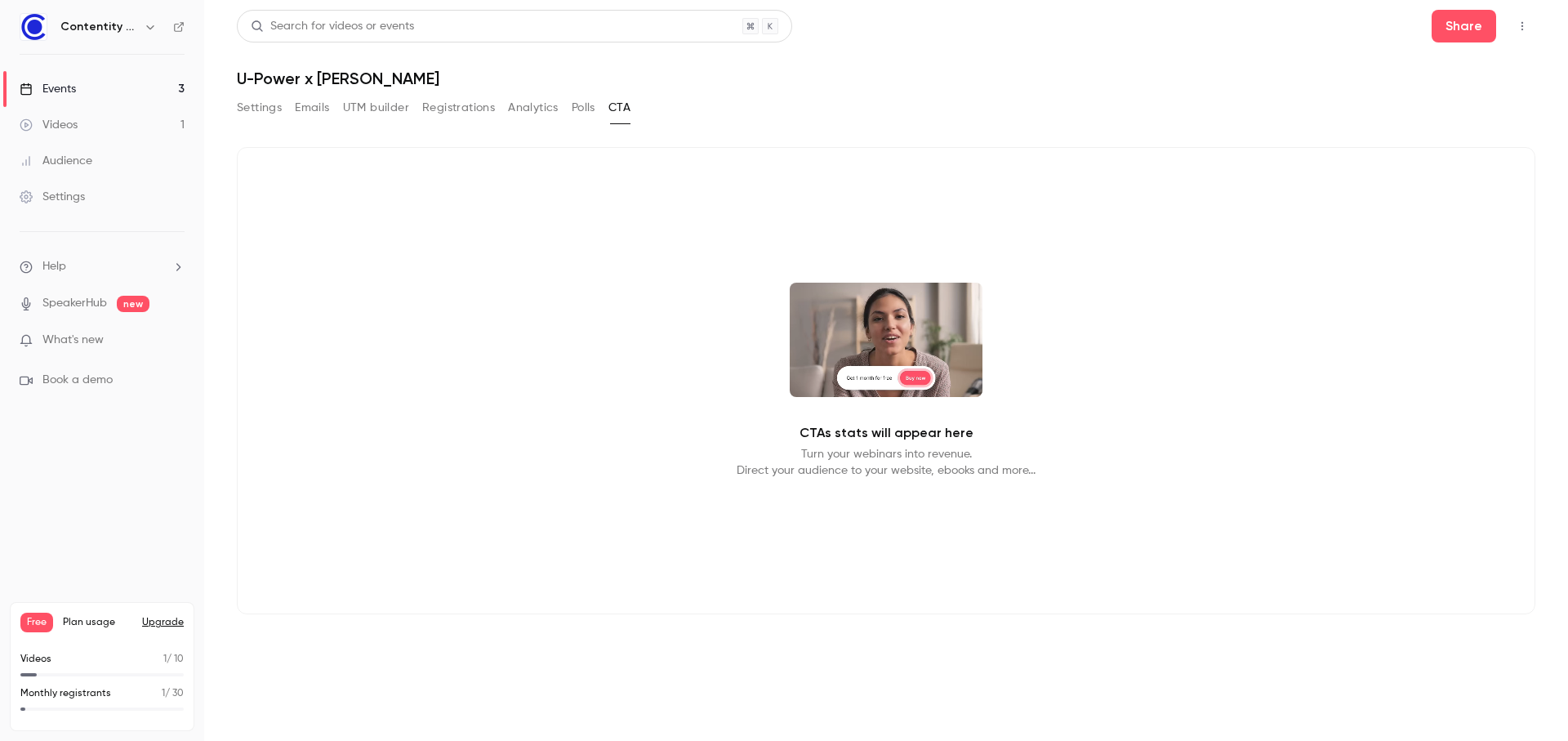 click on "Settings" at bounding box center [259, 108] 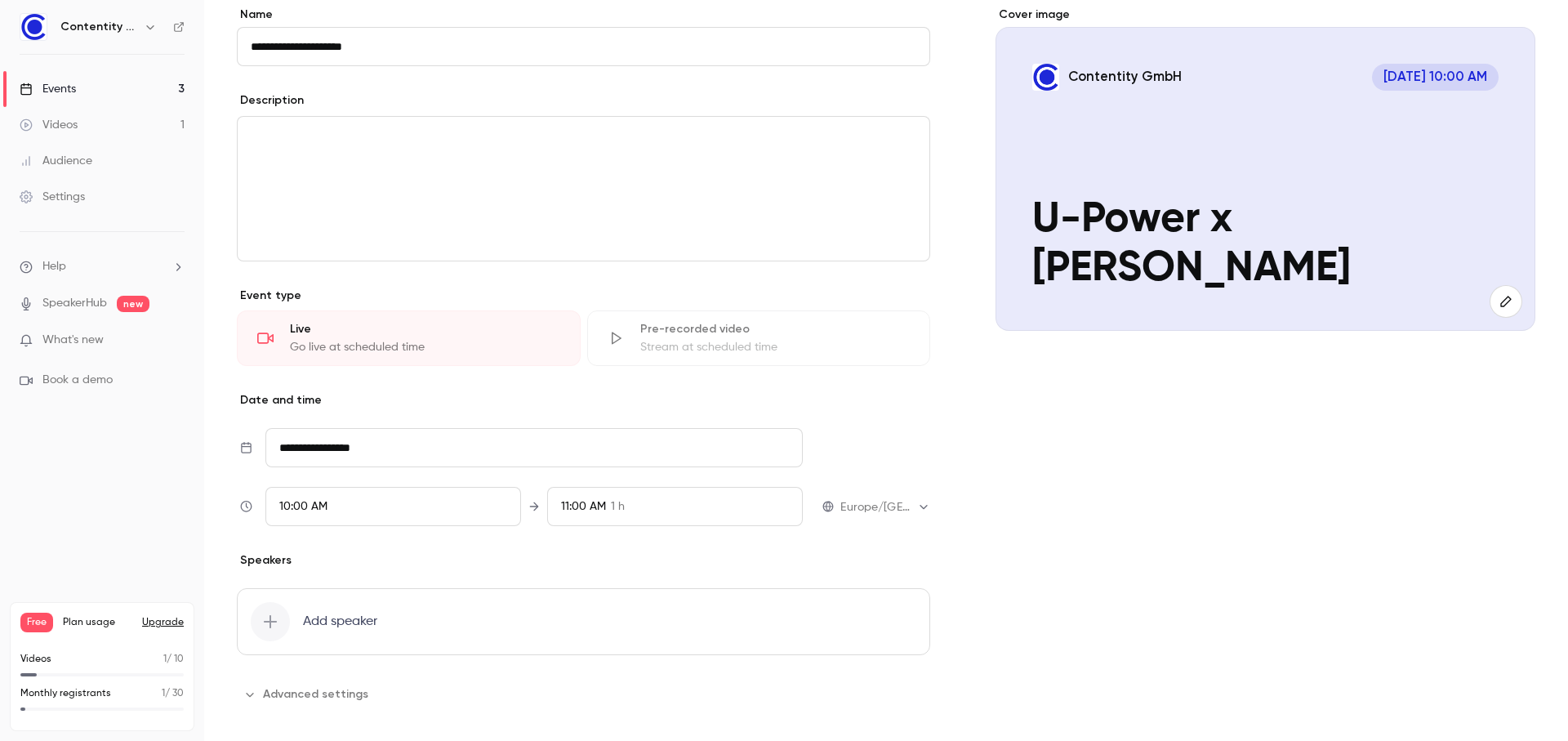 scroll, scrollTop: 142, scrollLeft: 0, axis: vertical 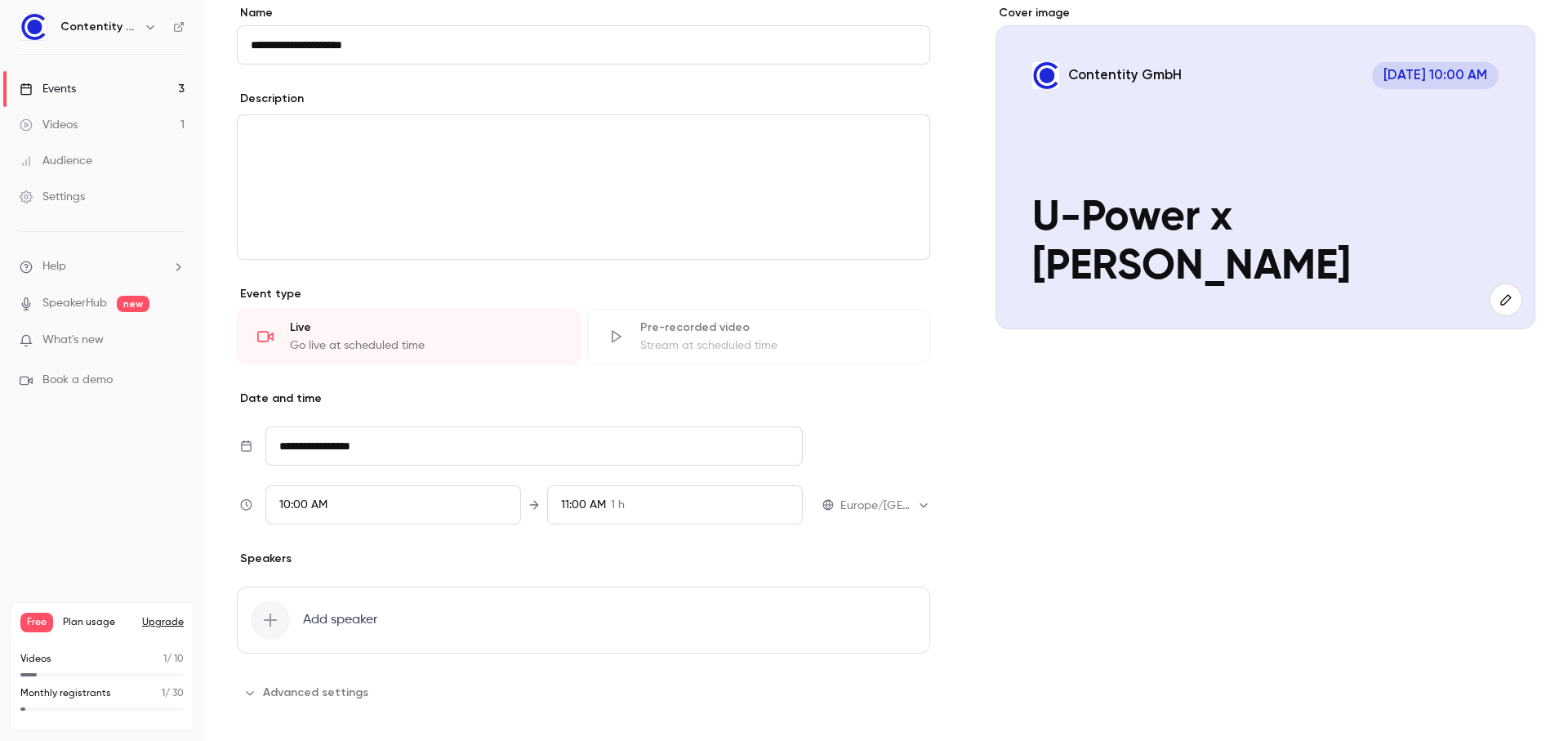 click on "Live" at bounding box center [425, 328] 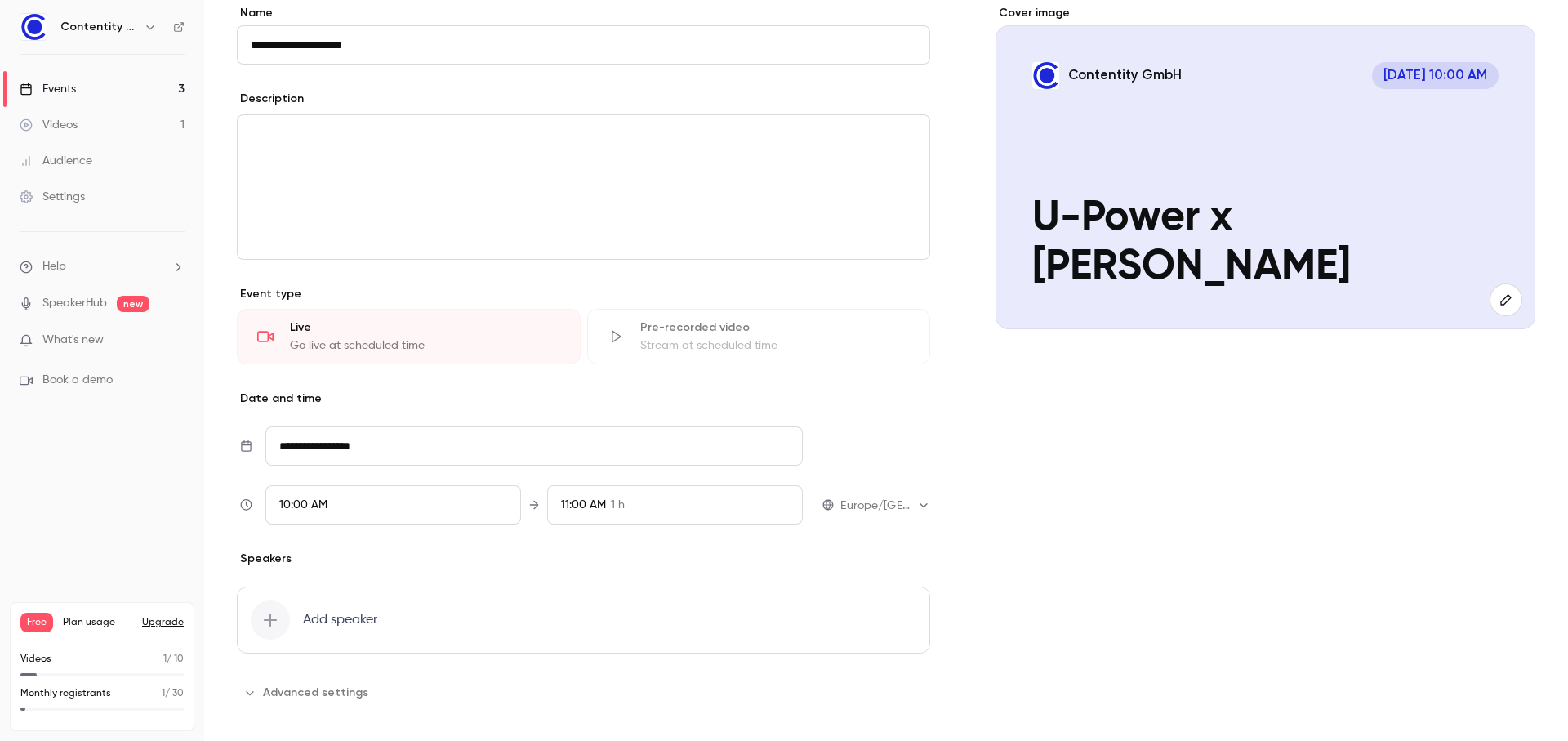click on "Go live at scheduled time" at bounding box center (425, 346) 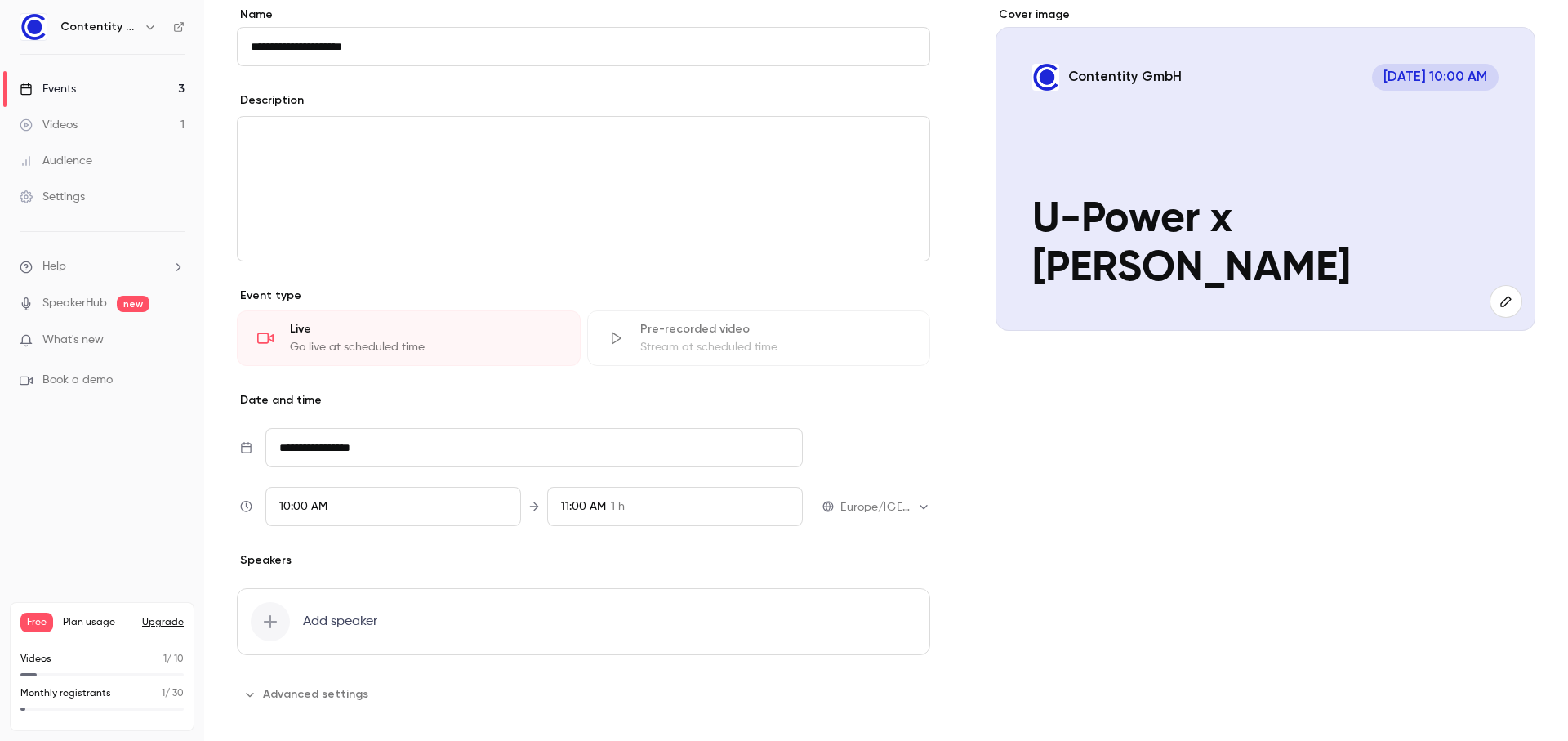 scroll, scrollTop: 0, scrollLeft: 0, axis: both 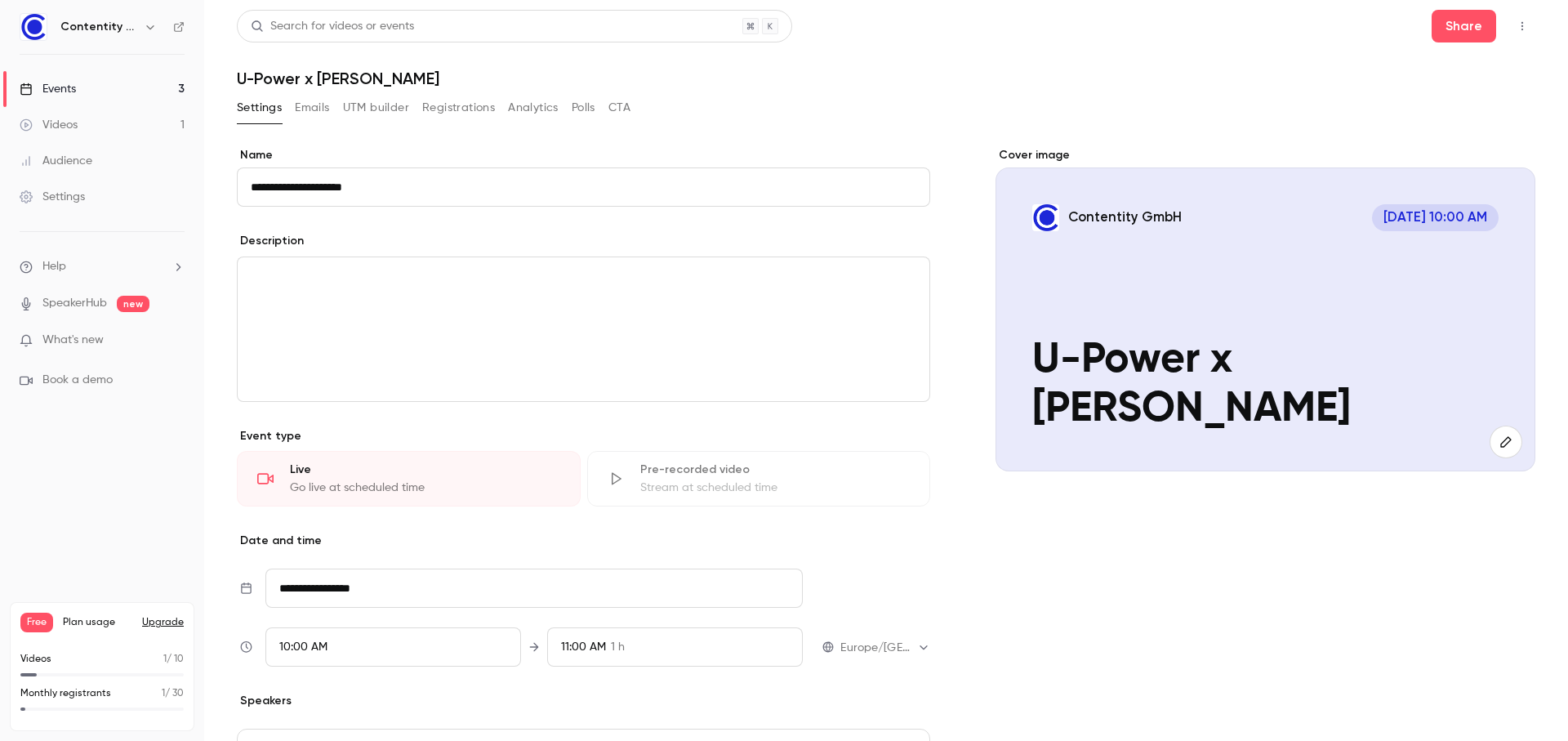 click 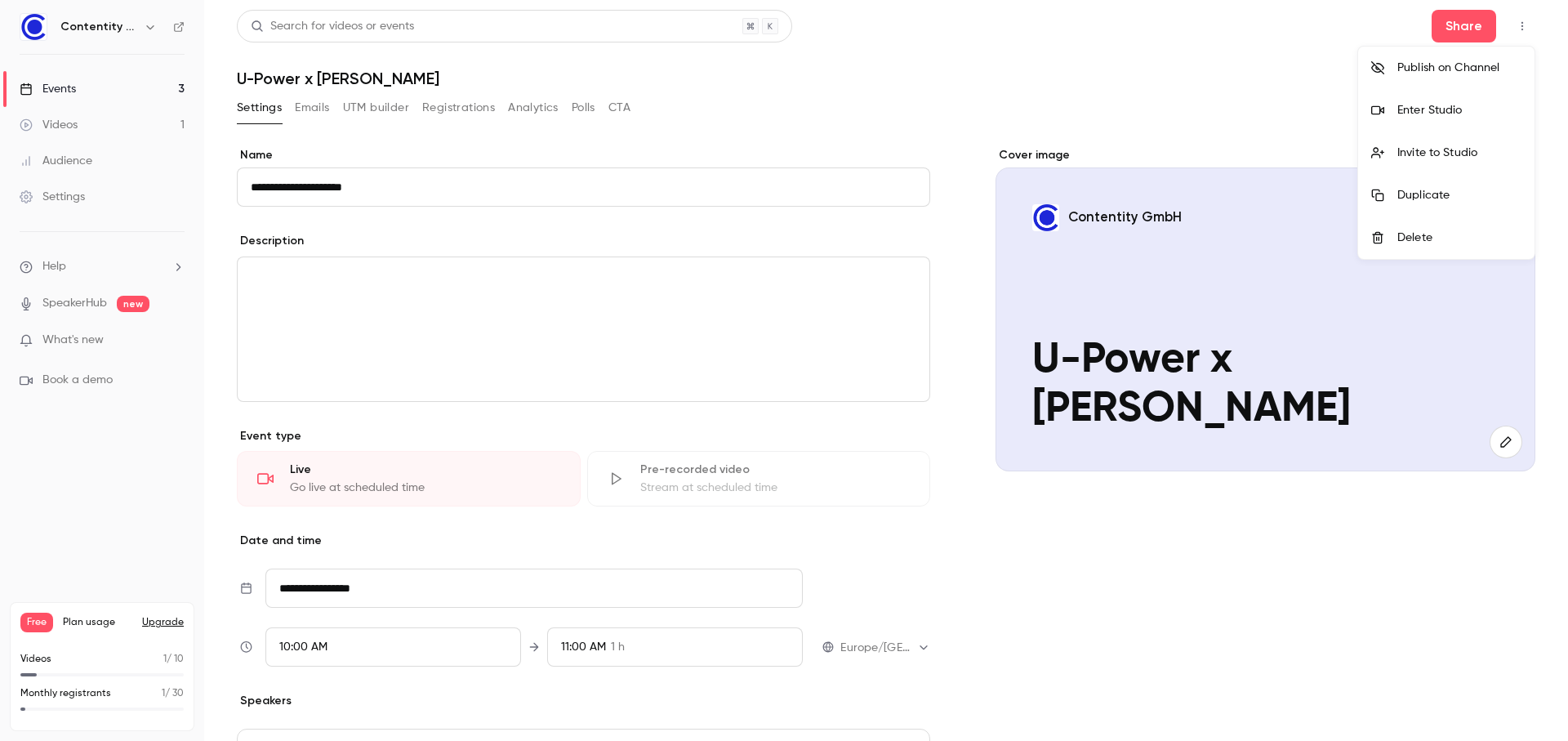 click on "Enter Studio" at bounding box center (1459, 110) 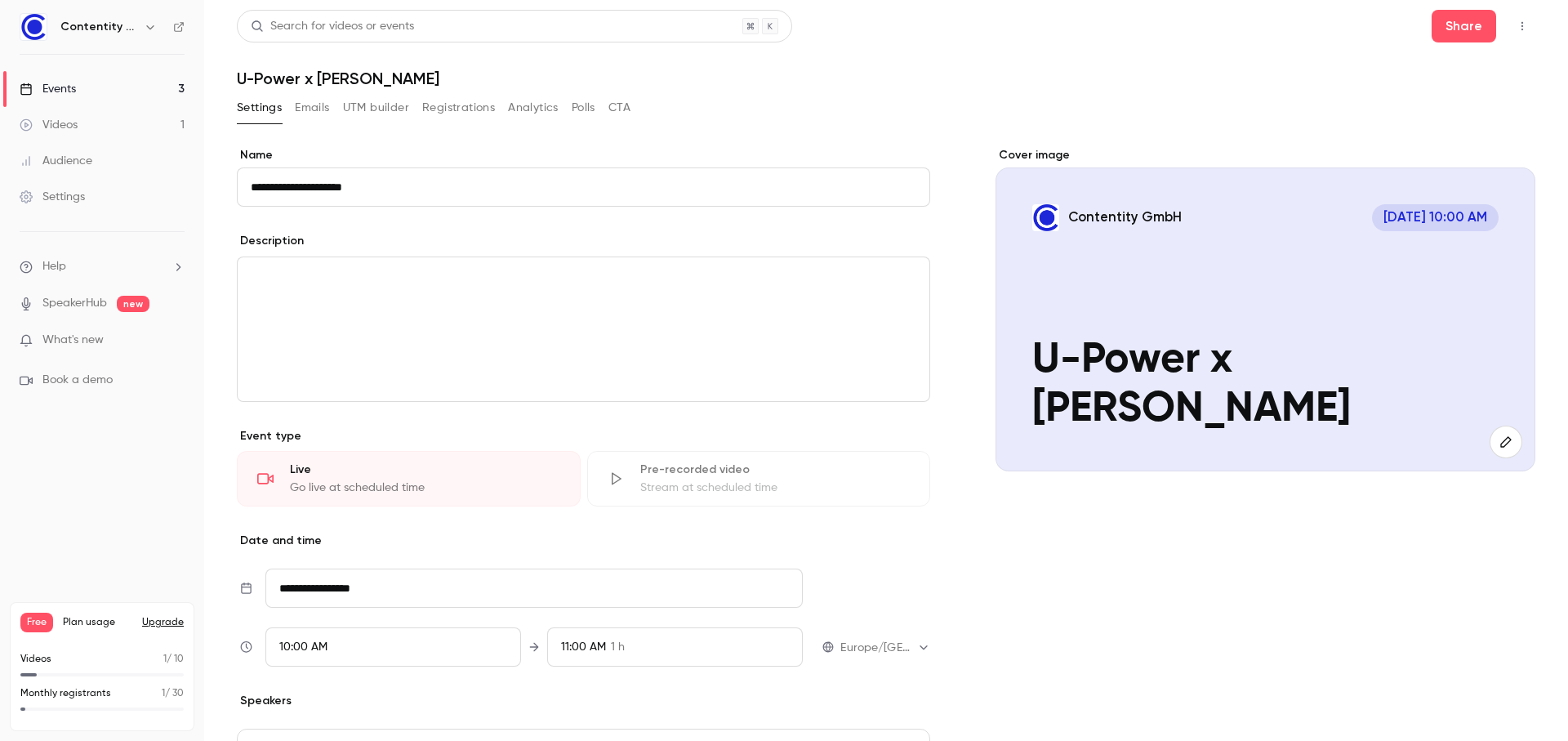 click on "Go live at scheduled time" at bounding box center (425, 488) 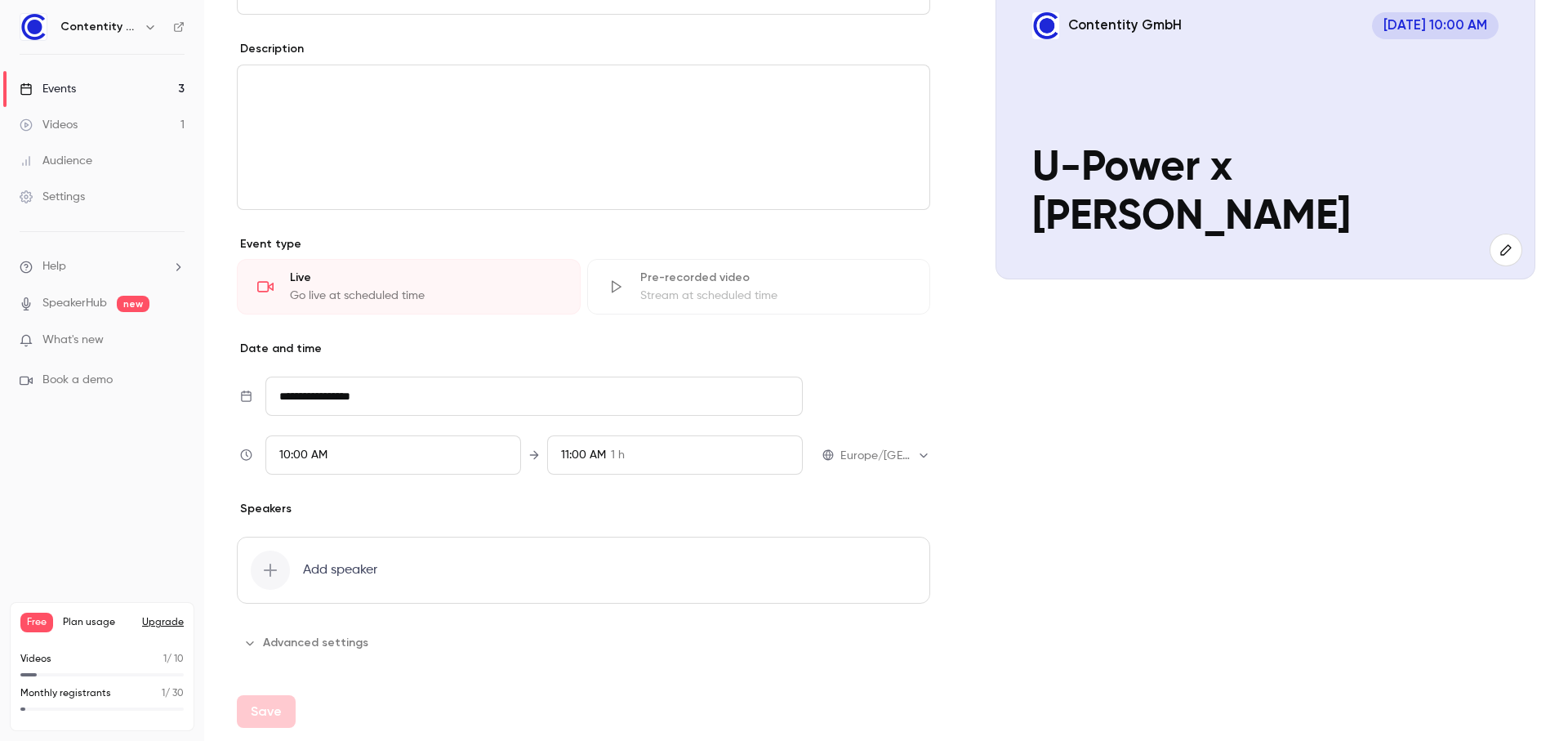 scroll, scrollTop: 0, scrollLeft: 0, axis: both 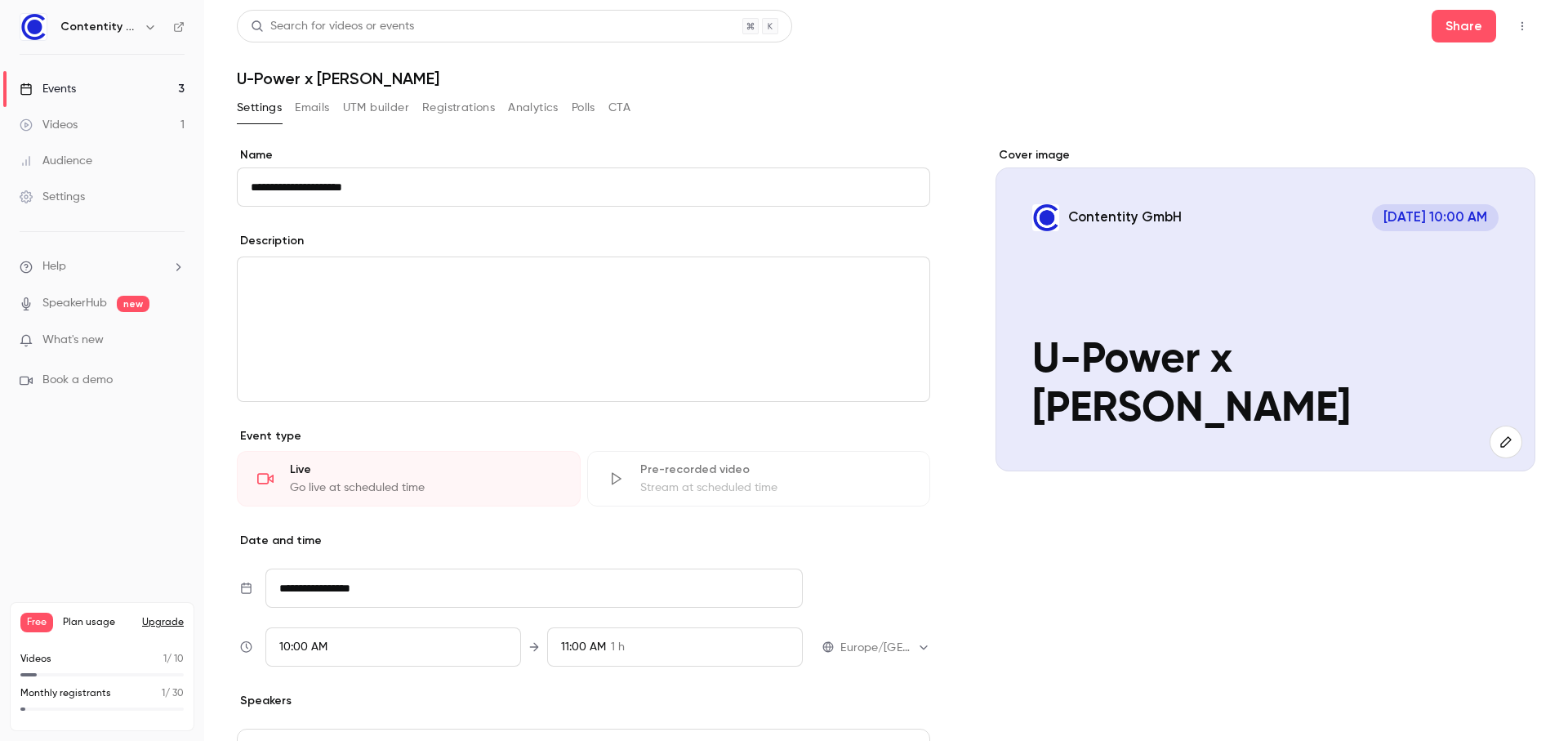 click 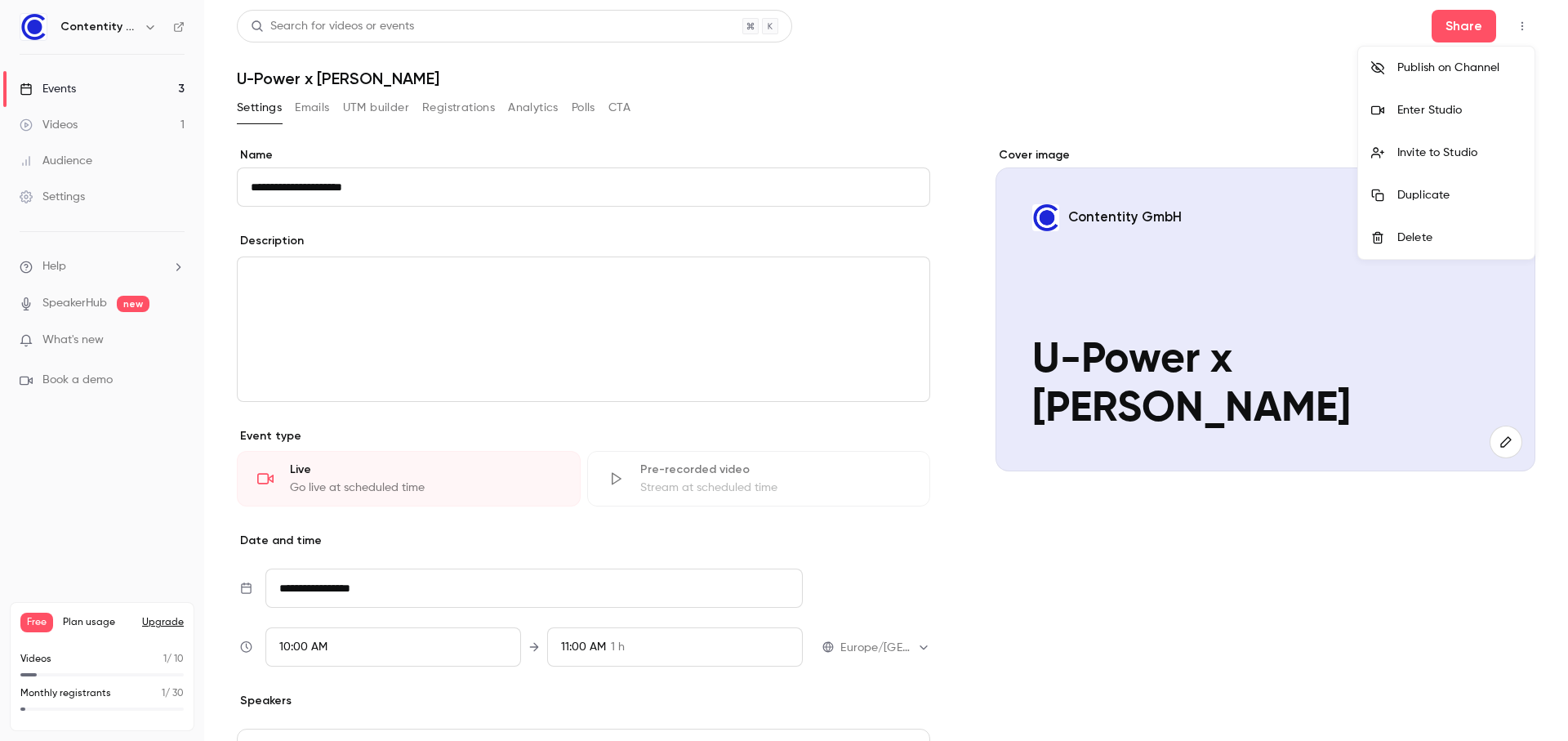 click on "Invite to Studio" at bounding box center [1459, 153] 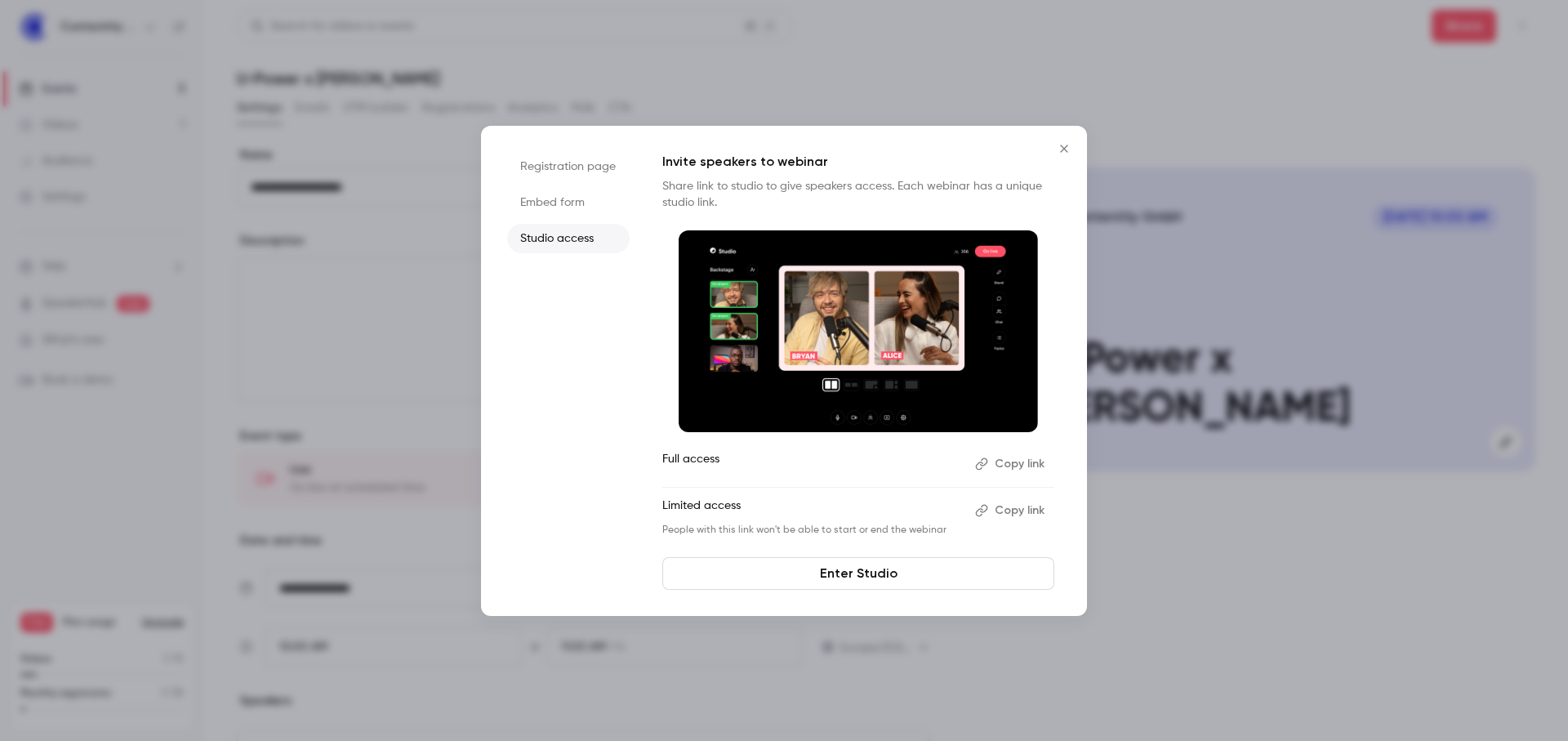 click on "Registration page" at bounding box center [568, 167] 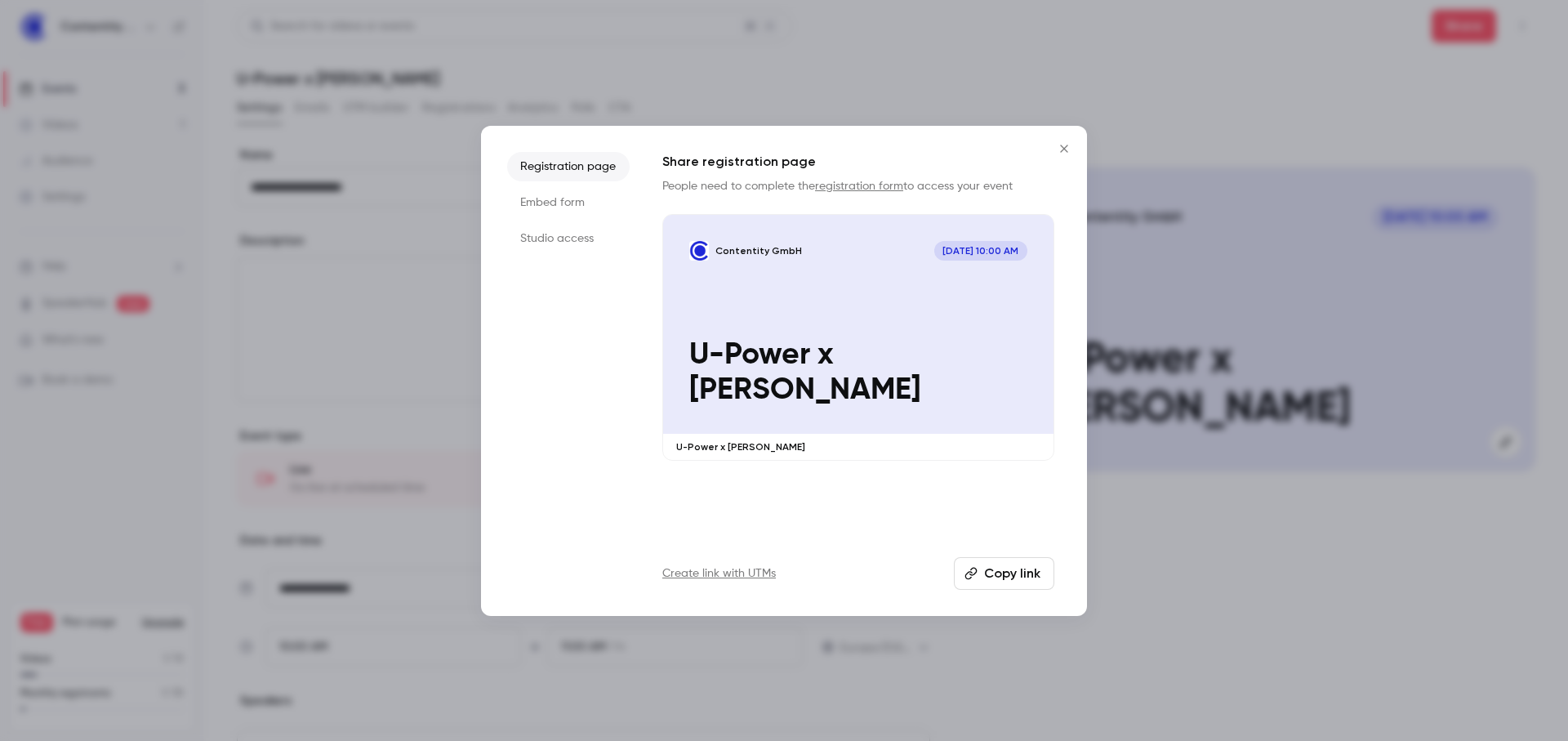 click on "Embed form" at bounding box center (568, 203) 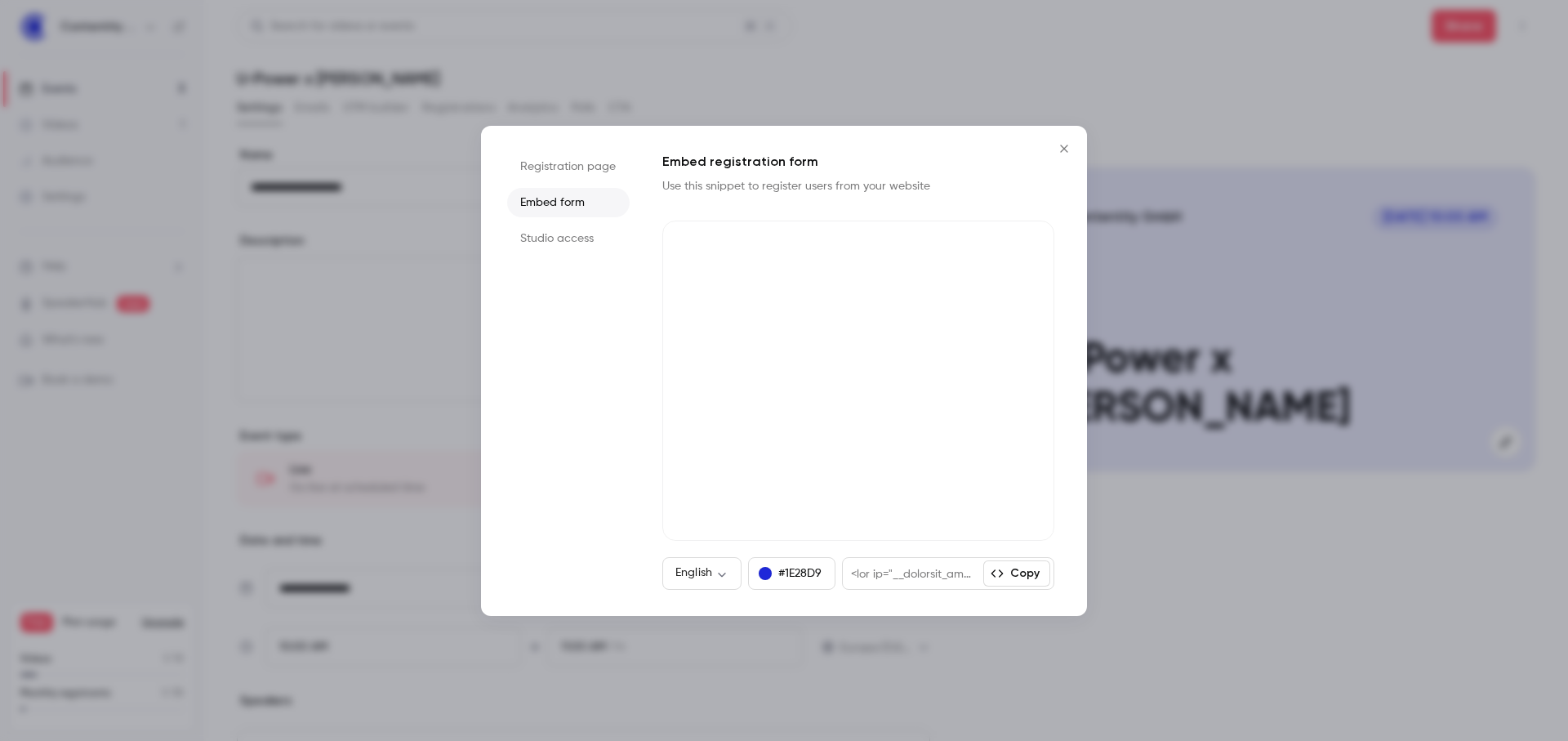 click on "Registration page" at bounding box center [568, 167] 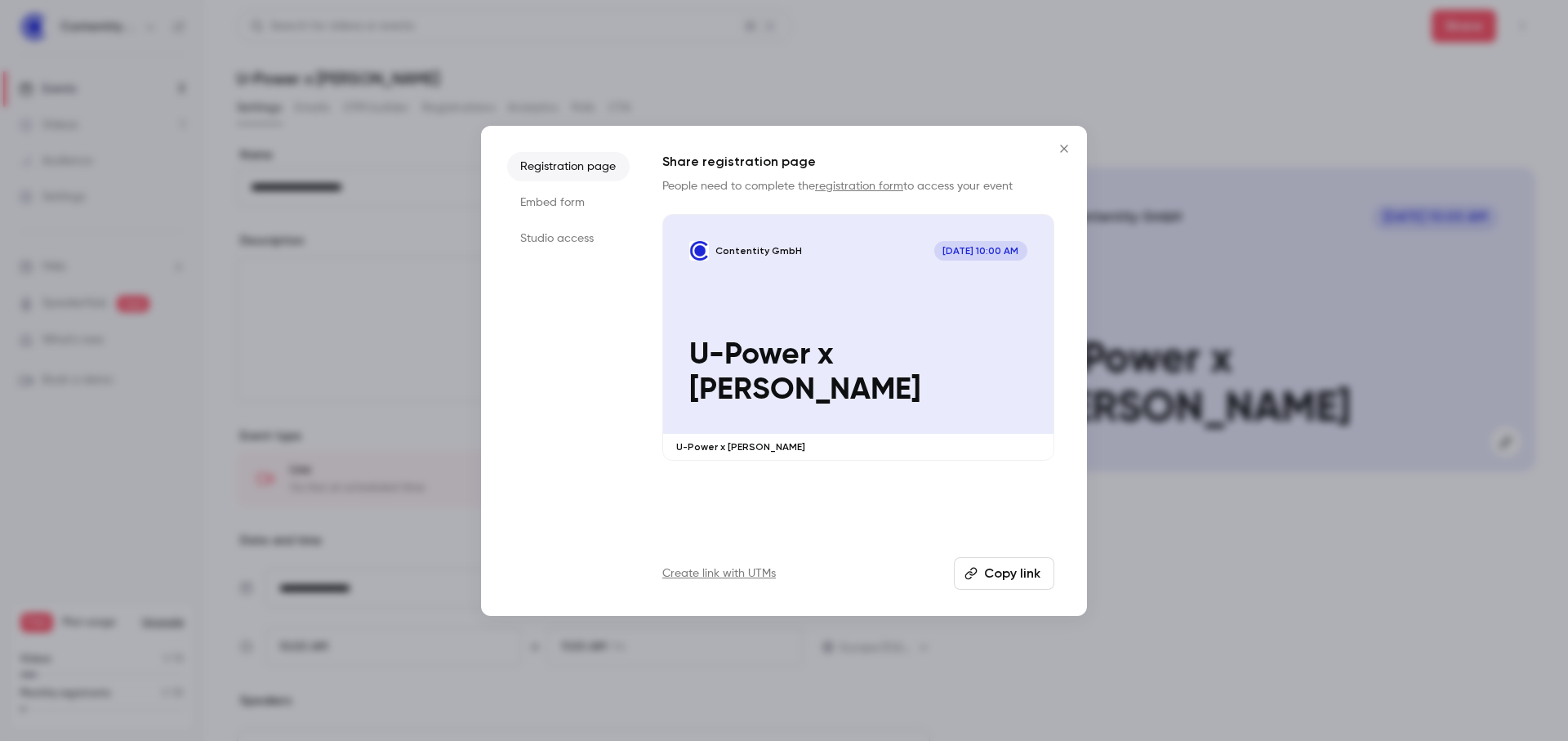 click on "Embed form" at bounding box center [568, 203] 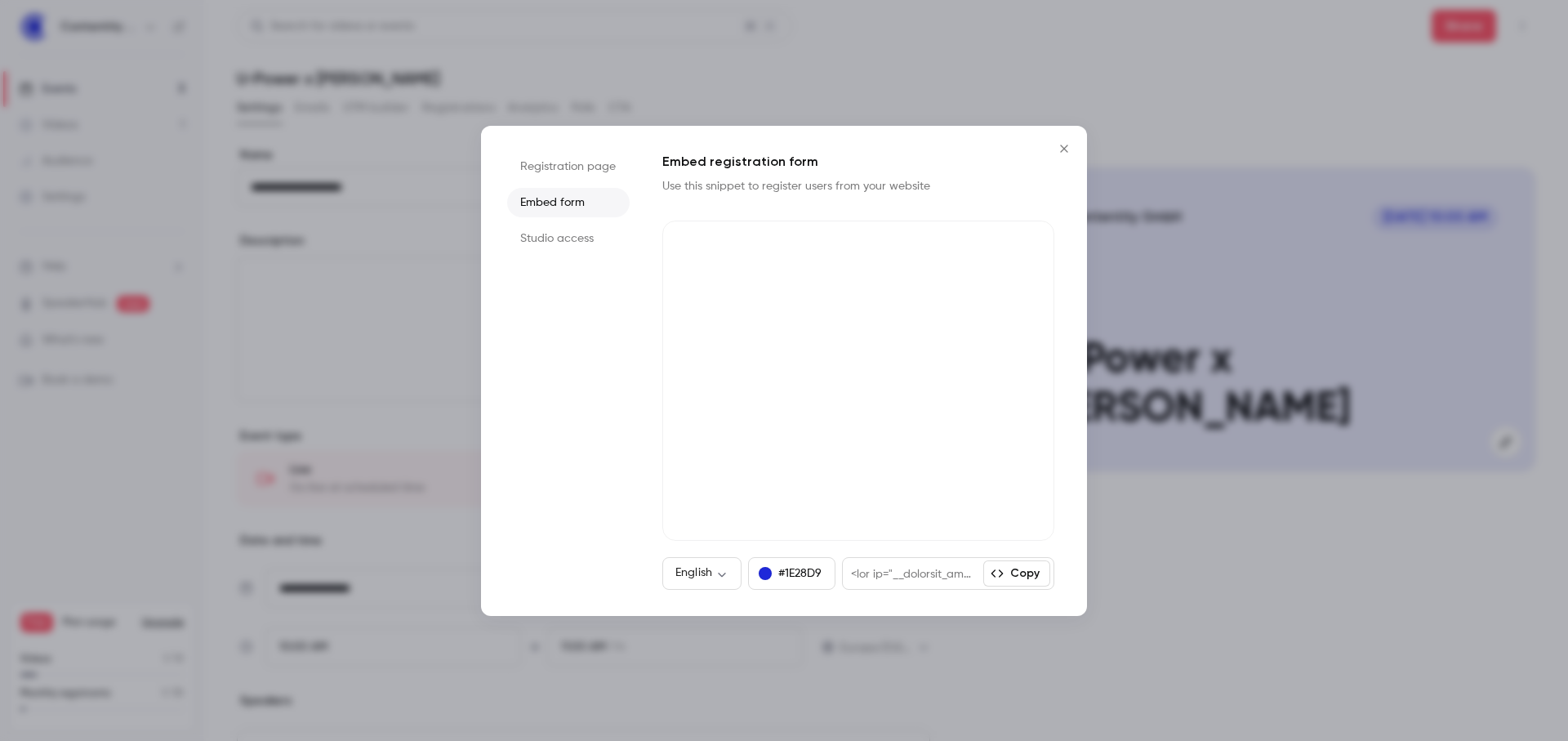 click at bounding box center [913, 574] 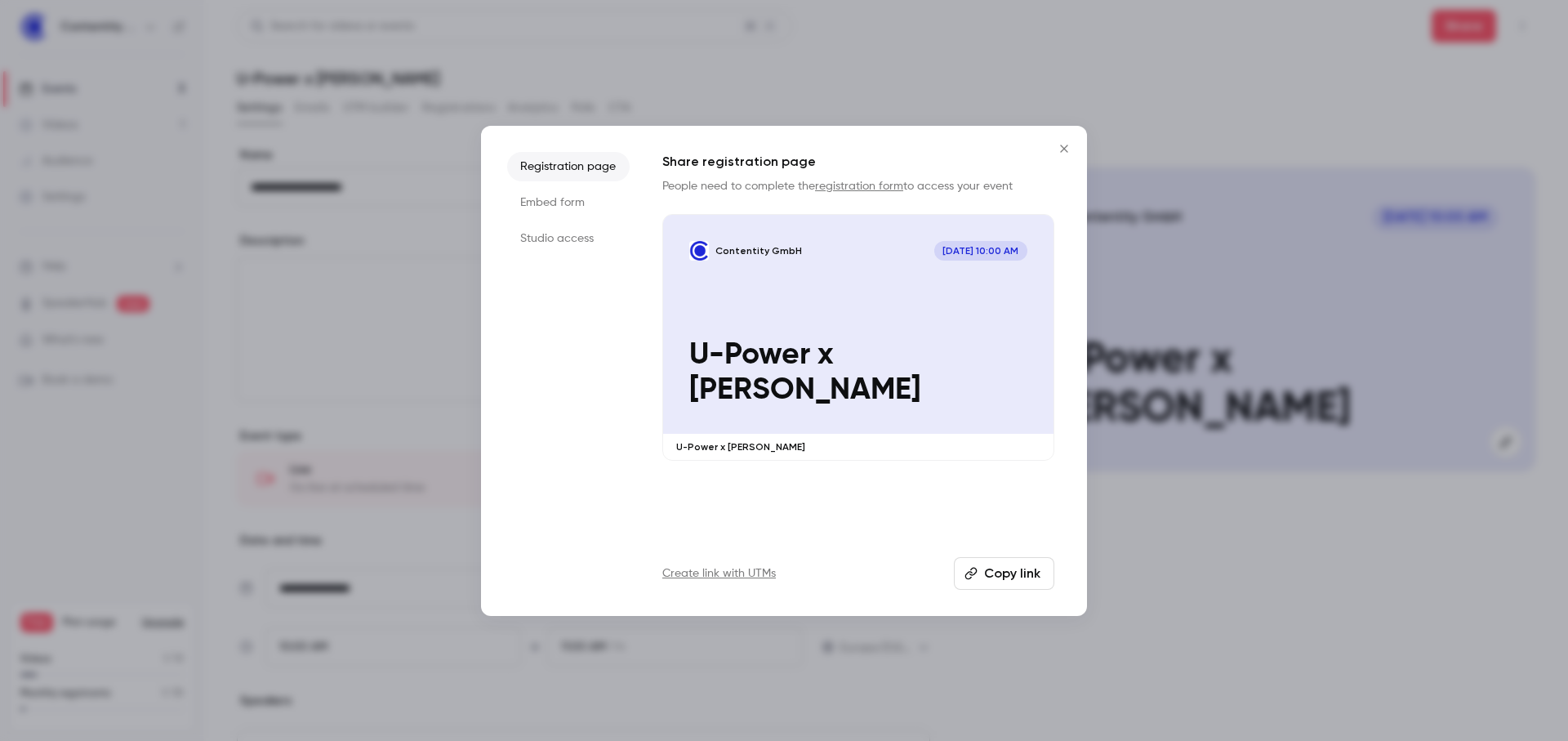 click on "Studio access" at bounding box center (568, 239) 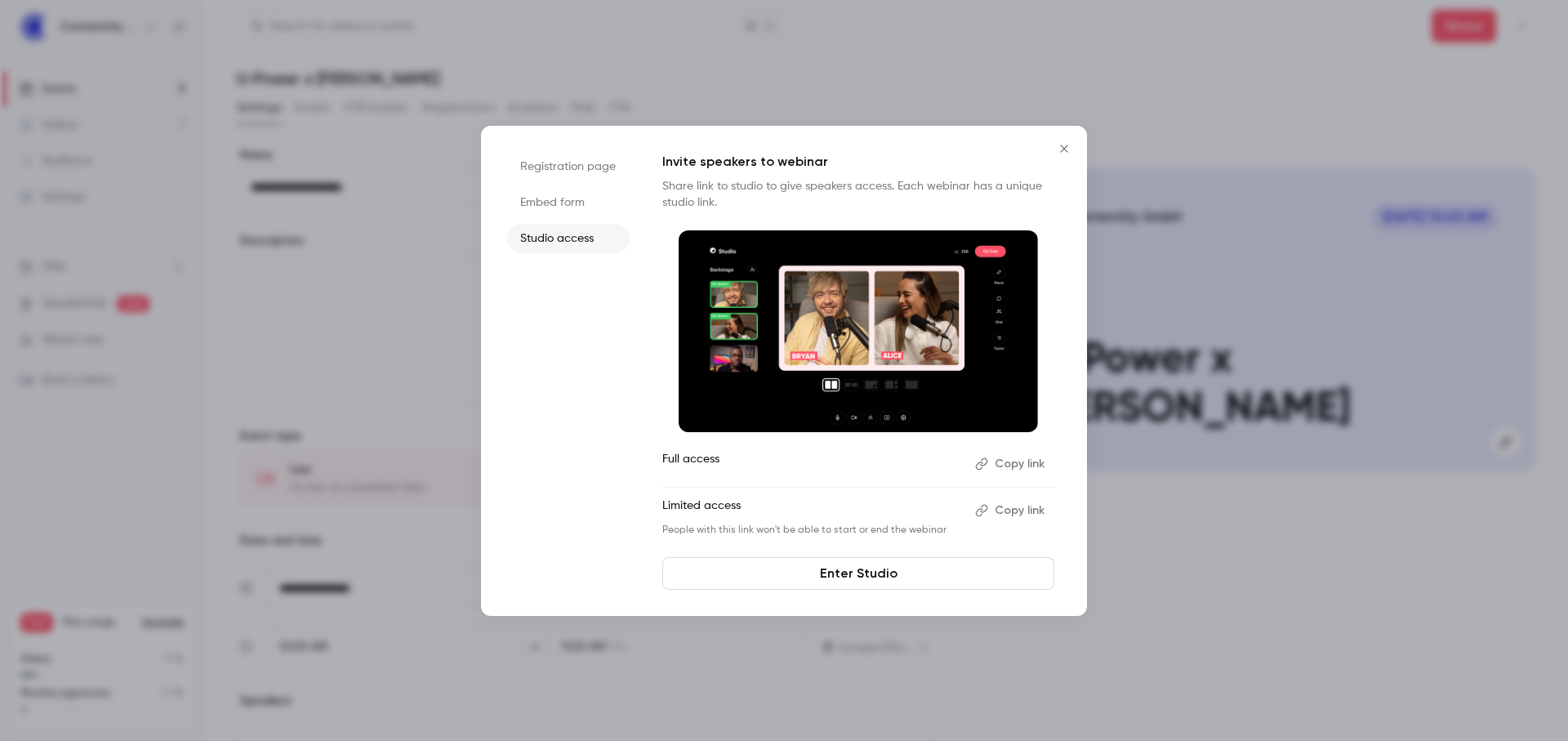 click on "Enter Studio" at bounding box center (858, 574) 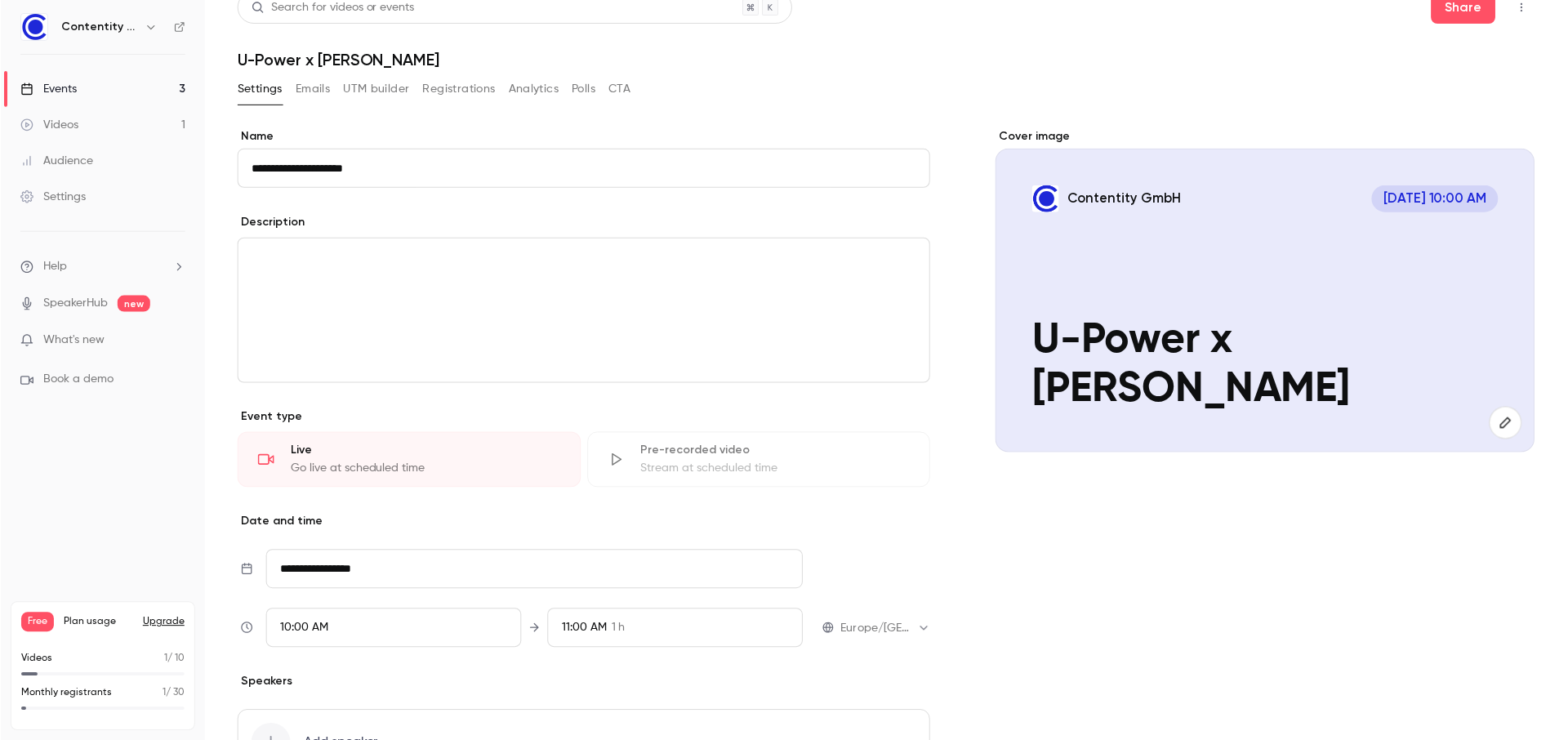 scroll, scrollTop: 0, scrollLeft: 0, axis: both 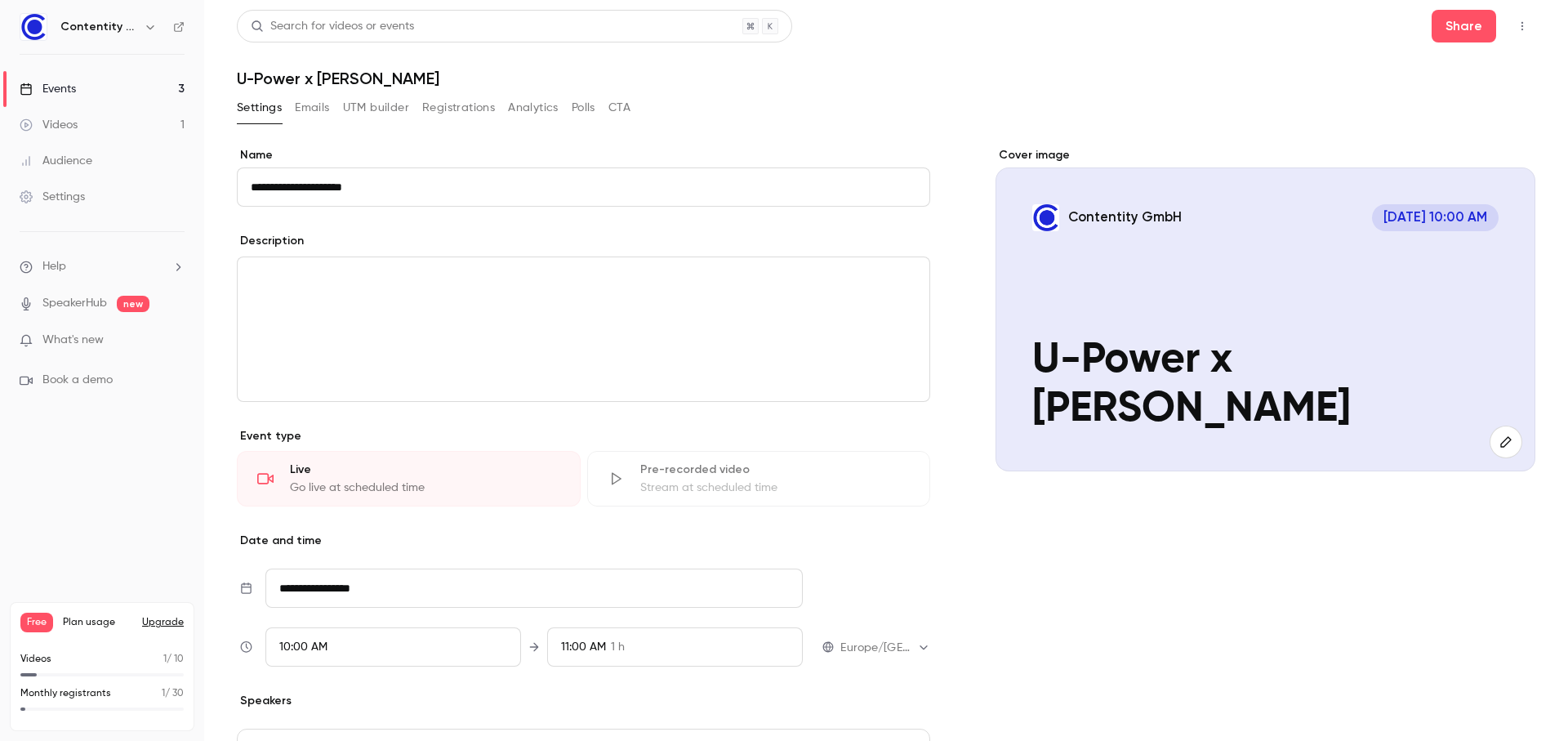 click on "Events 3" at bounding box center [102, 89] 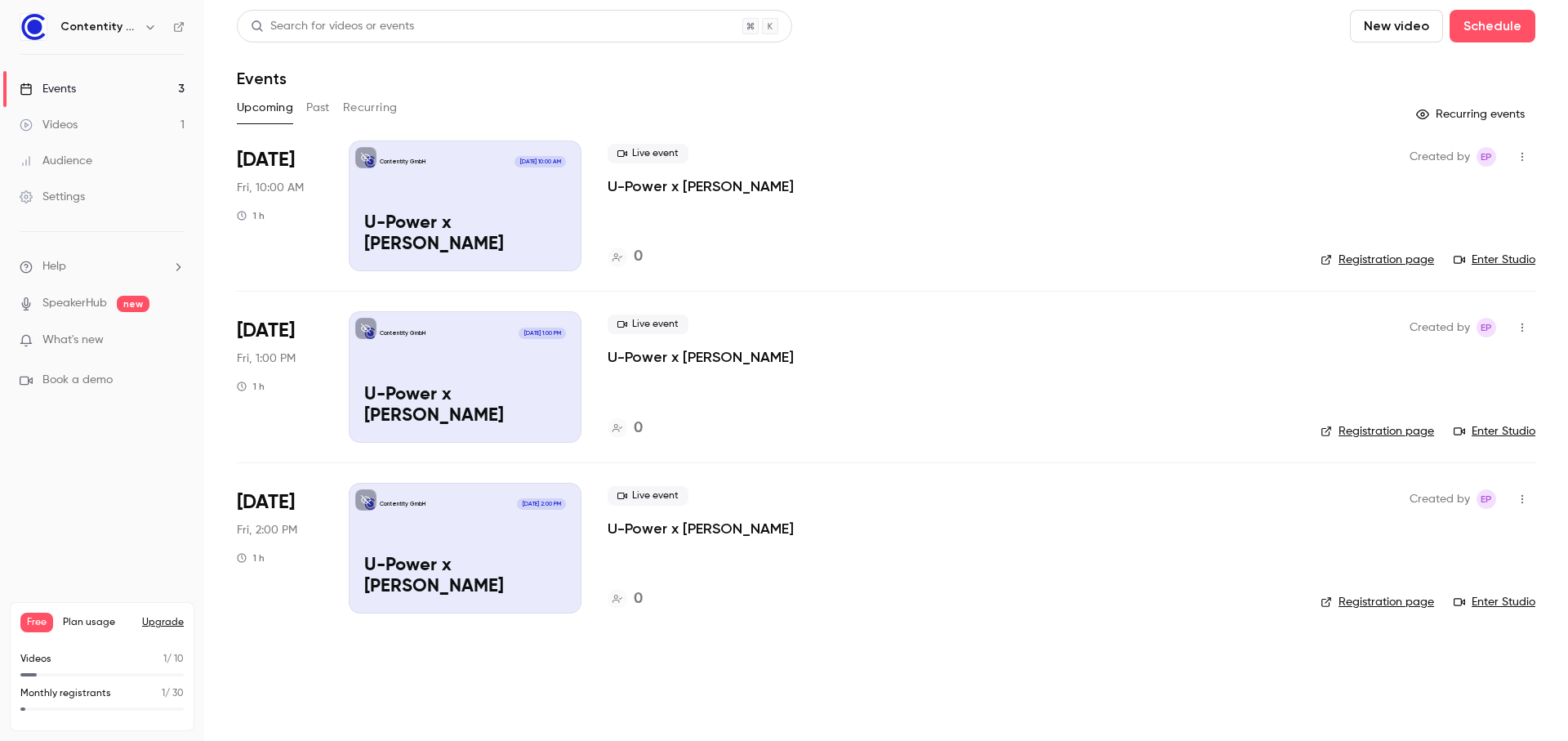 click on "Contentity GmbH Jul 25, 10:00 AM U-Power x Markus Wolff" at bounding box center [465, 206] 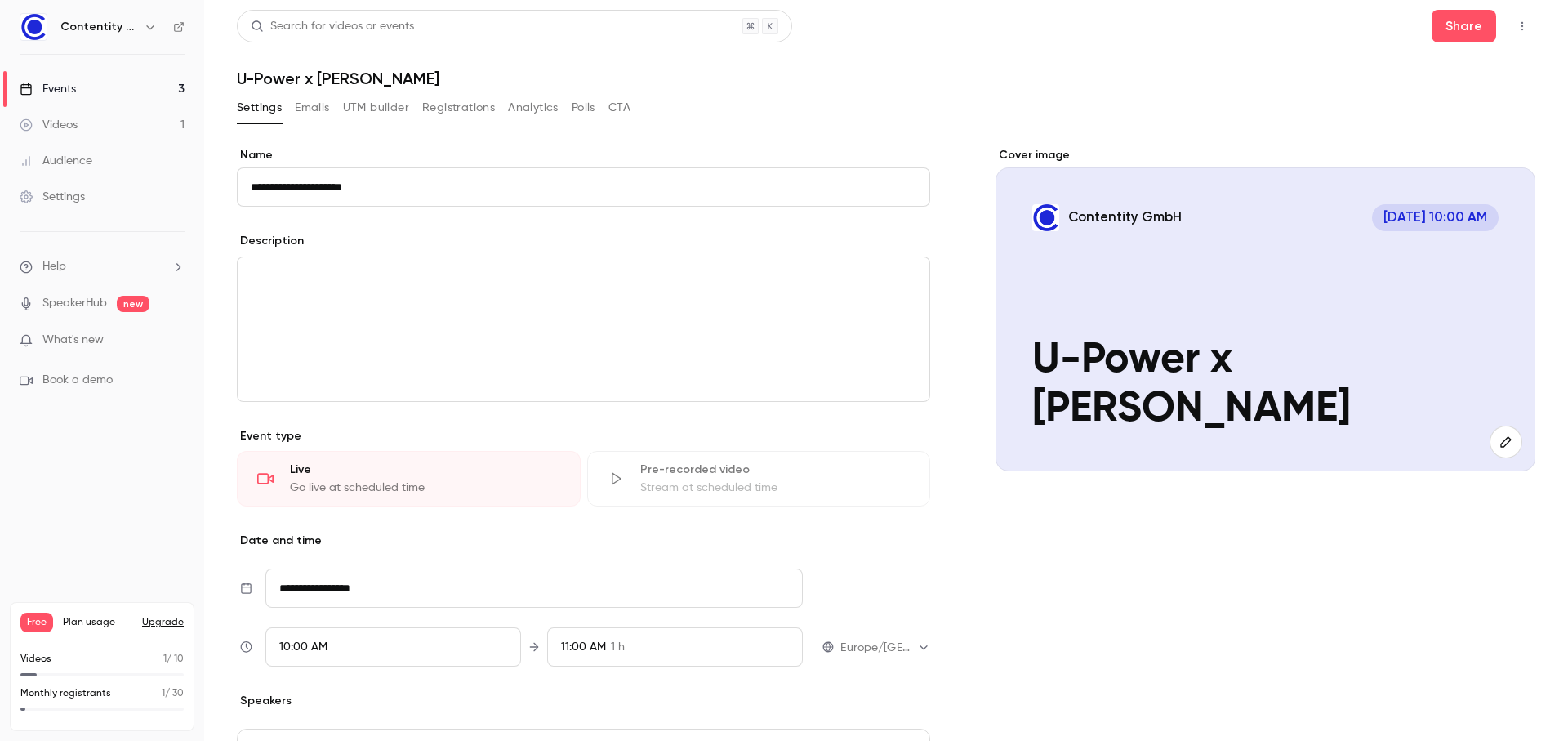 click 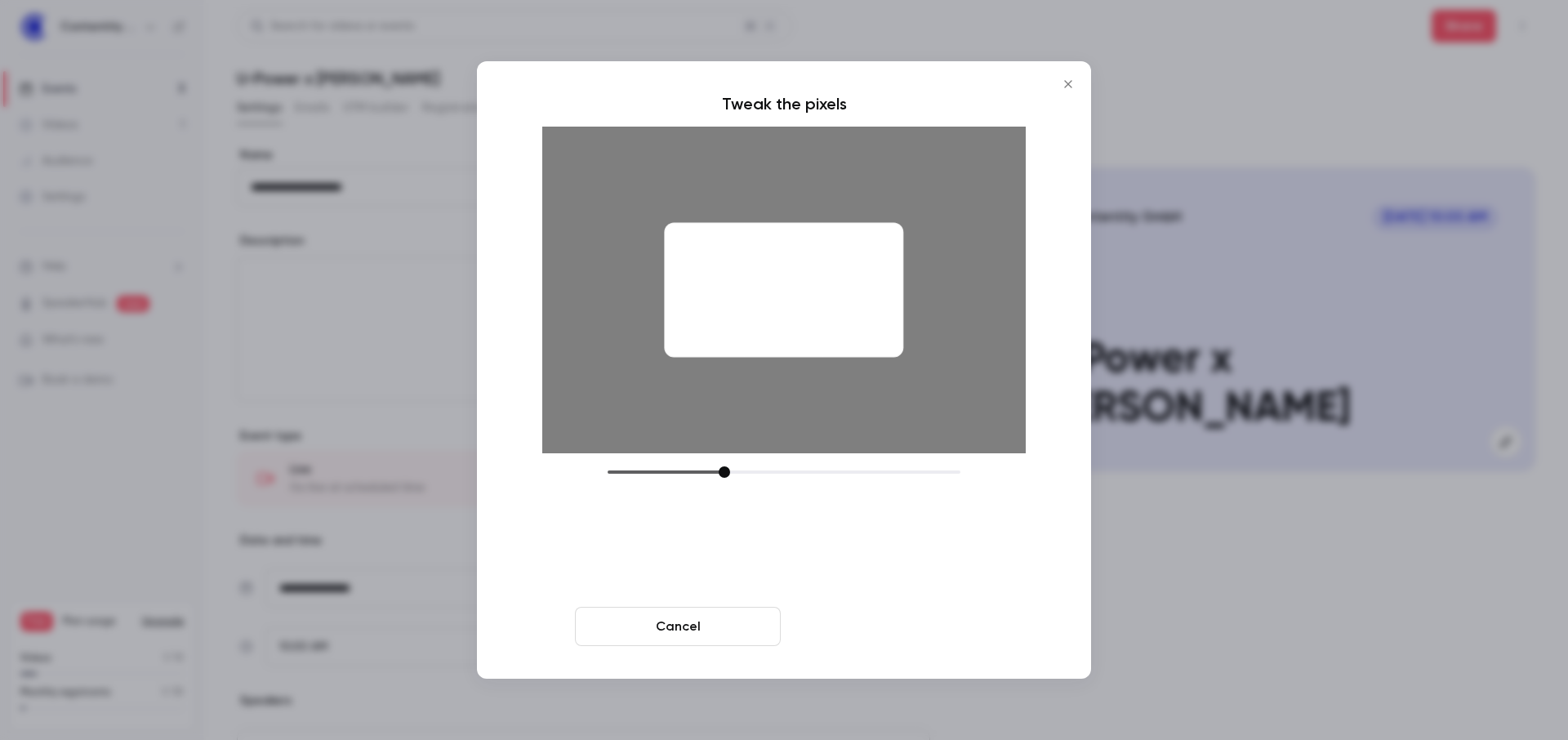 click on "Crop and save" at bounding box center (890, 626) 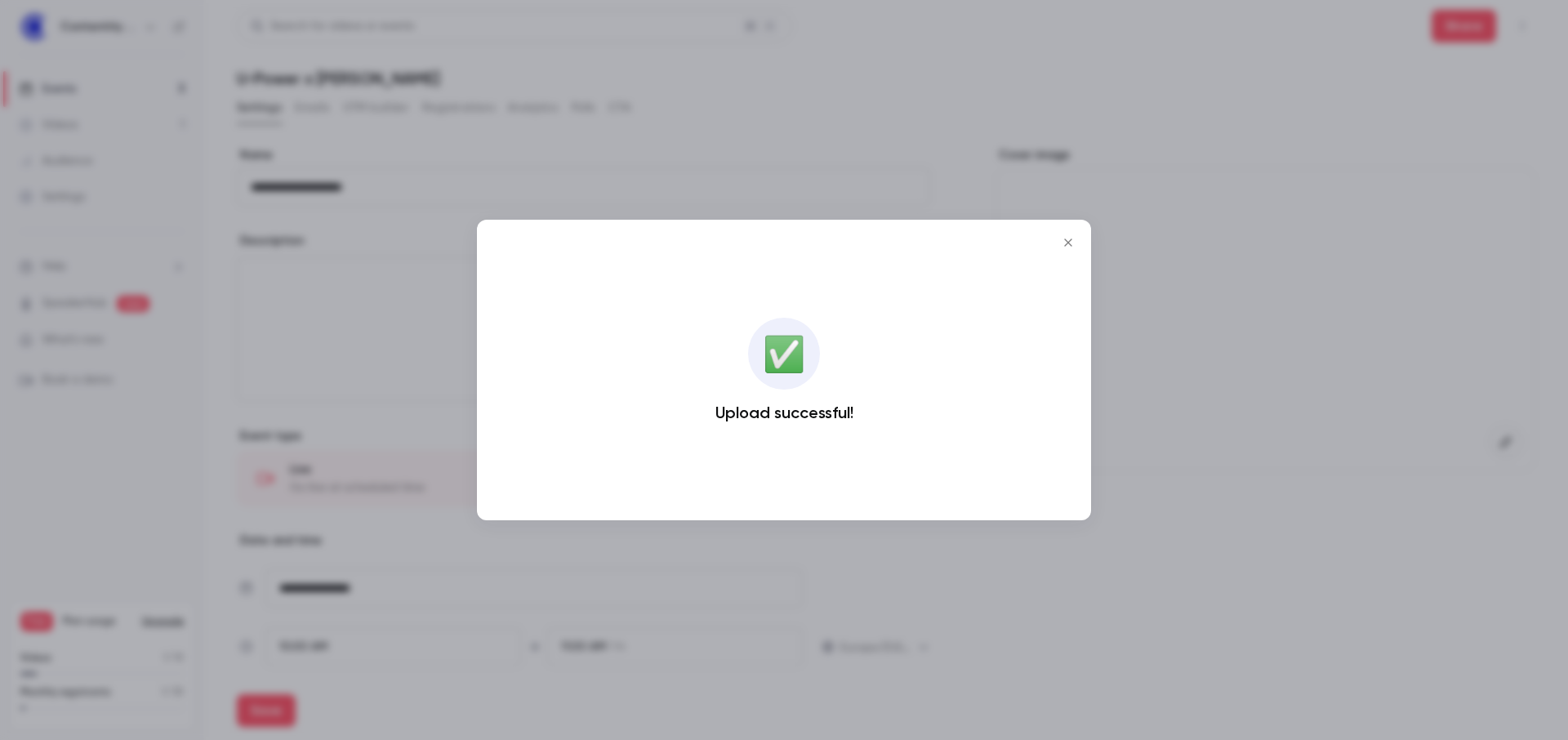 click 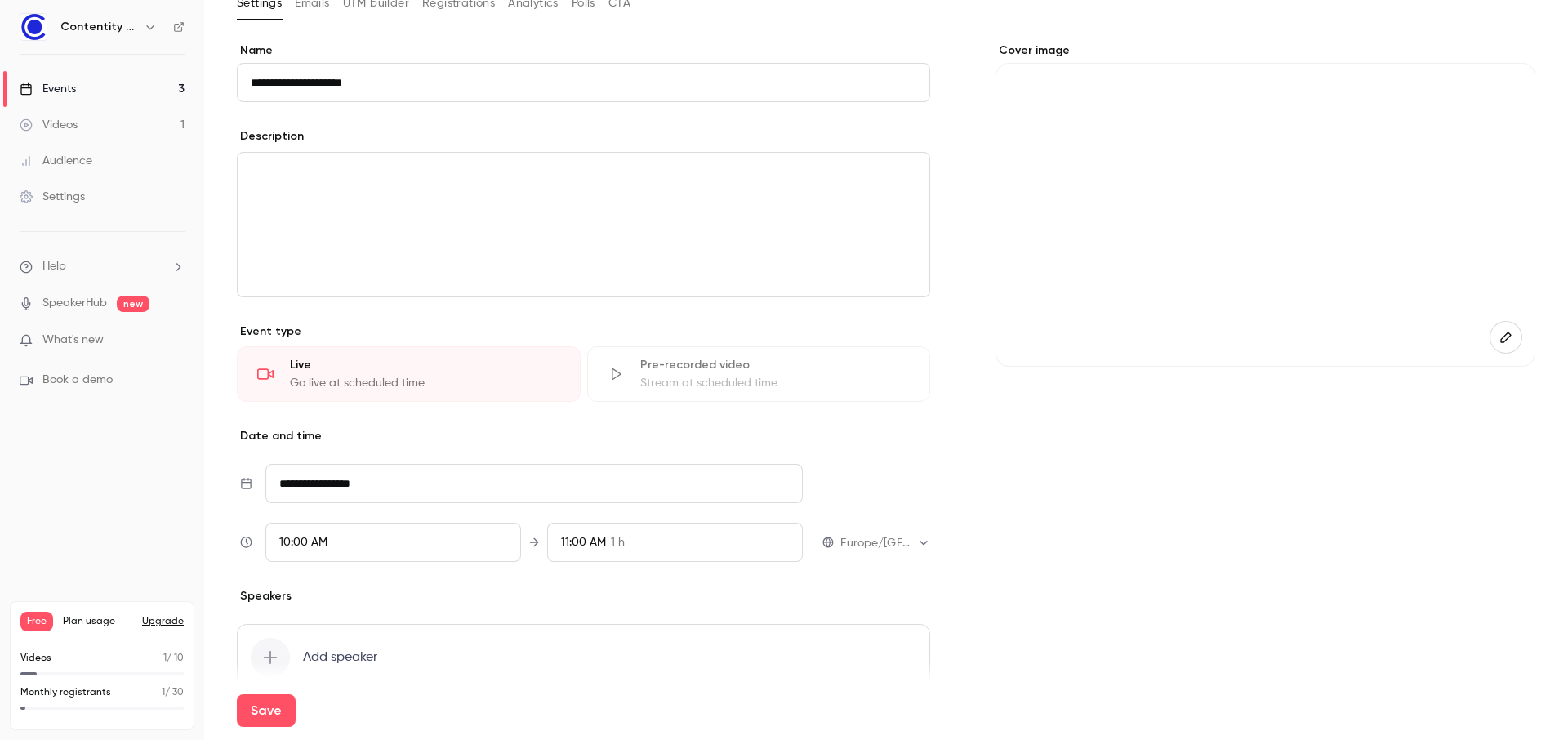 scroll, scrollTop: 0, scrollLeft: 0, axis: both 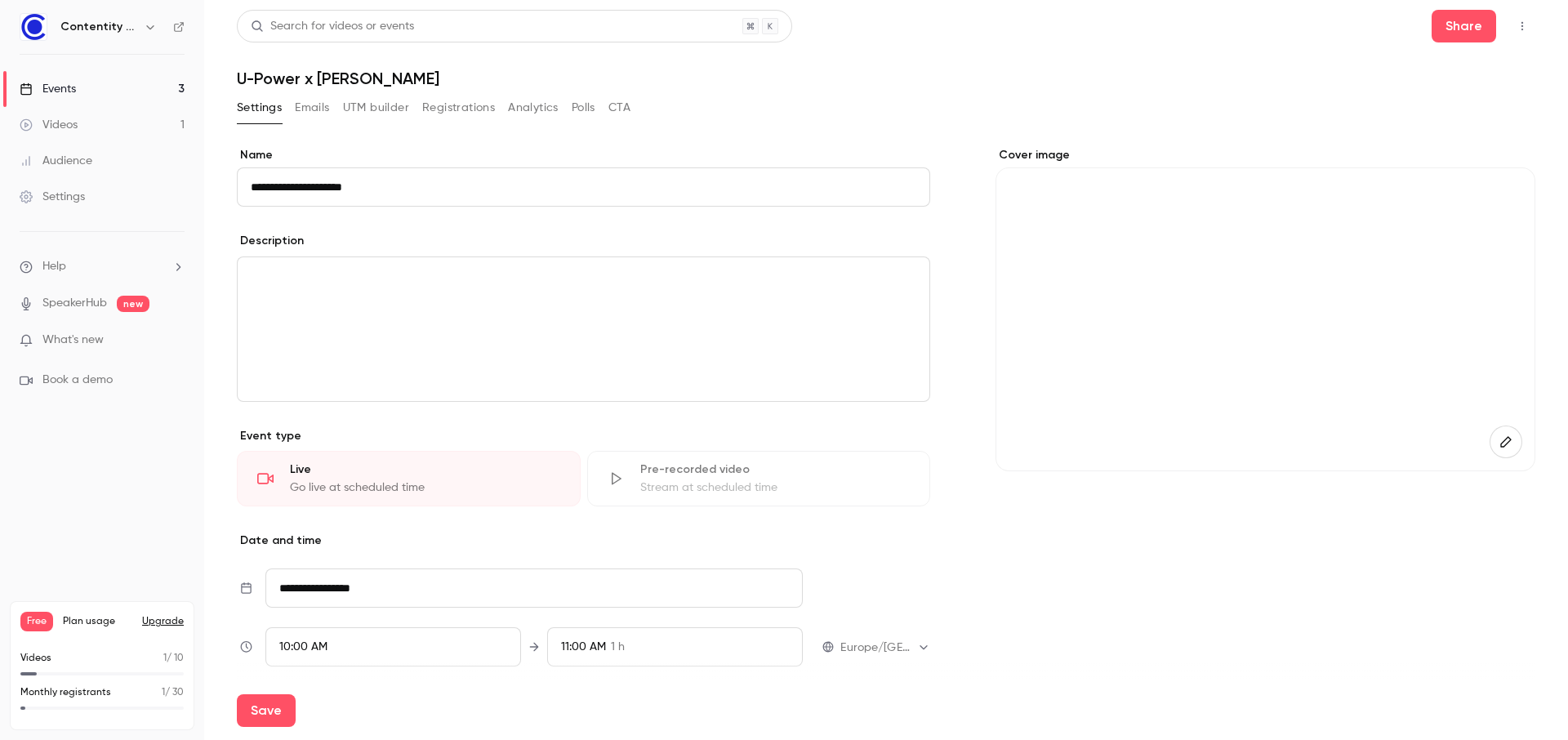 click on "Events 3" at bounding box center (102, 89) 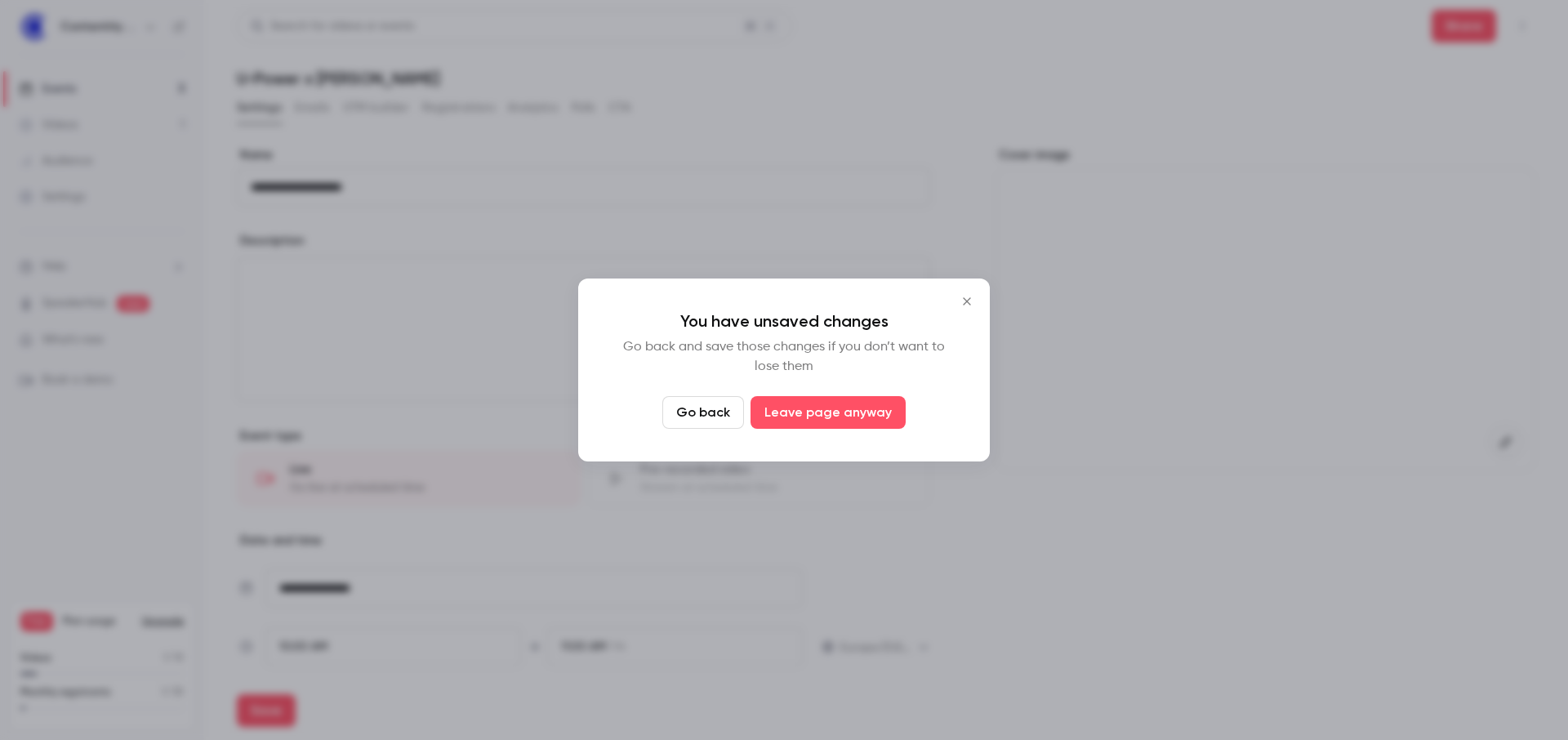 click on "Go back" at bounding box center [703, 412] 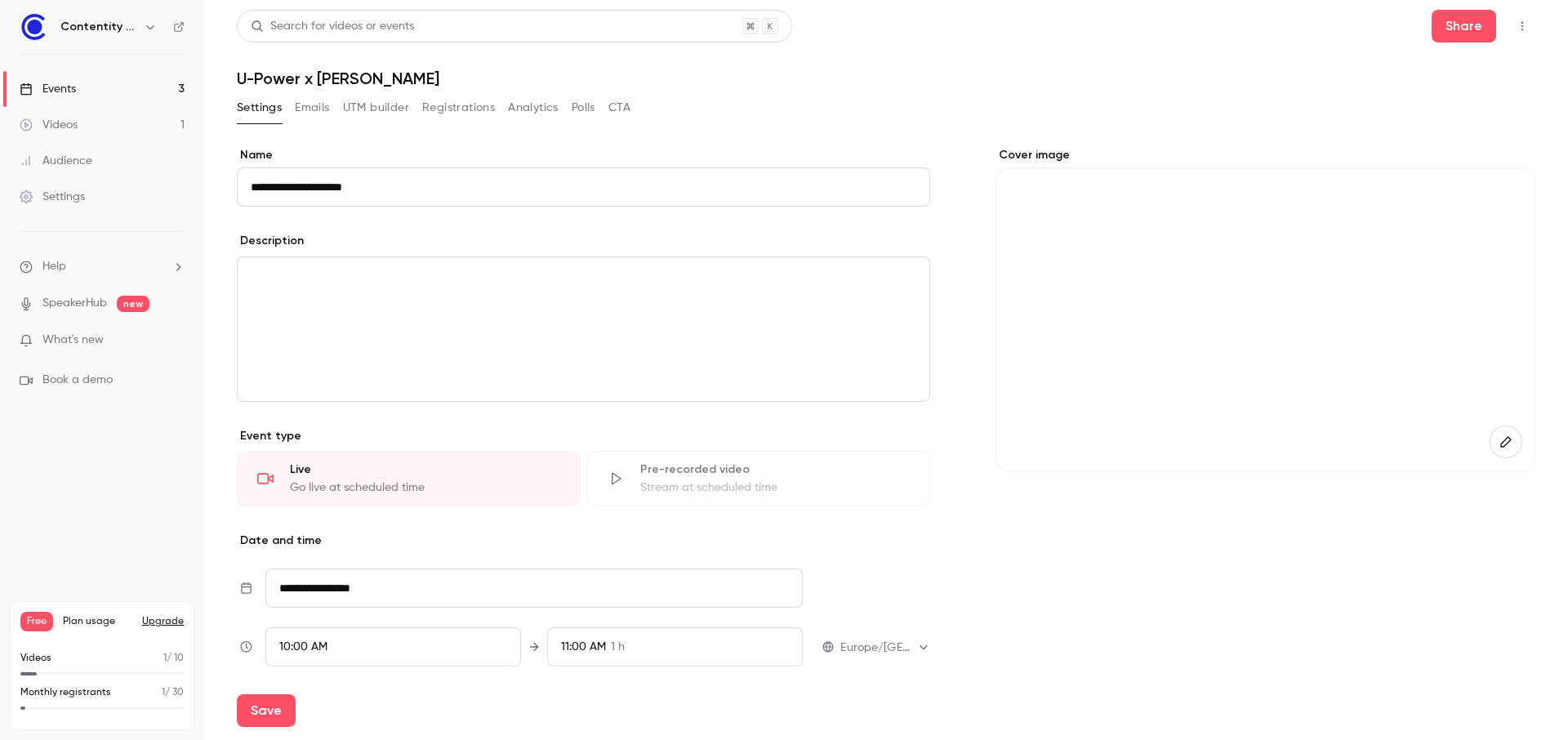 click on "Save" at bounding box center (266, 711) 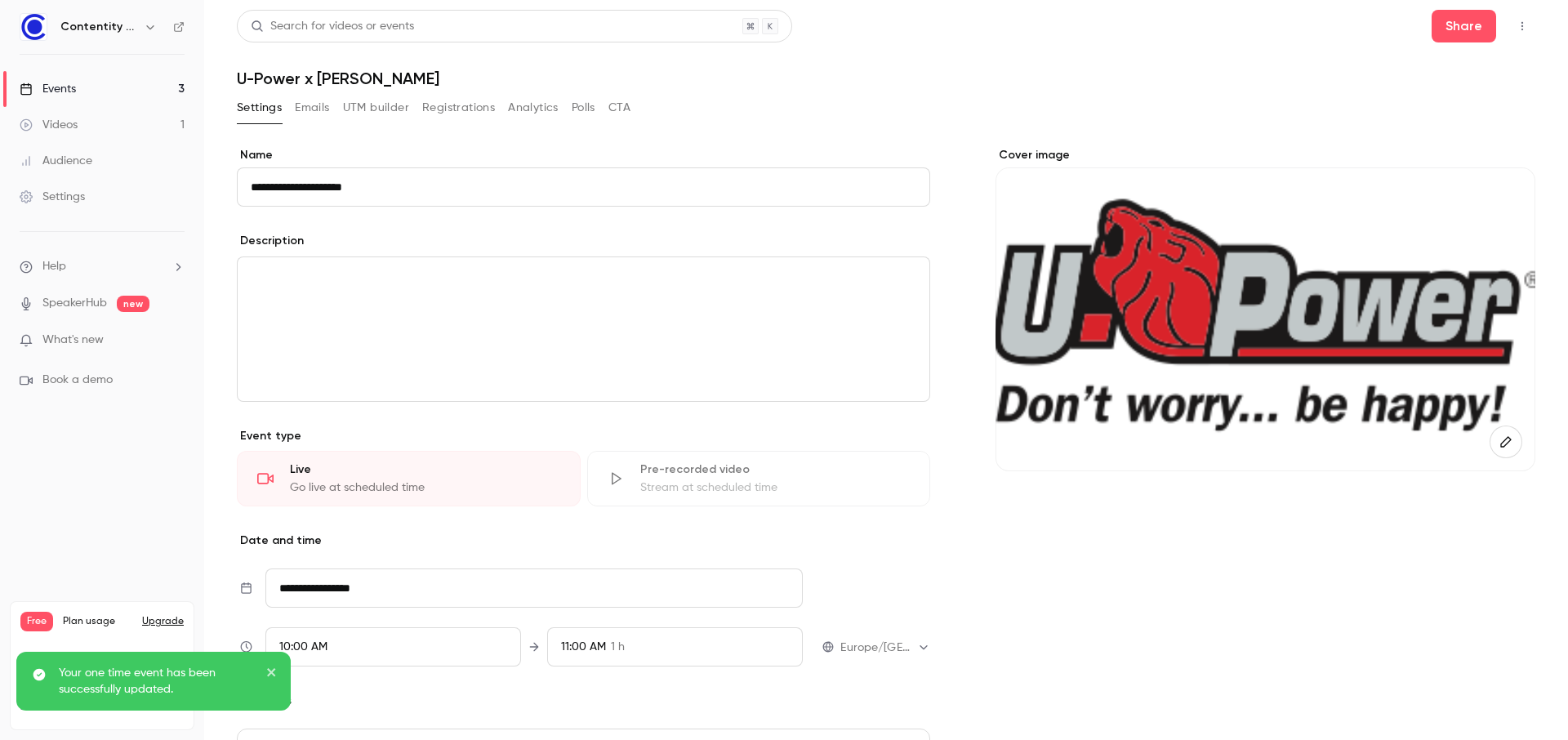 click on "Events 3" at bounding box center [102, 89] 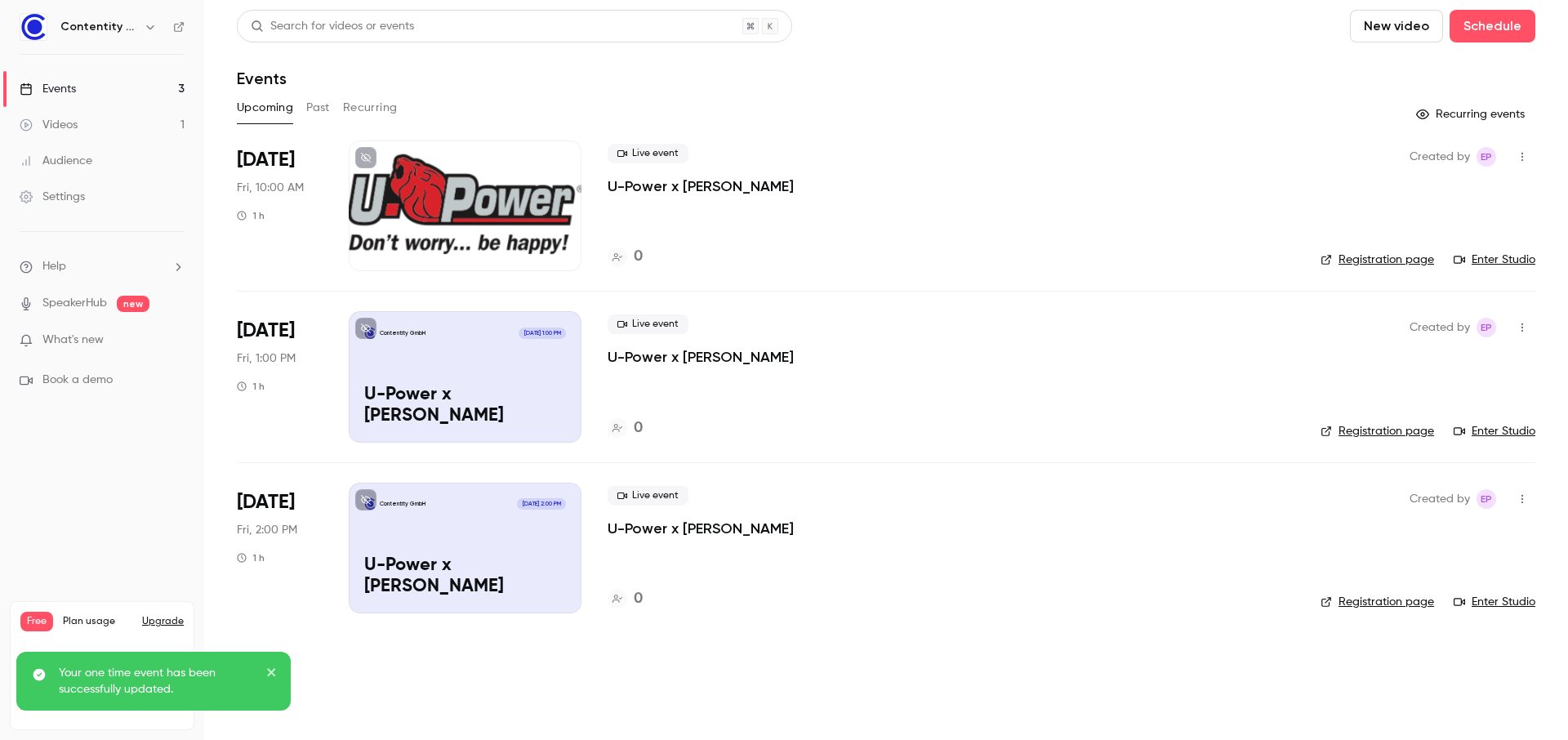 click on "Contentity GmbH Jul 25, 1:00 PM U-Power x David Wendler" at bounding box center [465, 377] 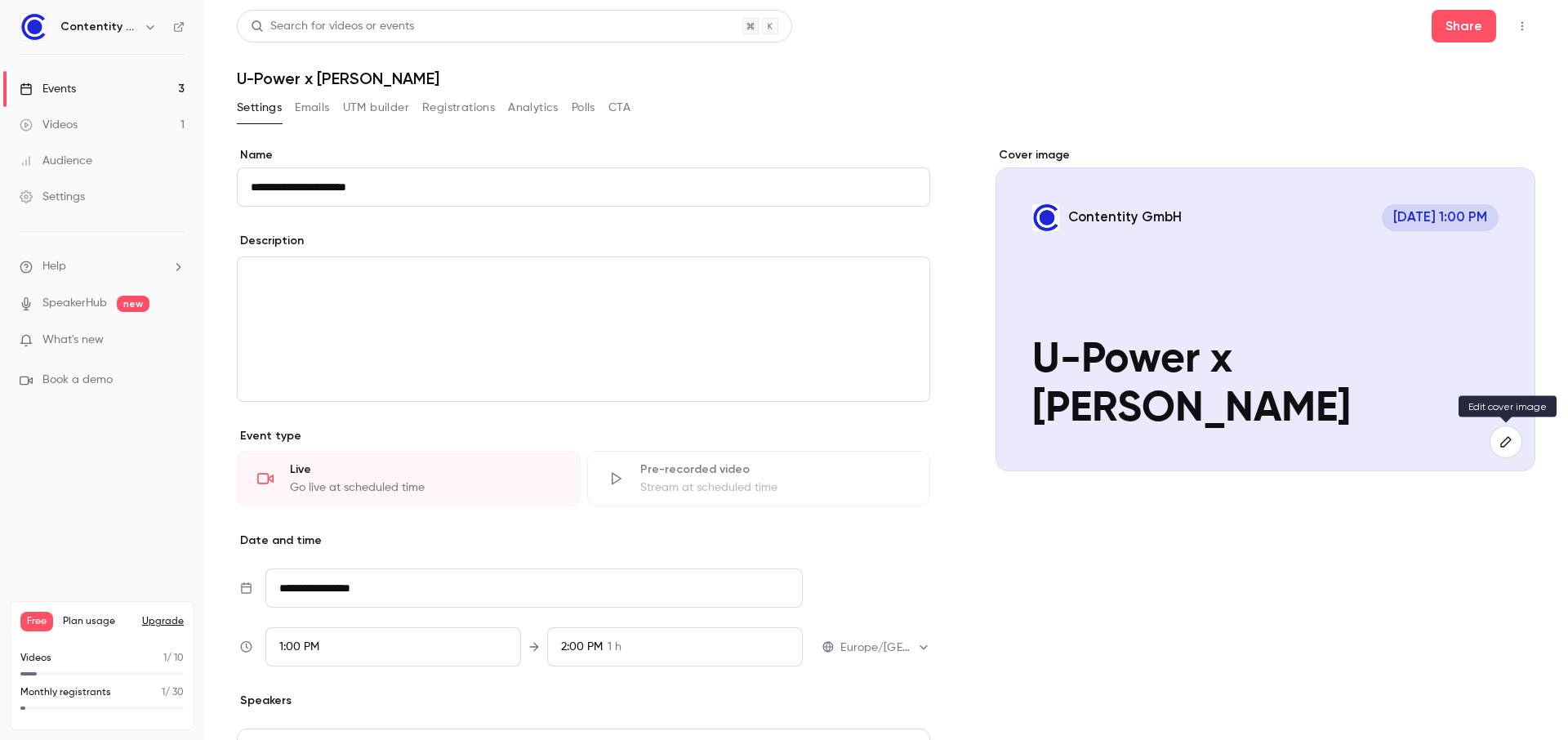 click 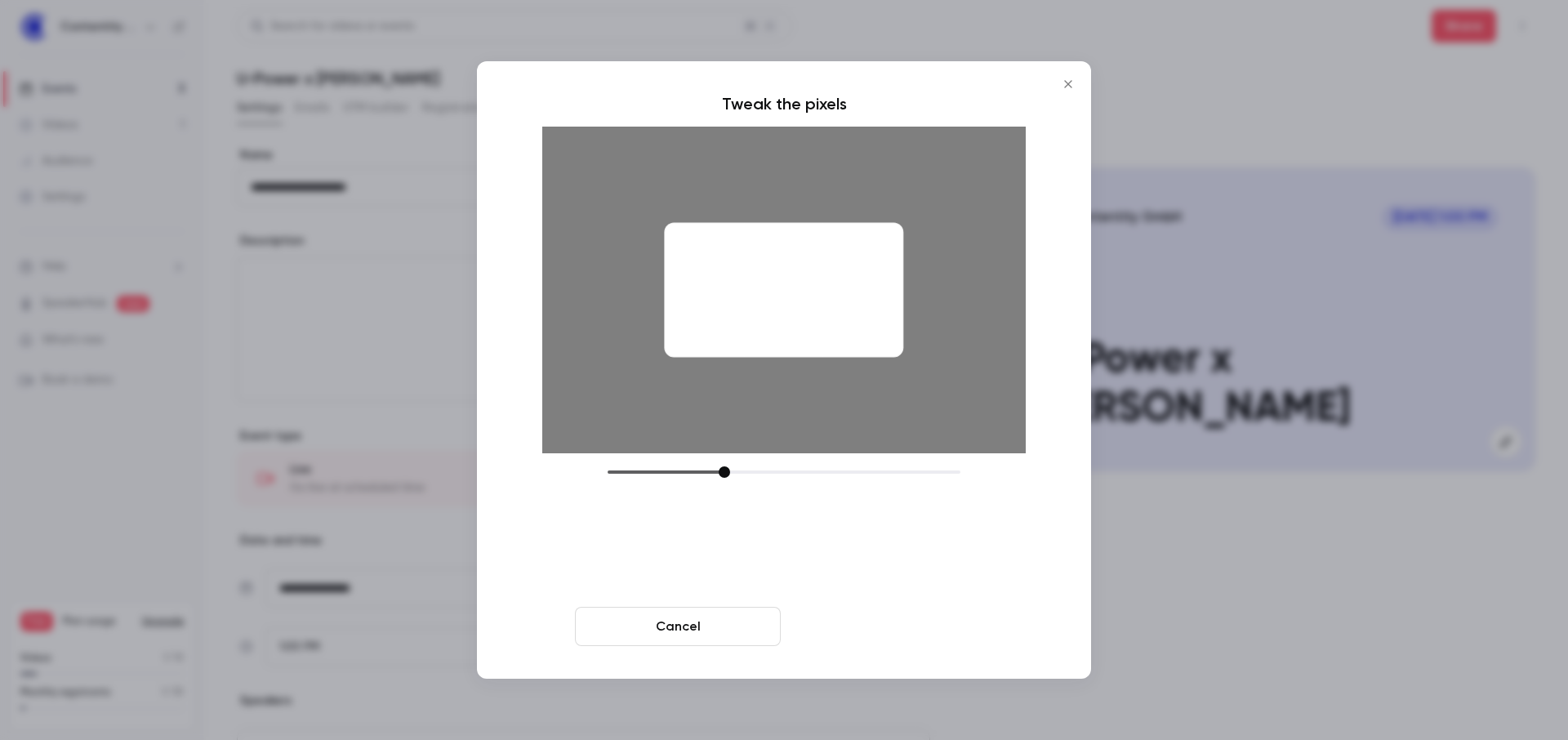 click on "Crop and save" at bounding box center [890, 626] 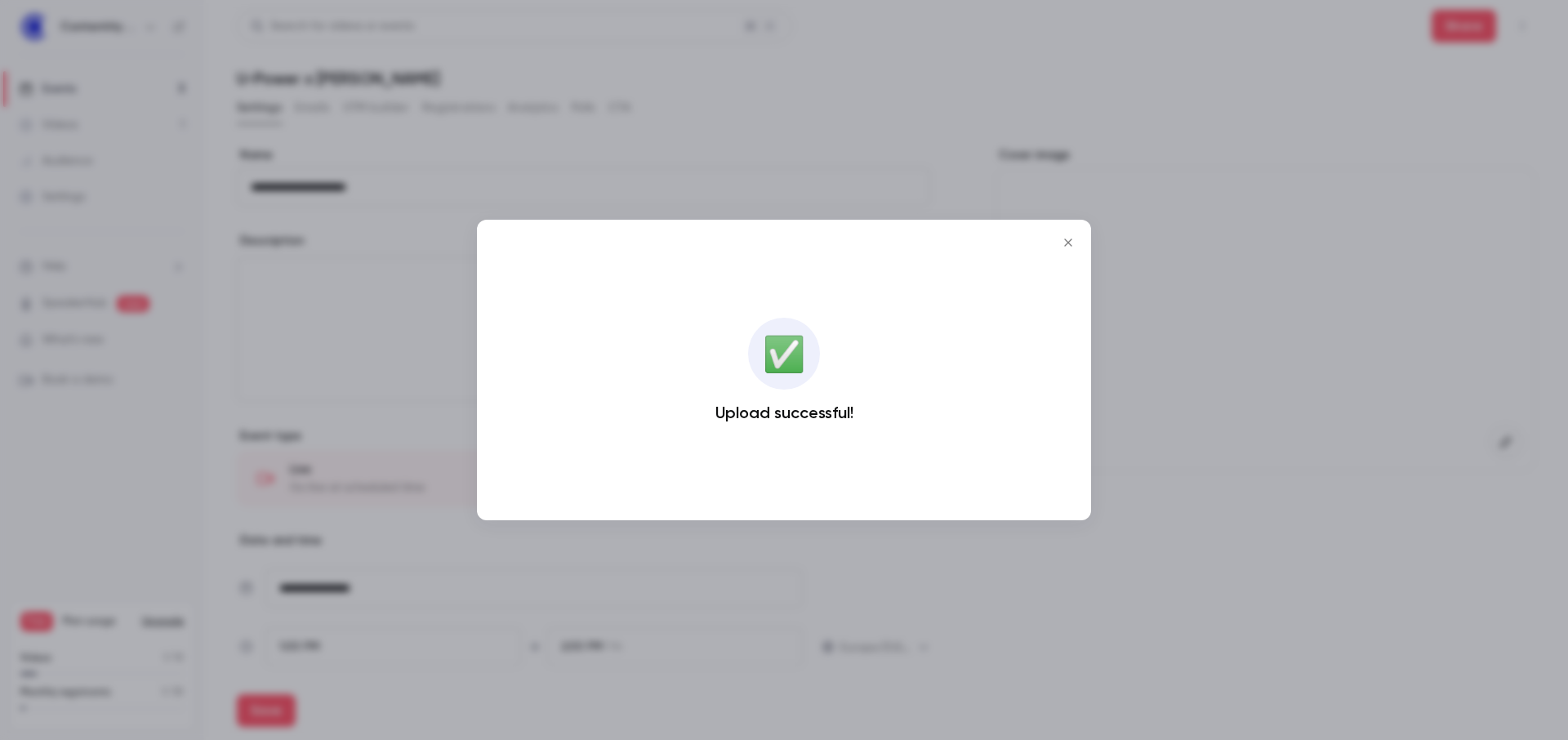 drag, startPoint x: 1068, startPoint y: 243, endPoint x: 840, endPoint y: 481, distance: 329.58762 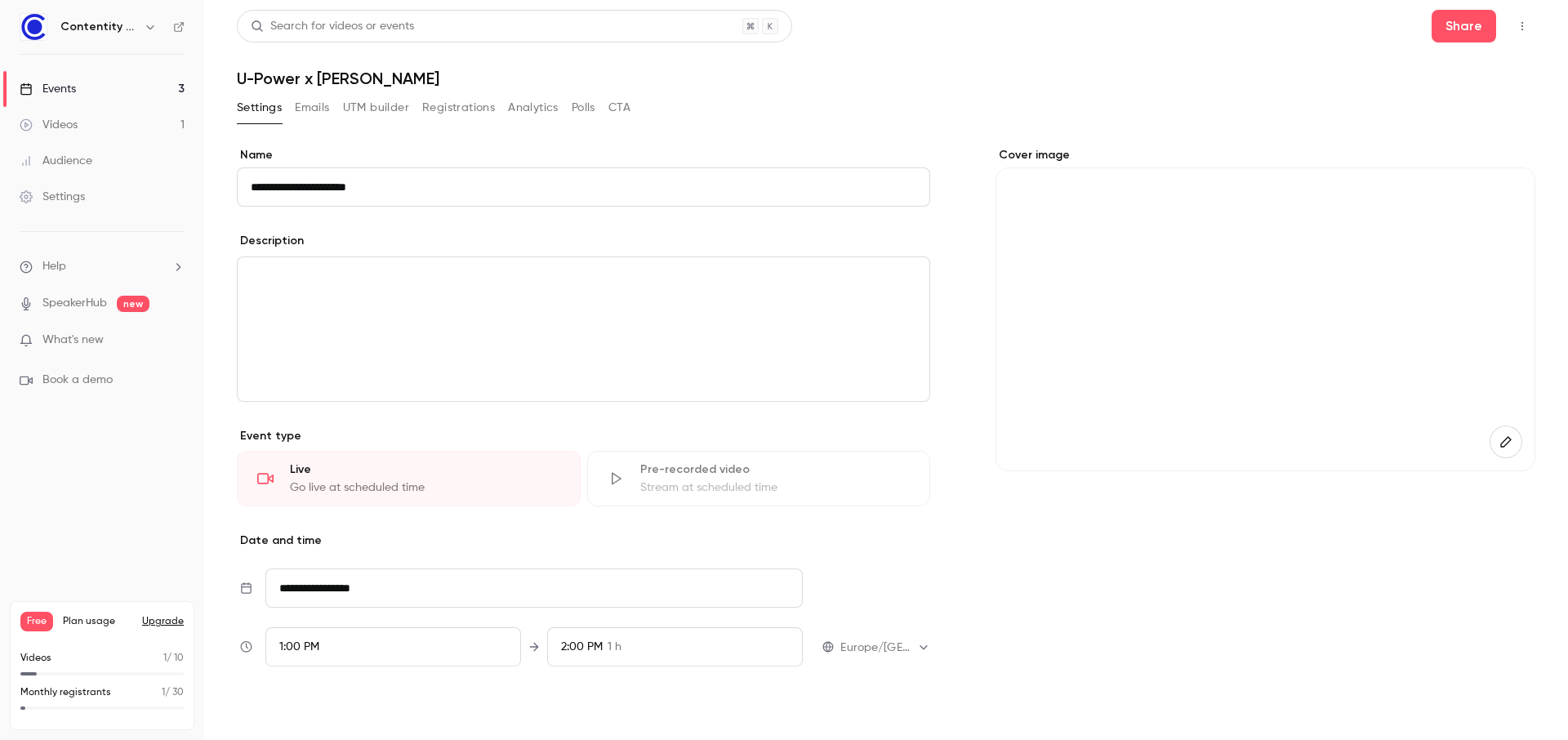 click on "Save" at bounding box center [266, 711] 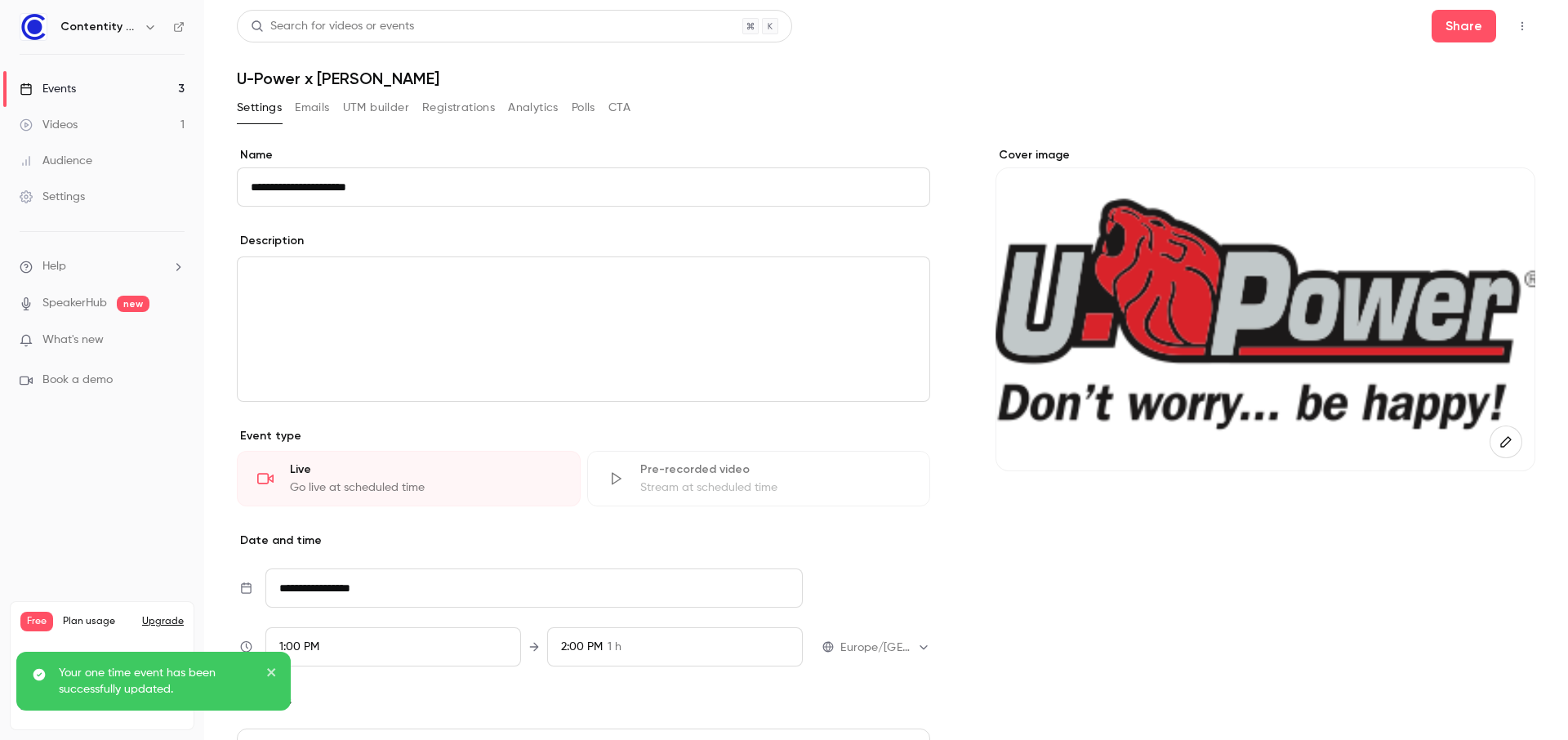 click on "Events 3 Videos 1 Audience Settings" at bounding box center [102, 143] 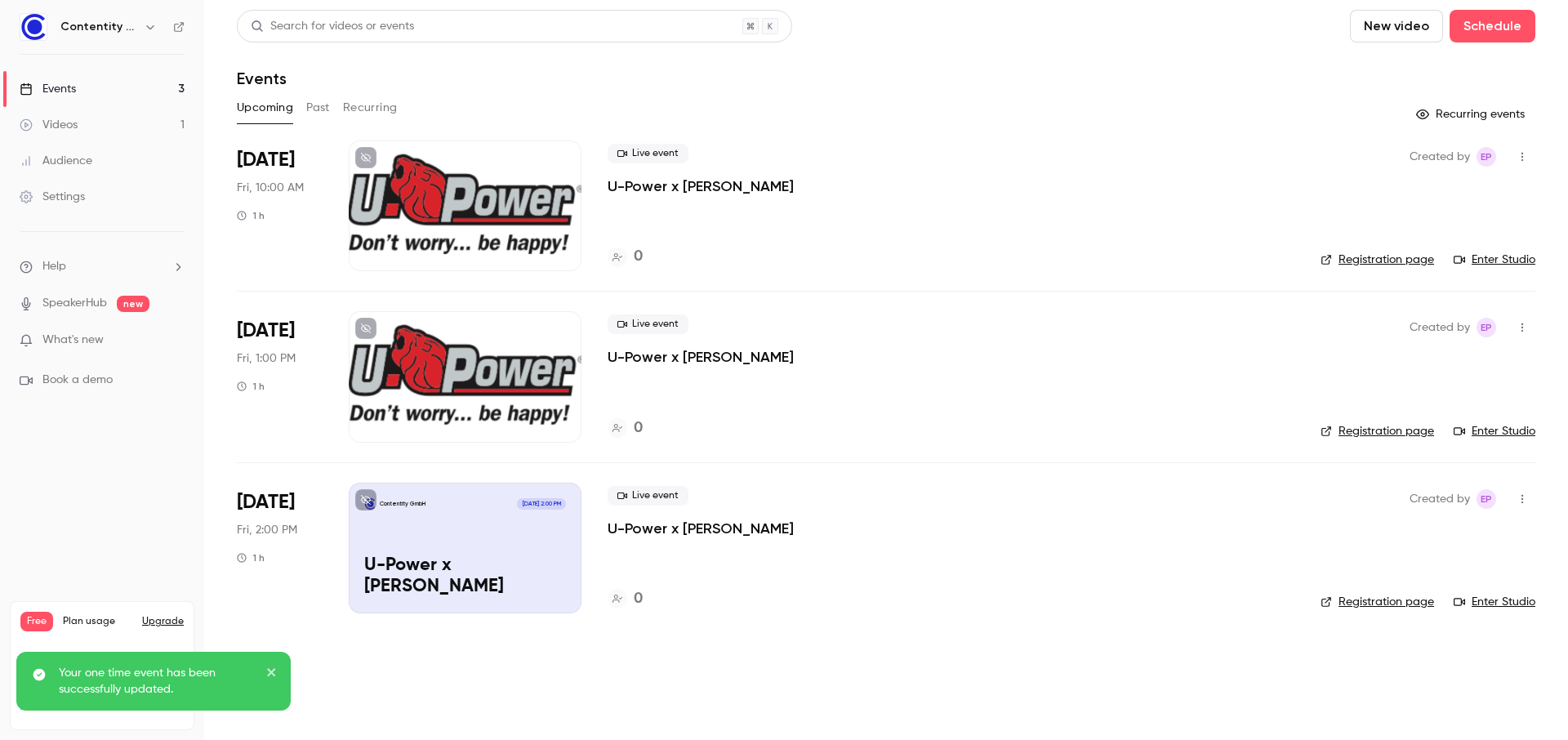 click on "Contentity GmbH Jul 25, 2:00 PM U-Power x Sven Bensch" at bounding box center [465, 548] 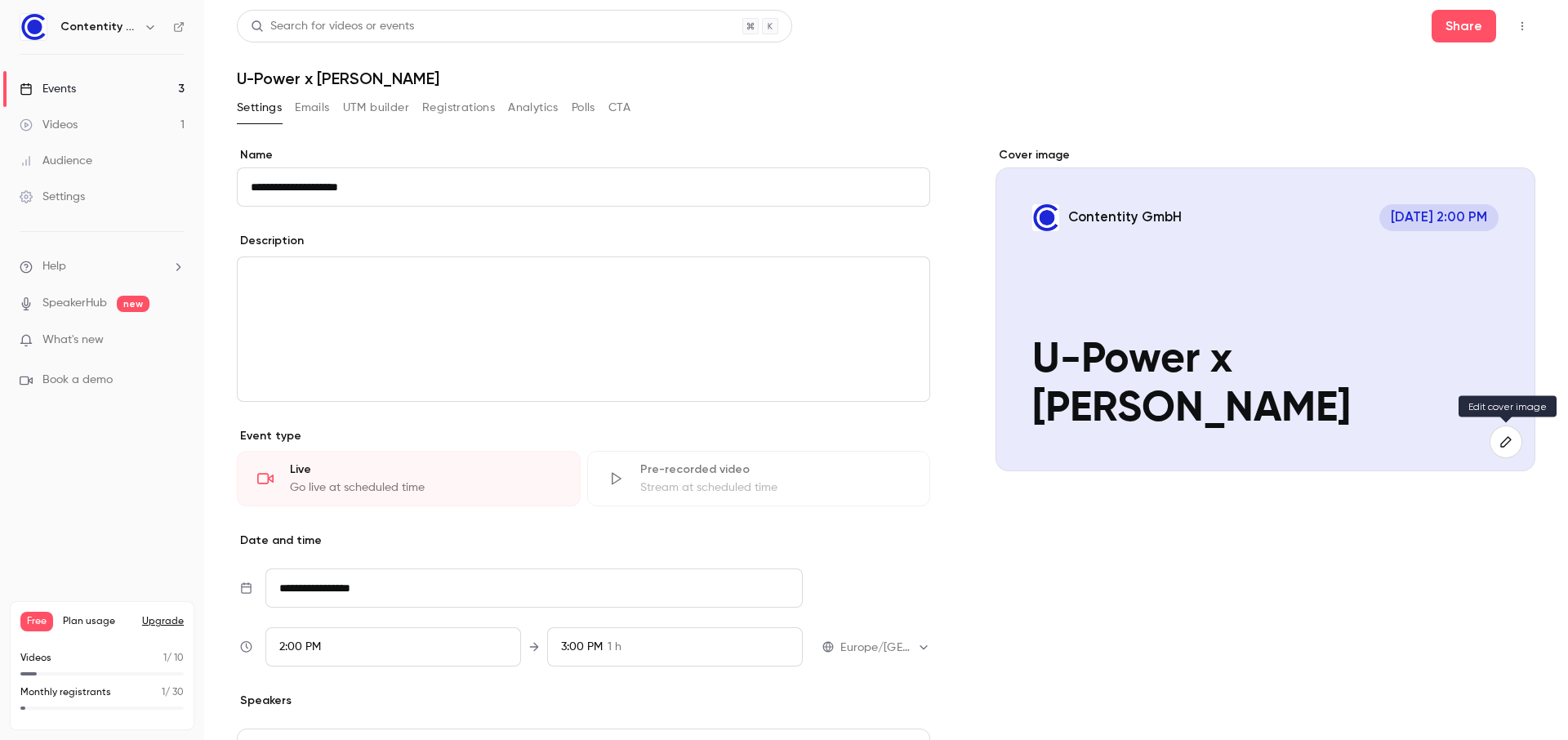 click 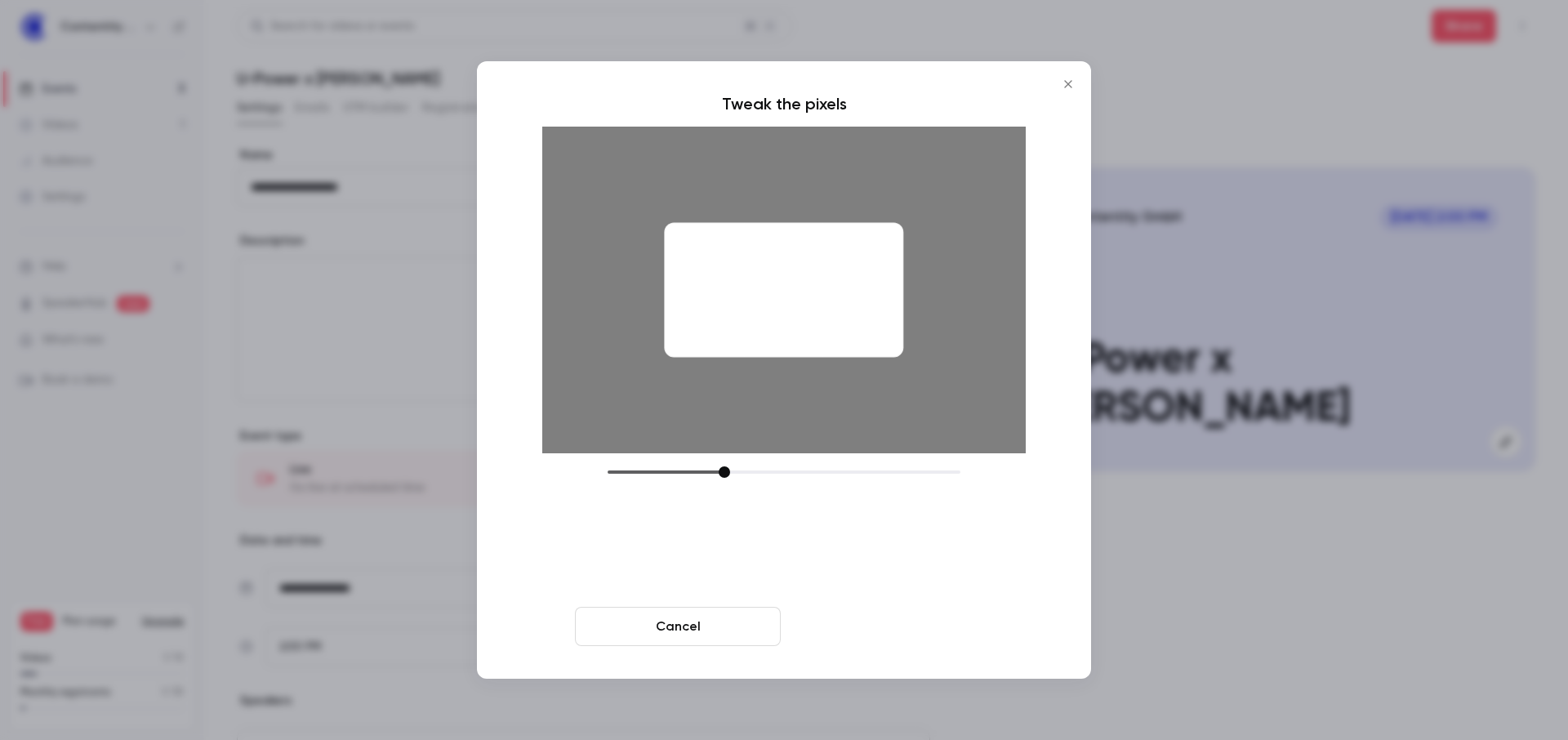 click on "Crop and save" at bounding box center (890, 626) 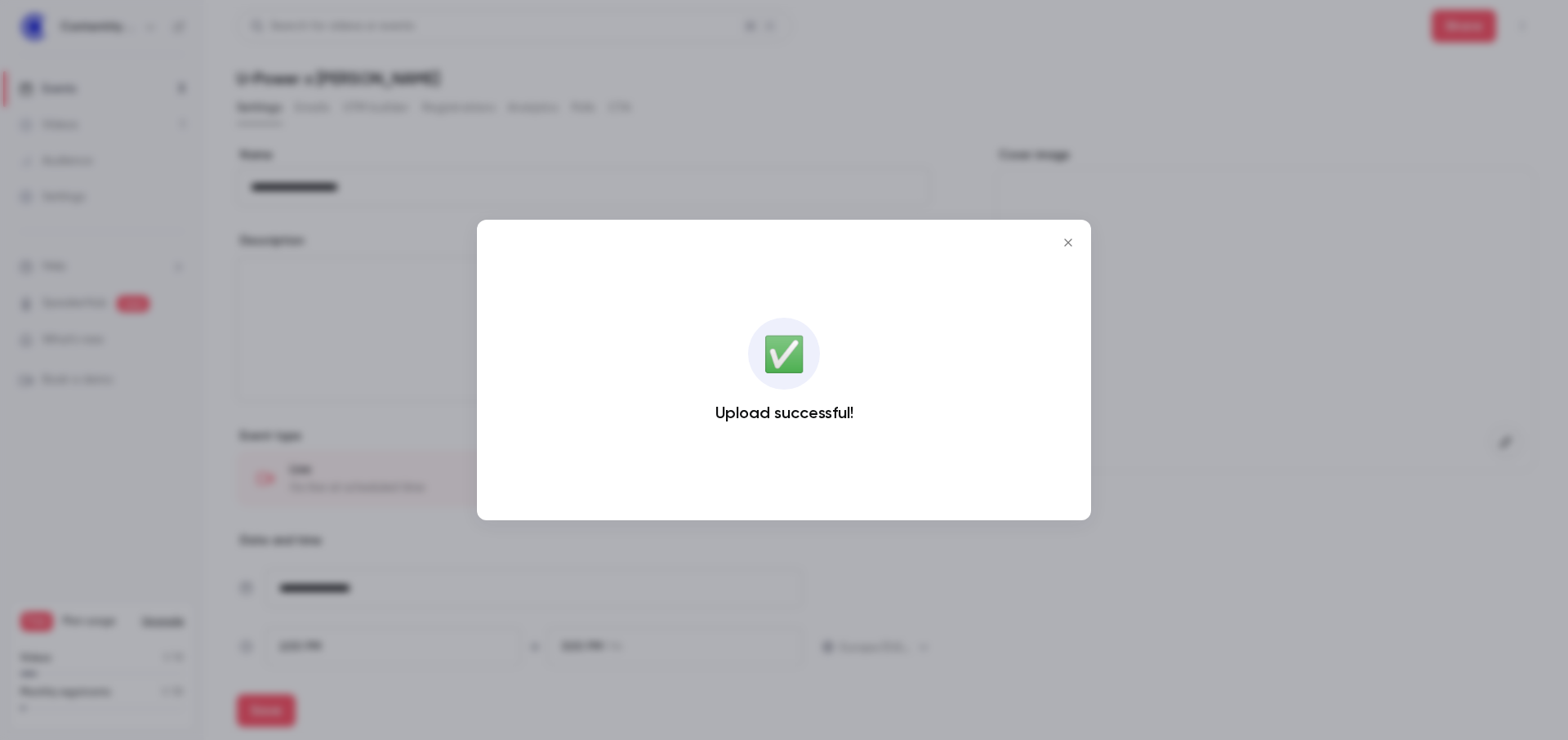 click 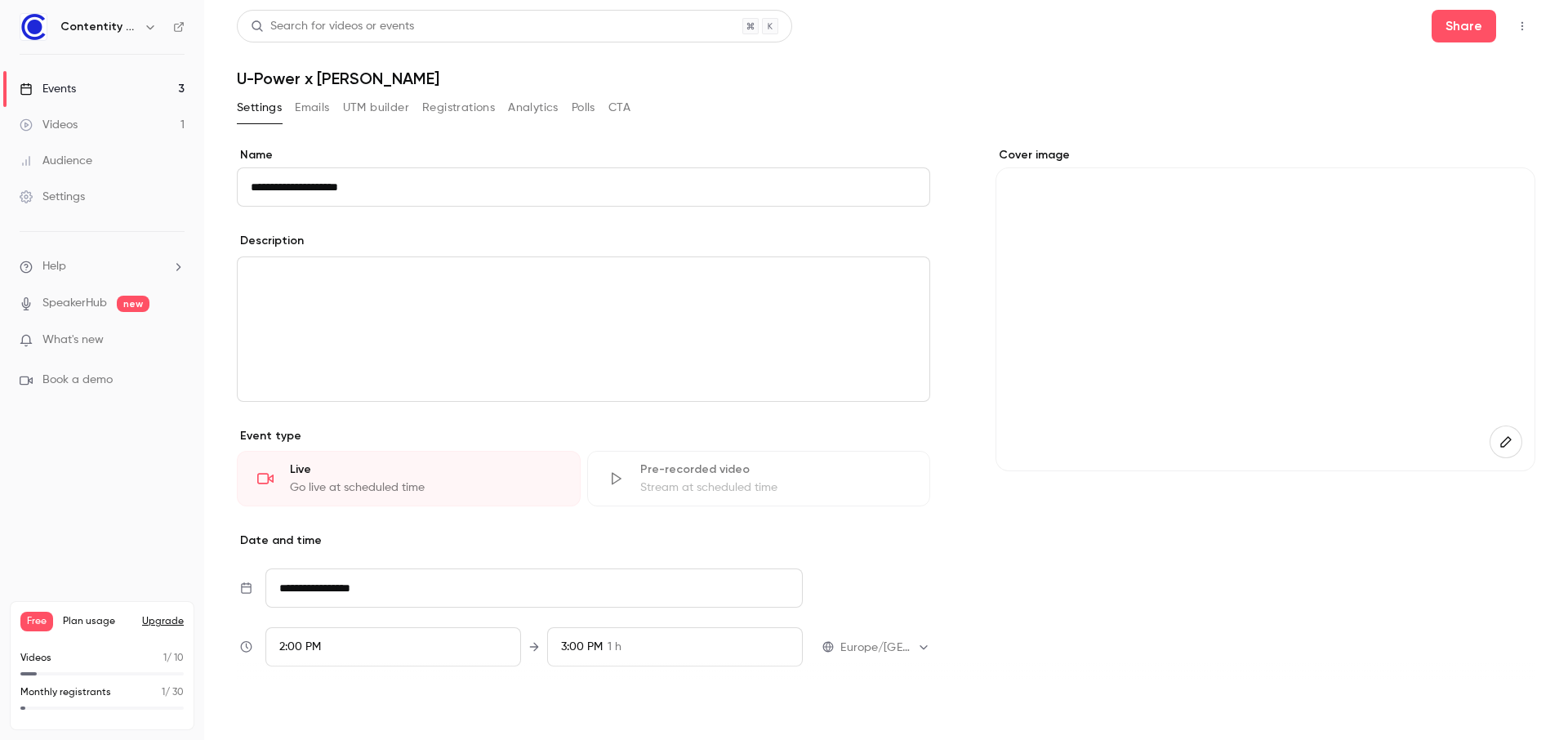 click on "Save" at bounding box center [266, 711] 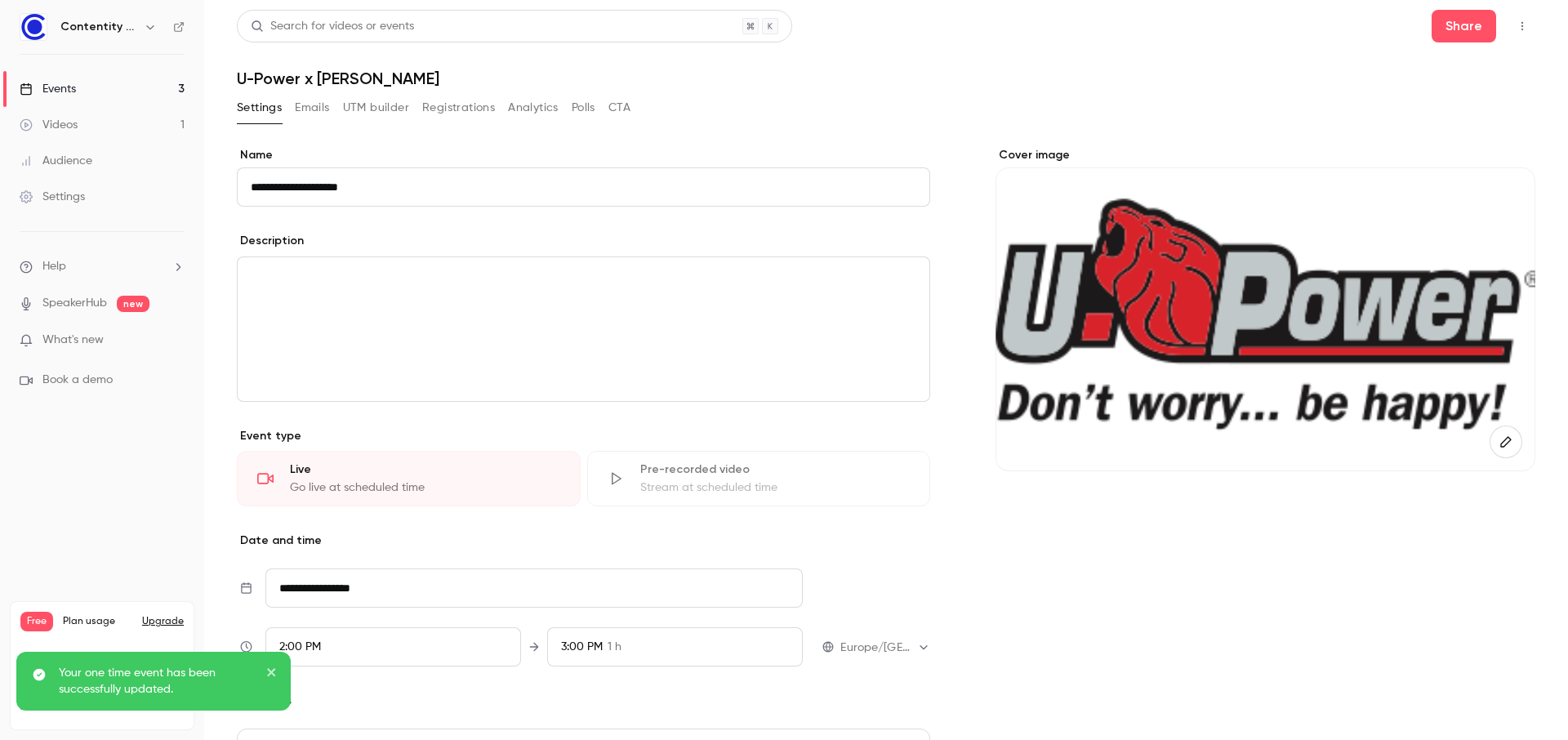 drag, startPoint x: 107, startPoint y: 86, endPoint x: 136, endPoint y: 94, distance: 30.083218 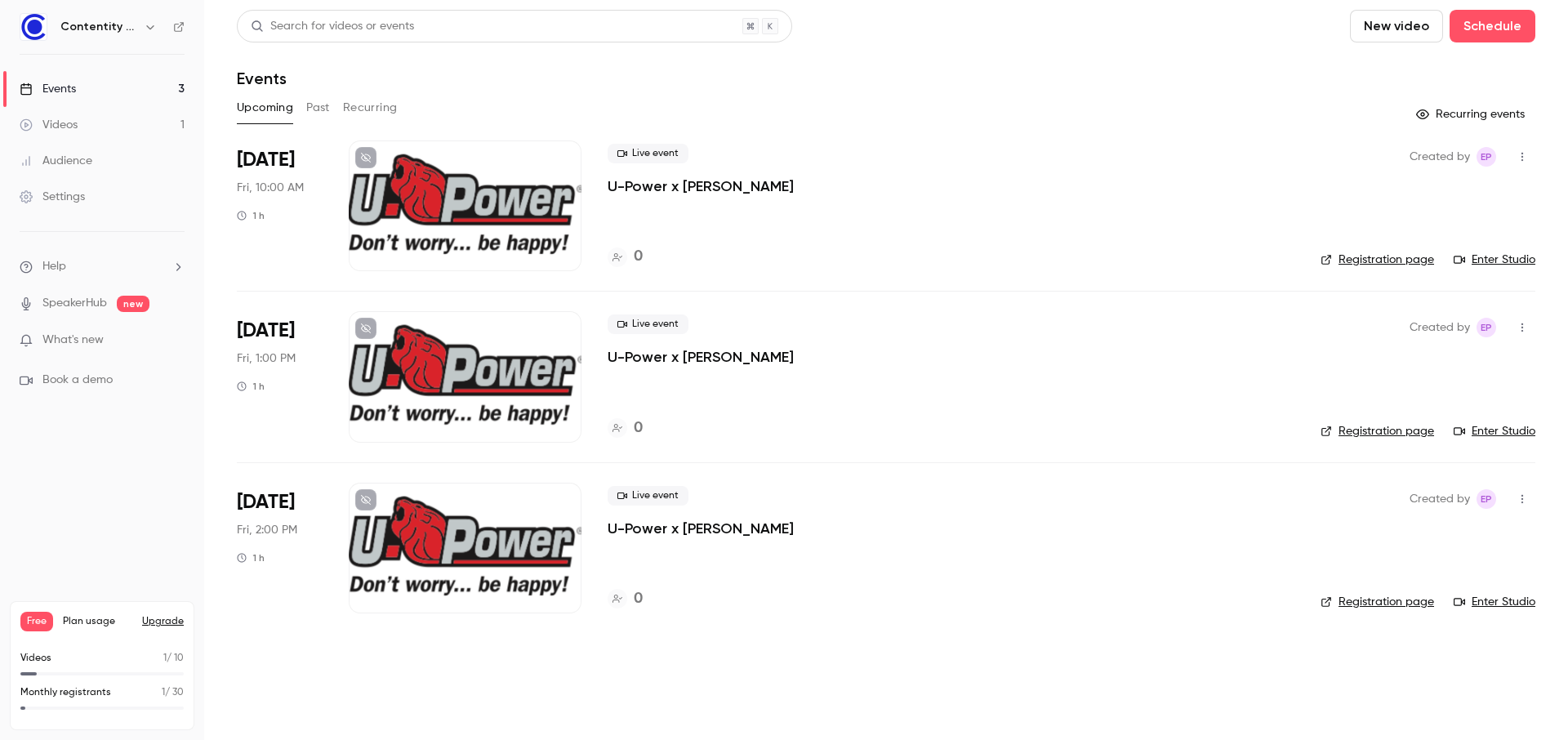 click at bounding box center [465, 206] 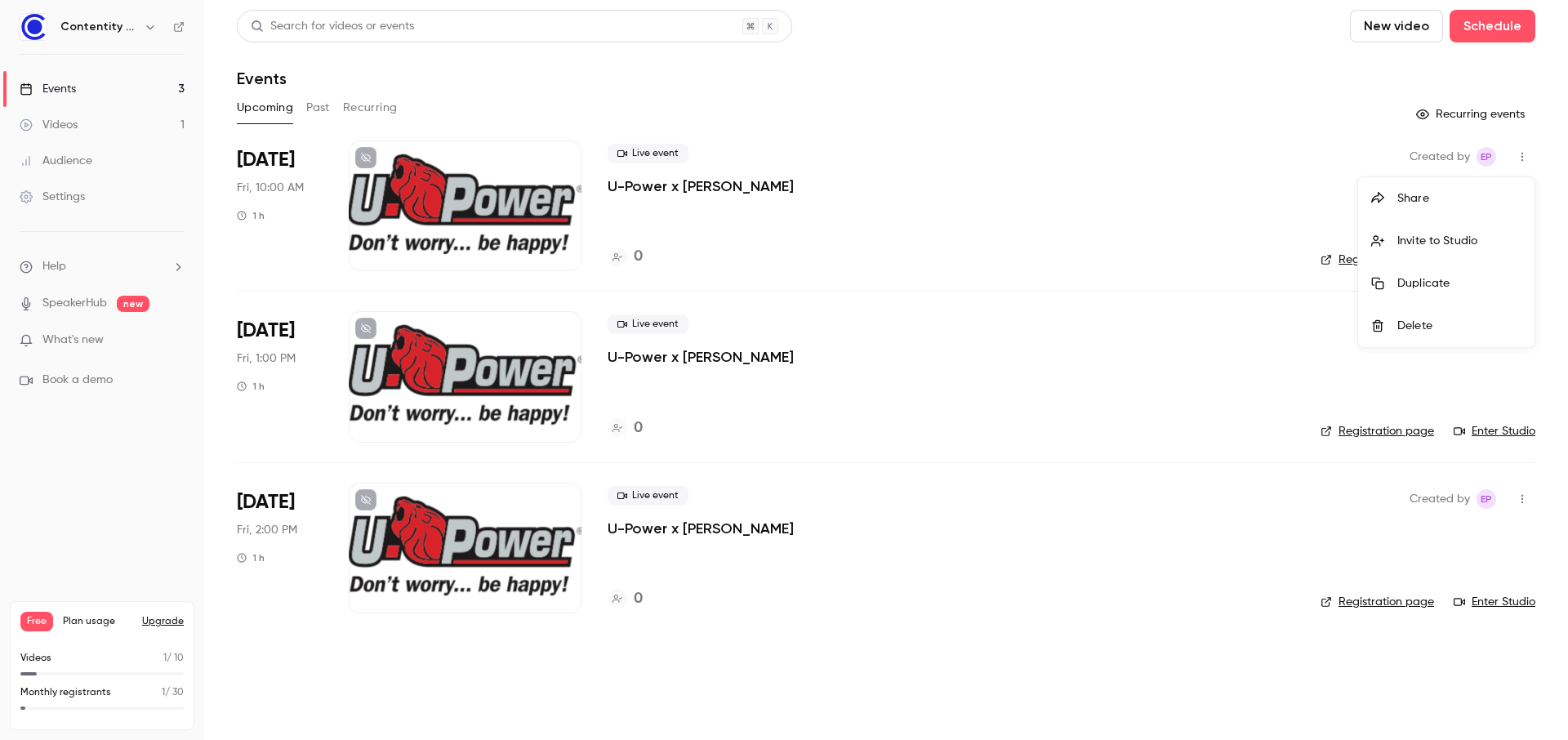click on "Invite to Studio" at bounding box center [1459, 241] 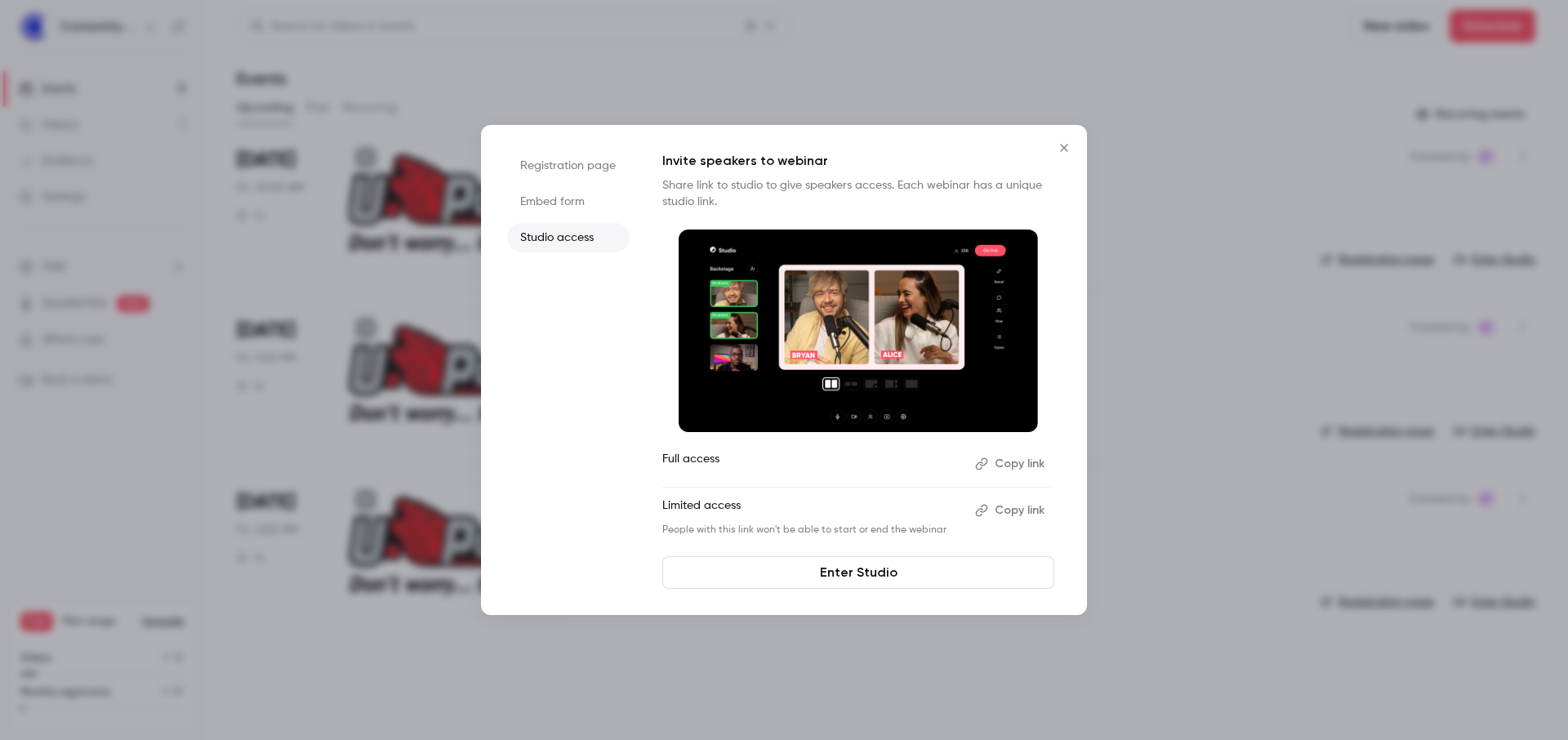 click on "Copy link" at bounding box center [1011, 510] 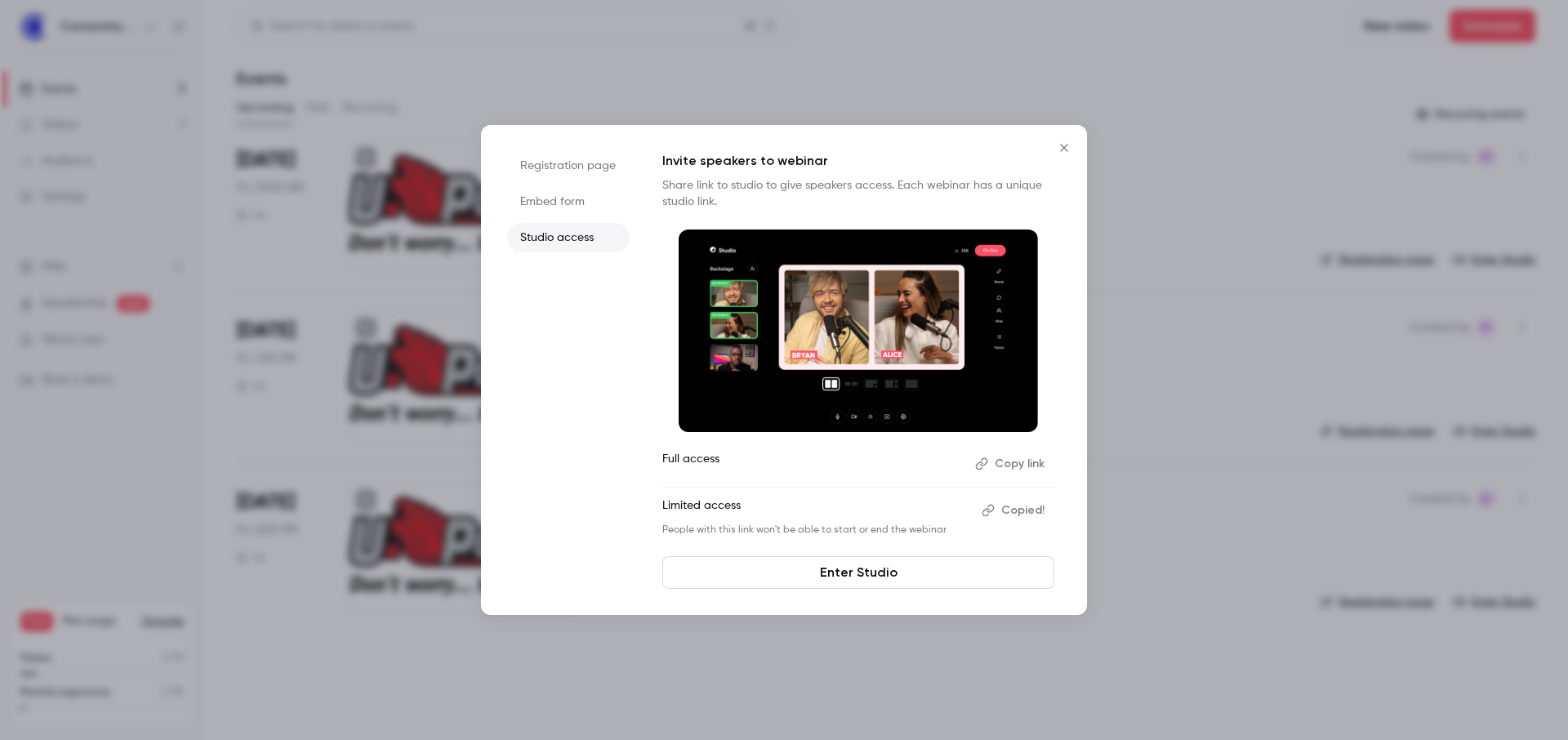 click 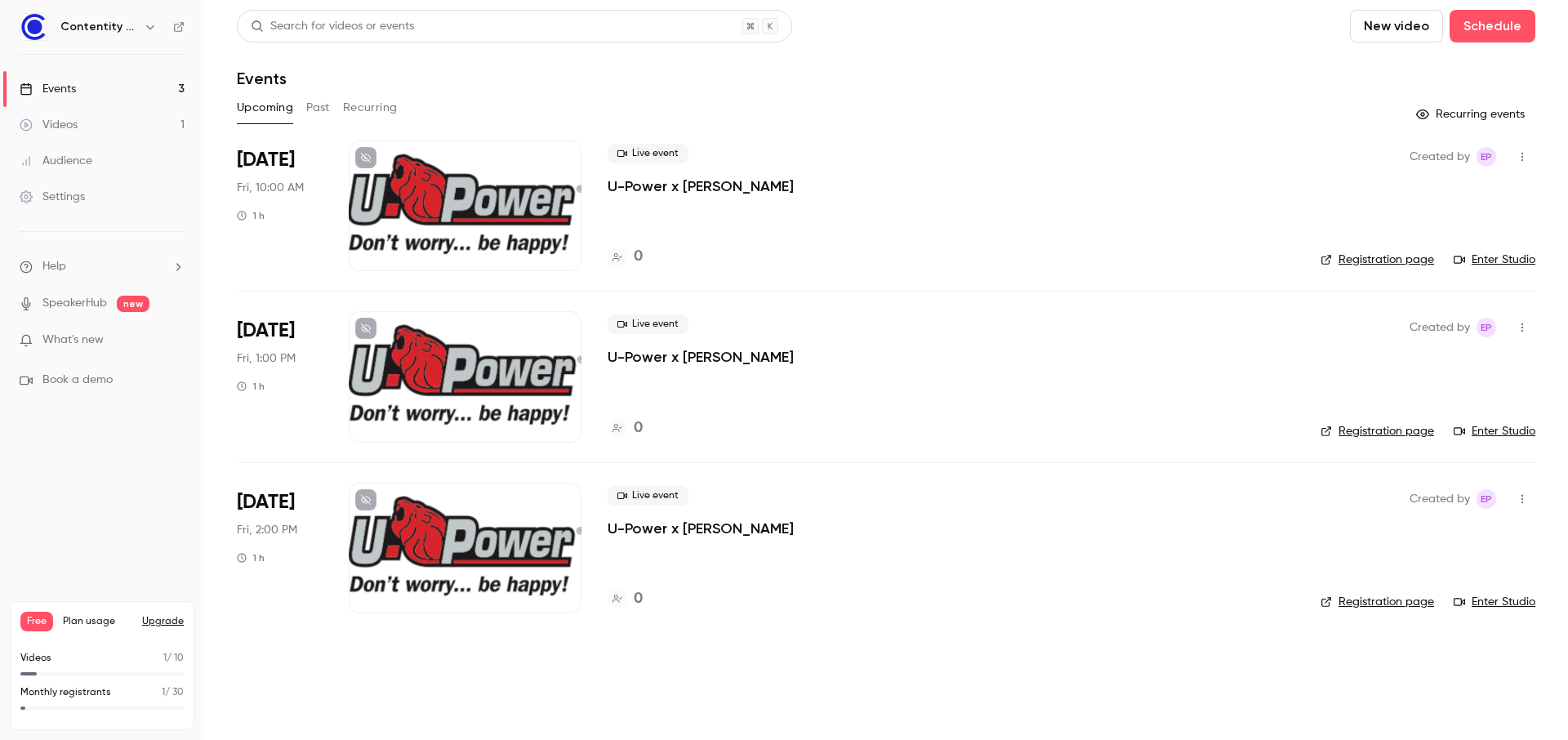 click 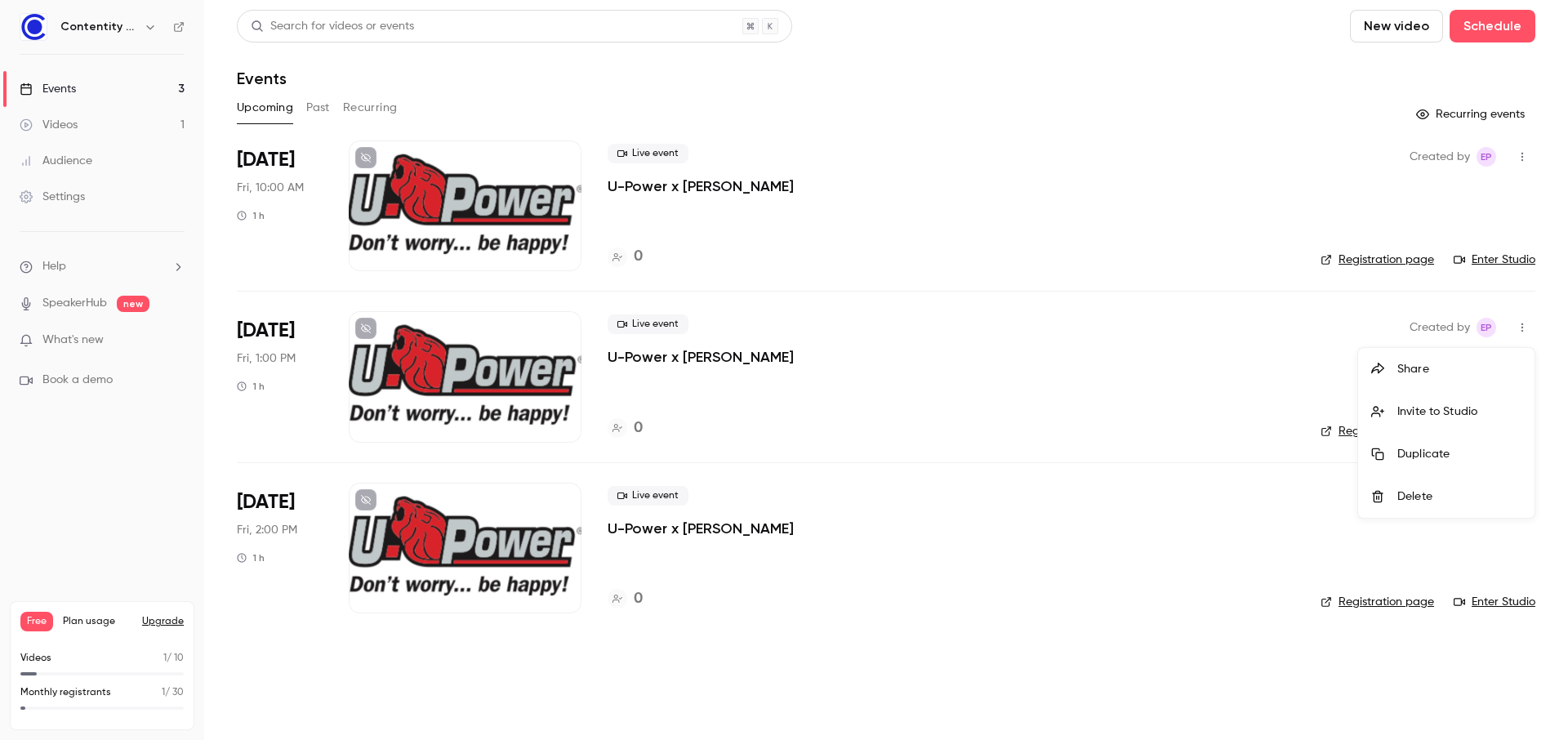 click on "Invite to Studio" at bounding box center (1459, 412) 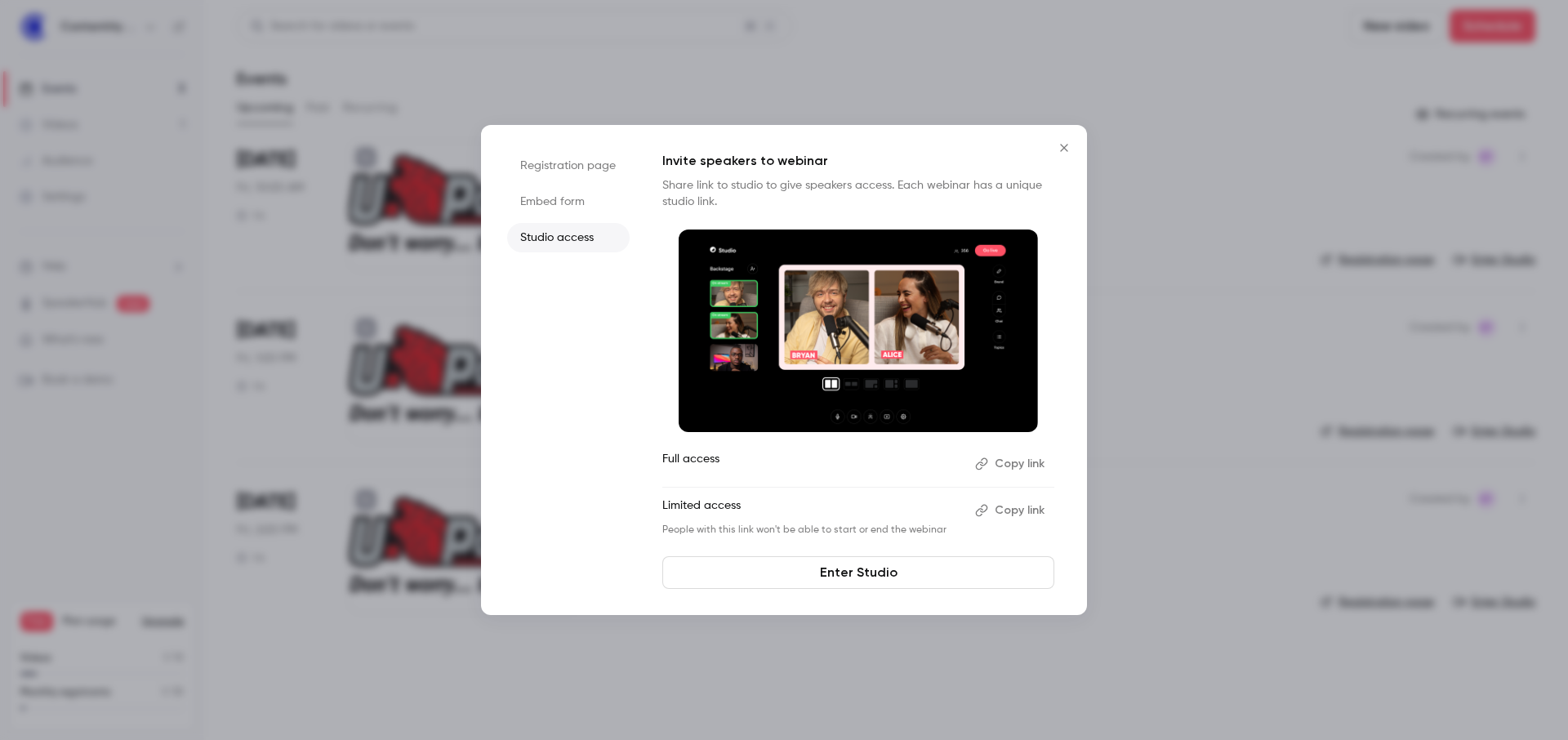 click on "Copy link" at bounding box center [1011, 510] 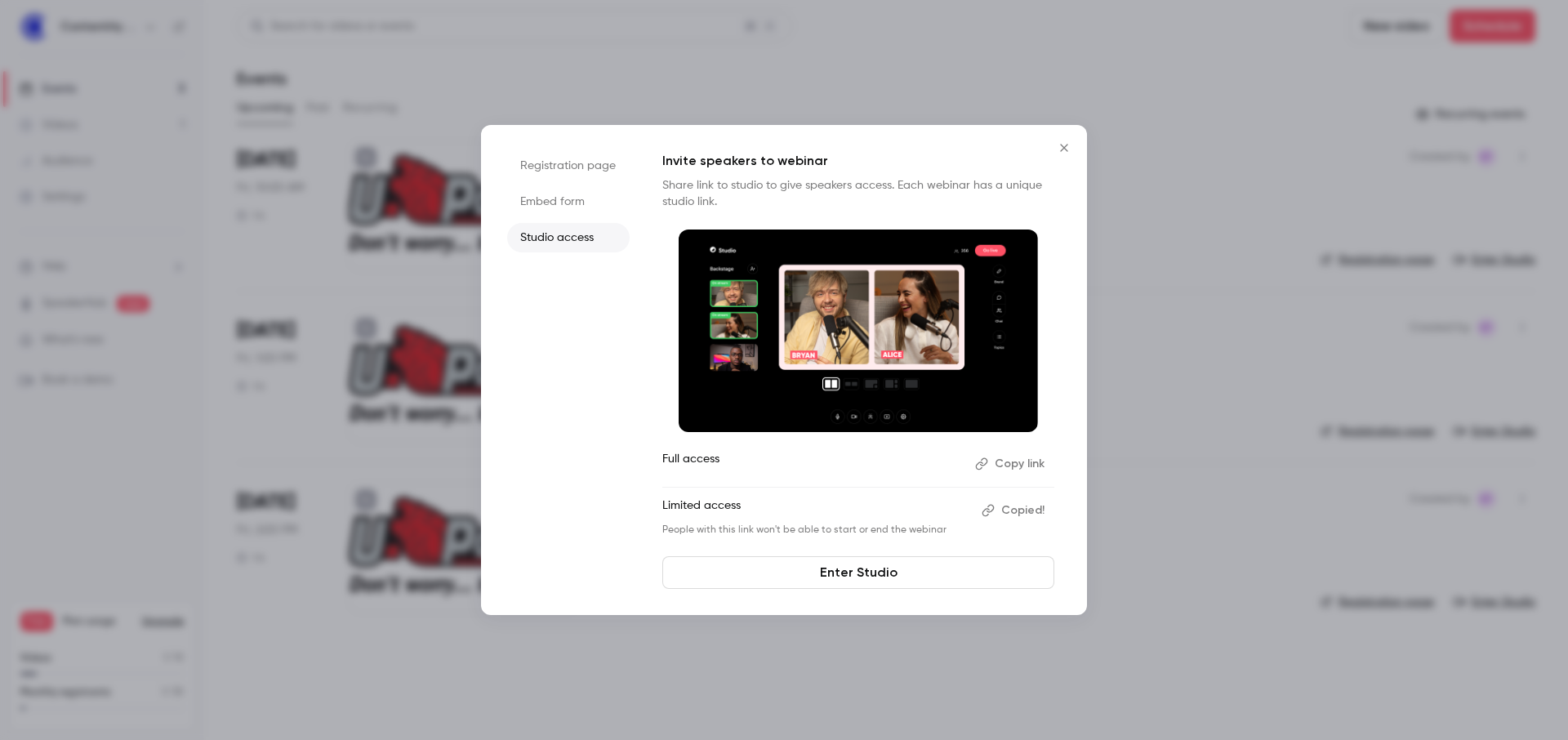 click 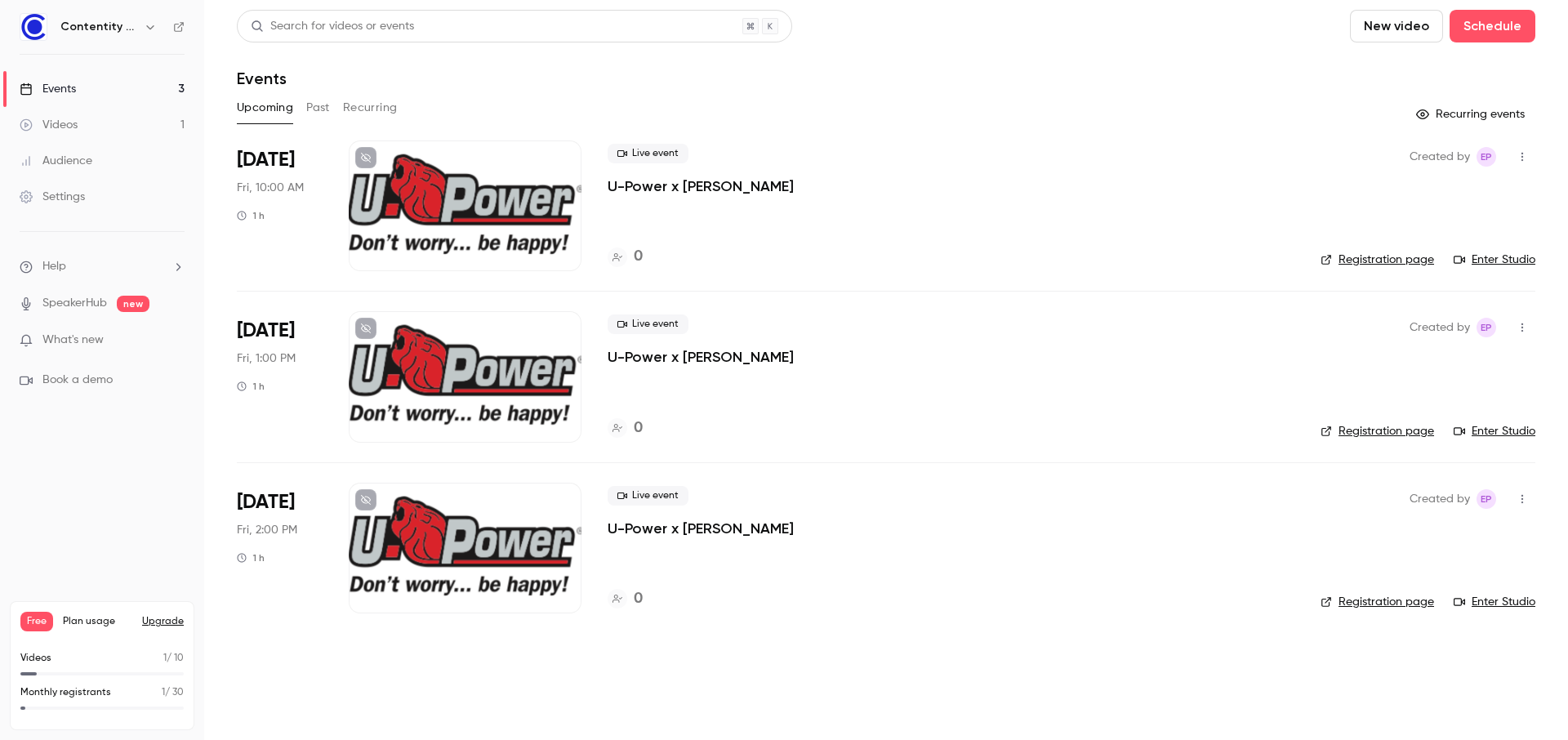 click 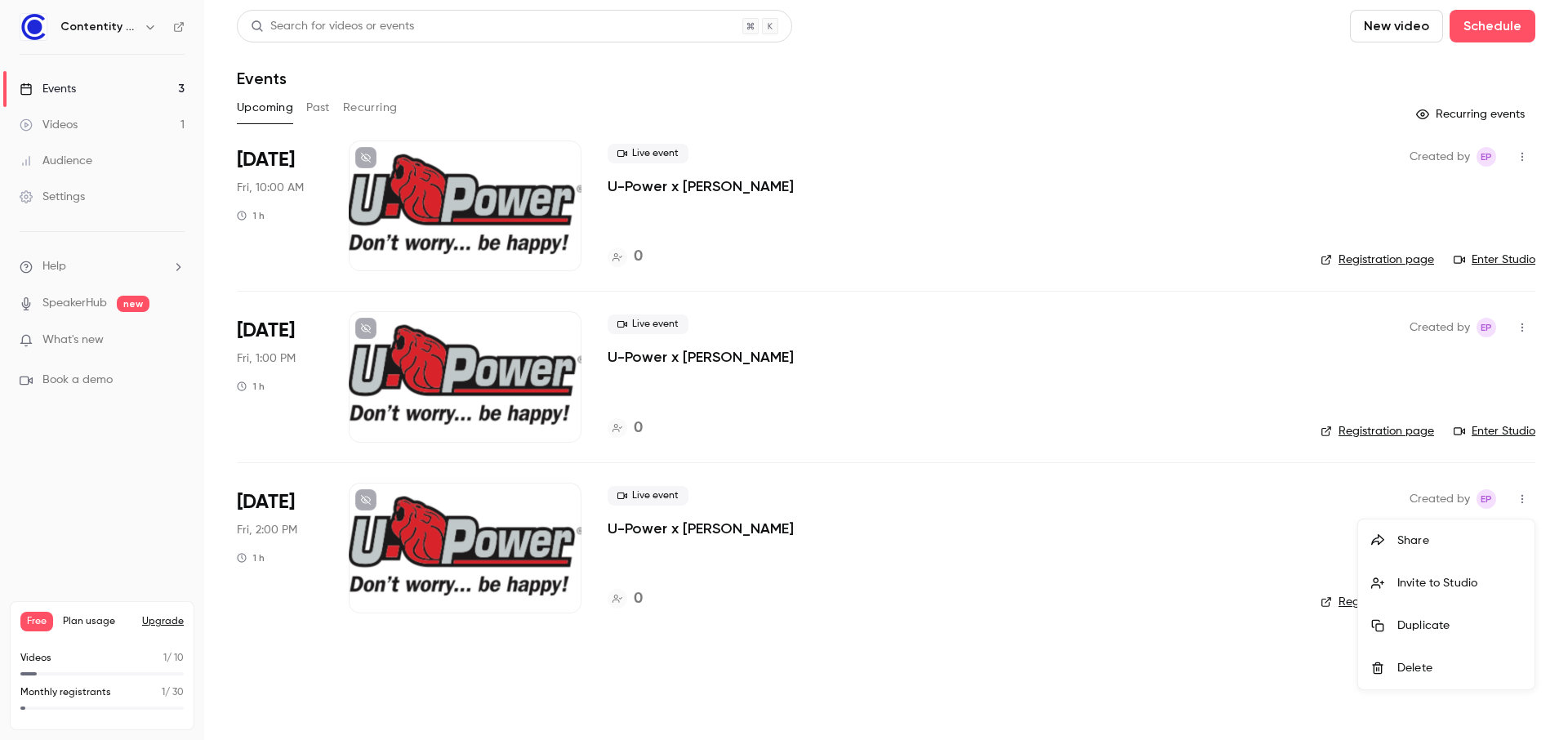 click on "Invite to Studio" at bounding box center [1459, 583] 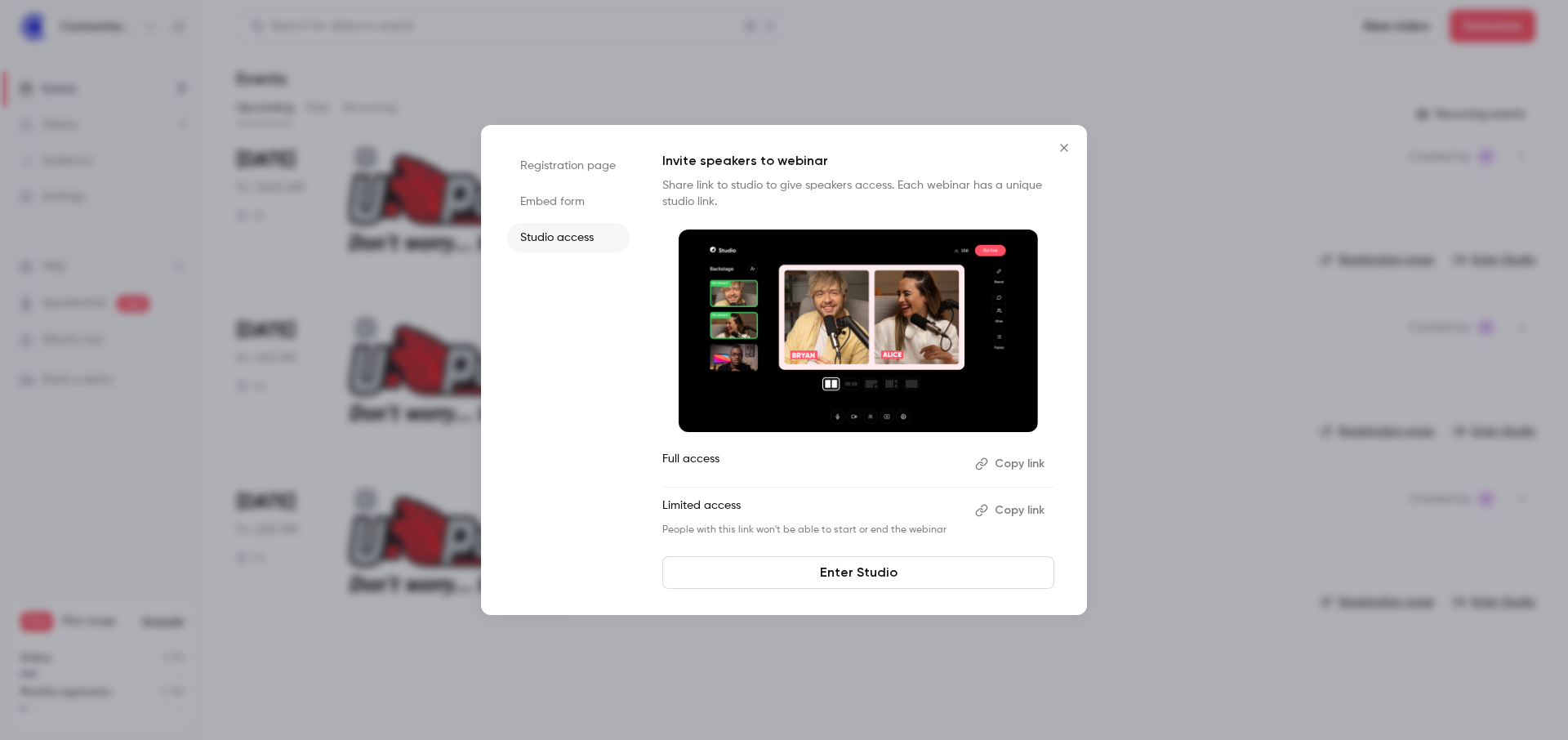 click on "Copy link" at bounding box center (1011, 510) 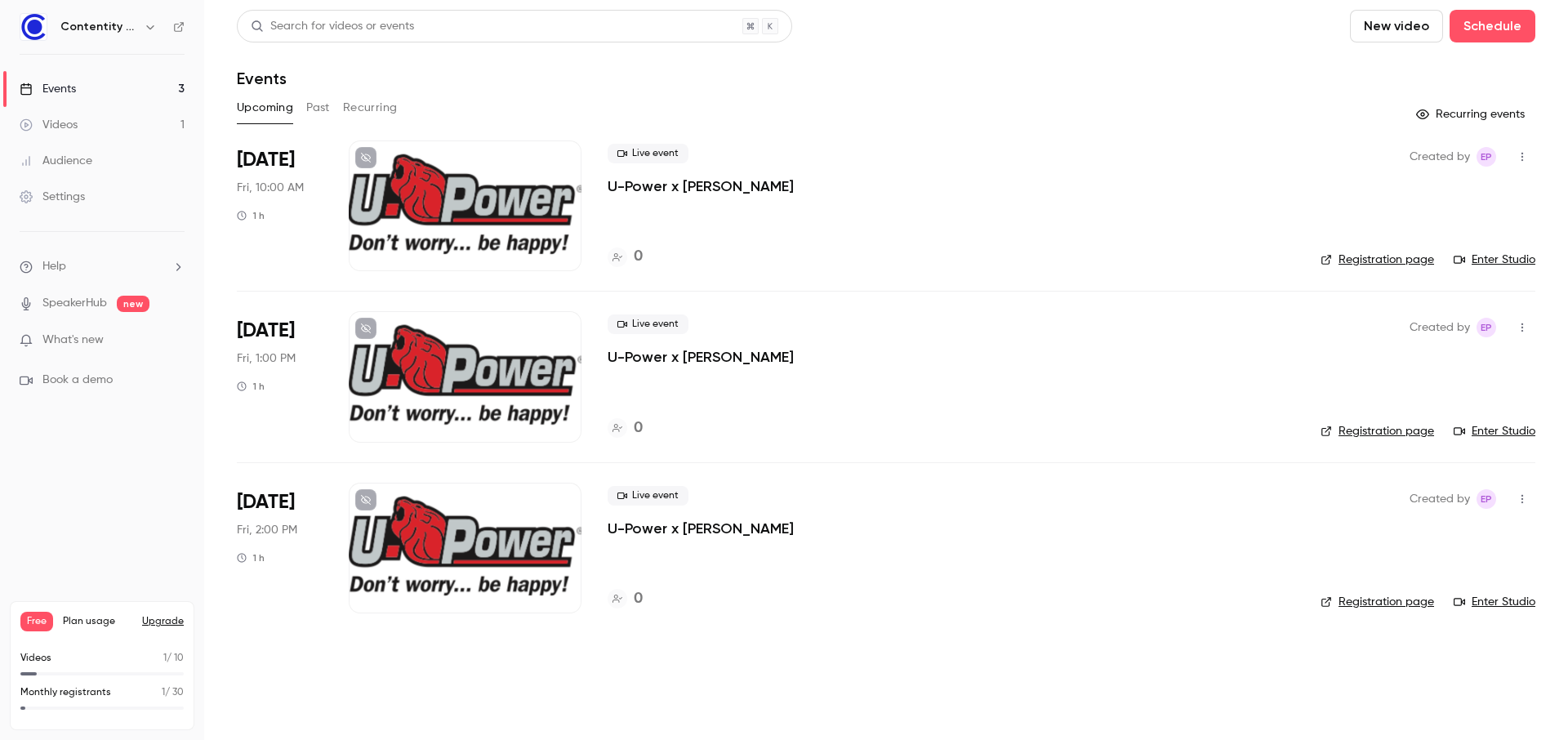 click on "U-Power x Markus Wolff" at bounding box center (701, 186) 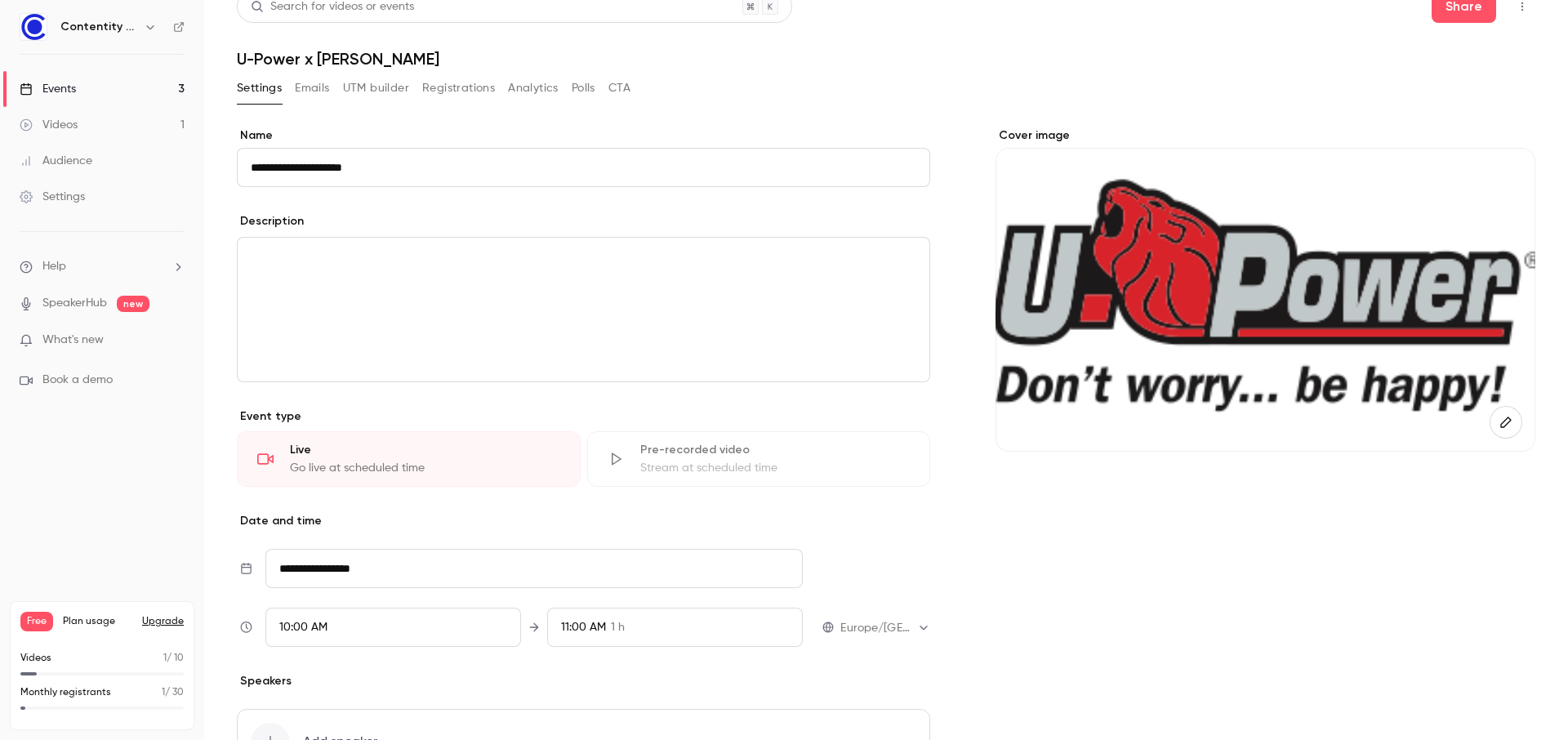 scroll, scrollTop: 0, scrollLeft: 0, axis: both 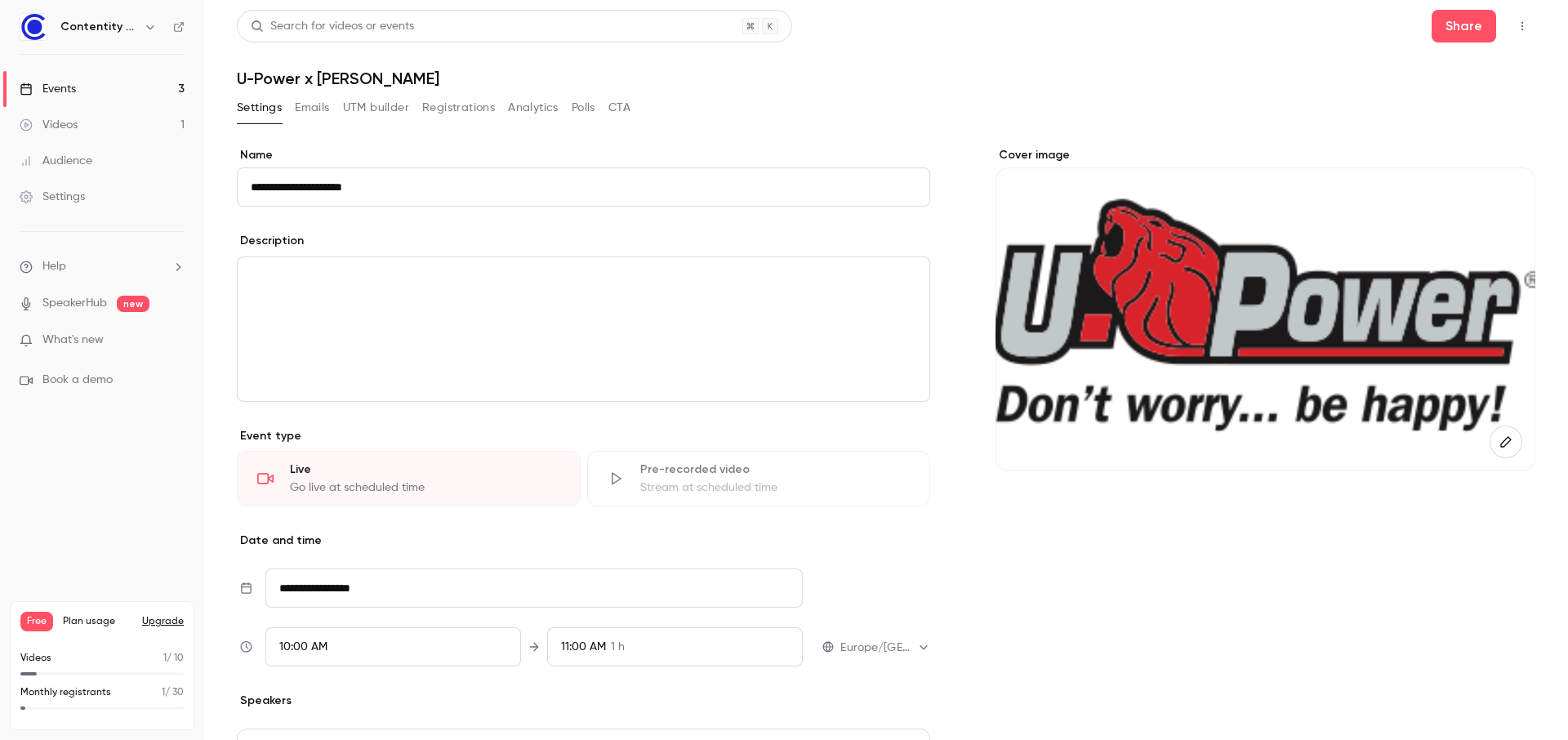 click at bounding box center [583, 277] 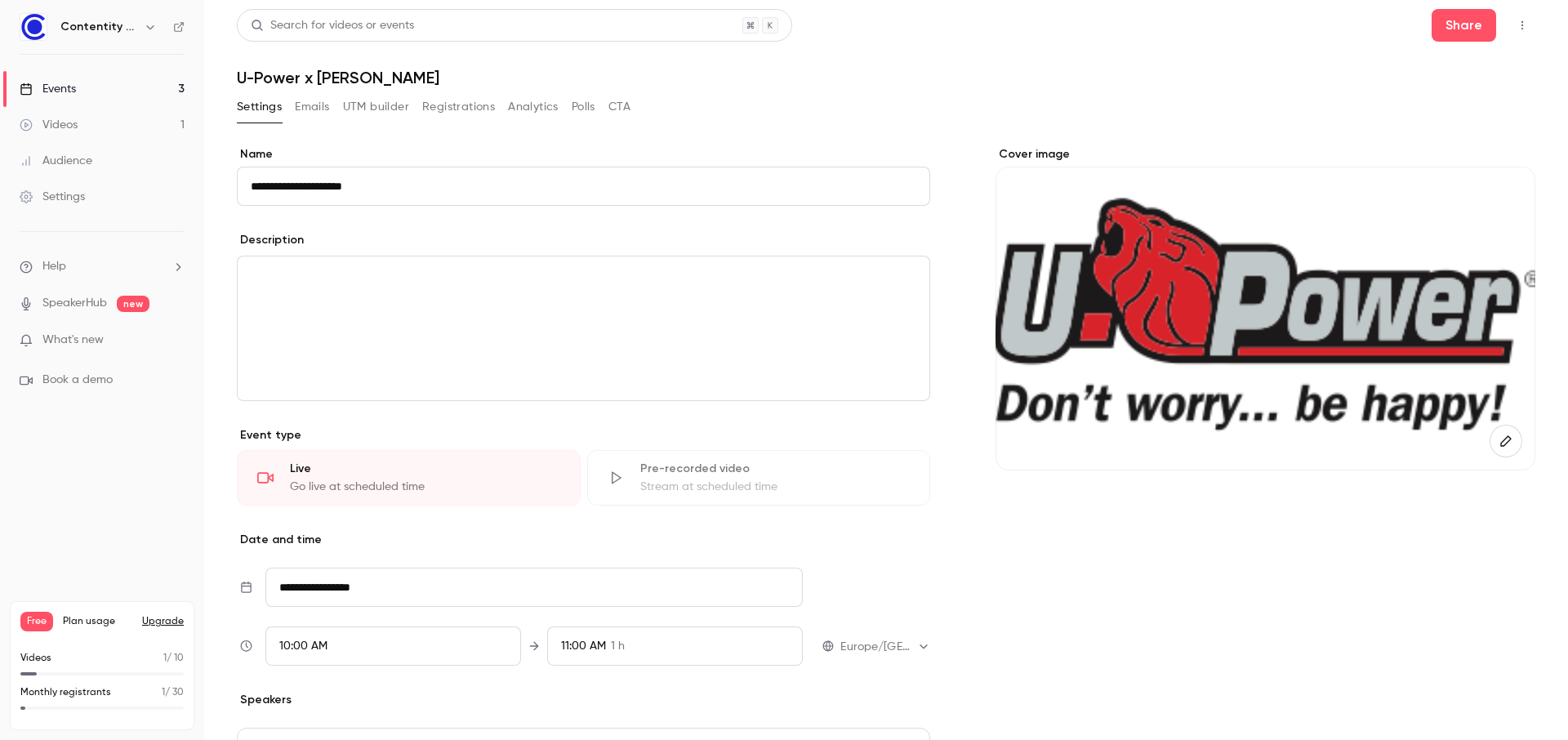 scroll, scrollTop: 2, scrollLeft: 0, axis: vertical 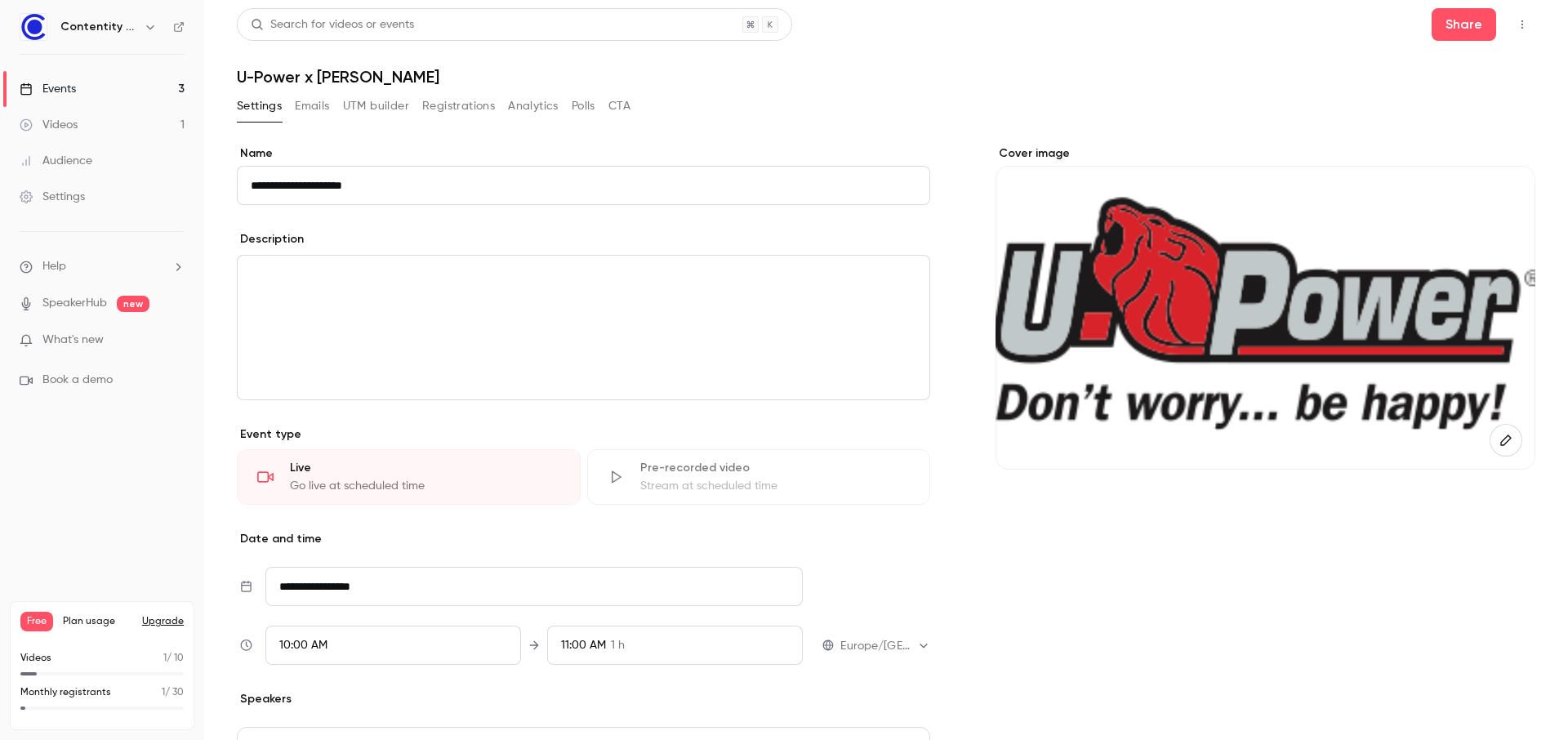 click on "Go live at scheduled time" at bounding box center [425, 486] 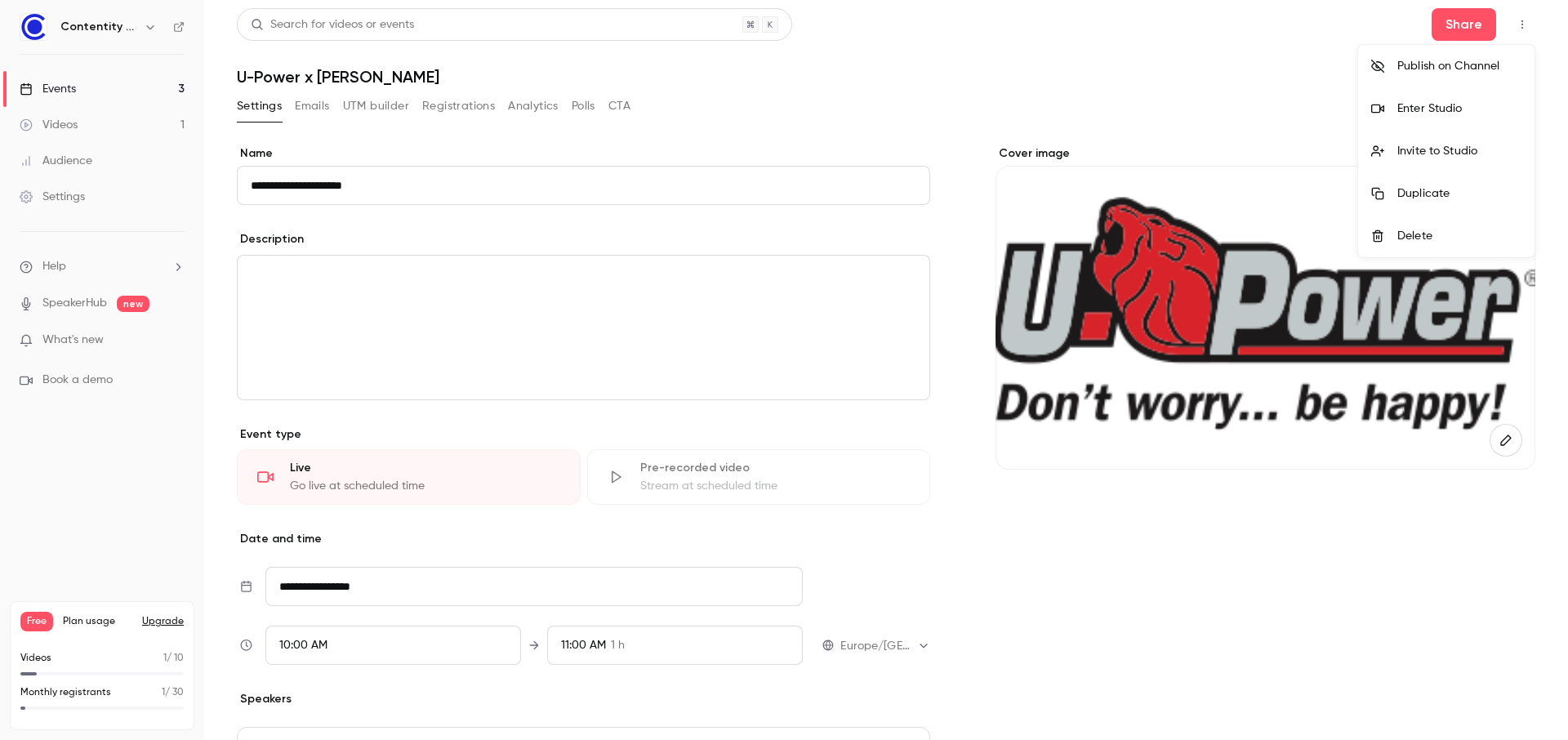 click on "Enter Studio" at bounding box center (1459, 109) 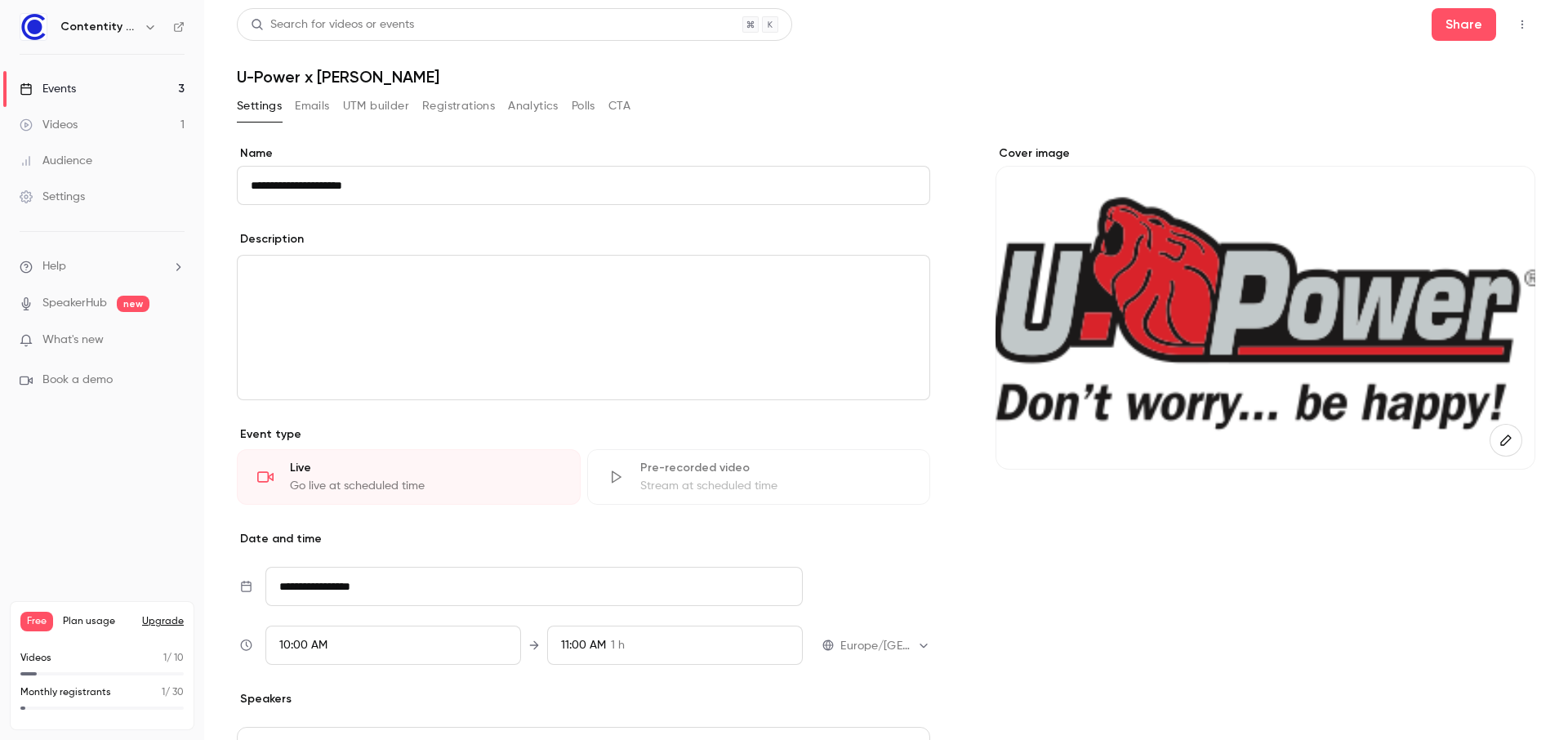 click on "What's new" at bounding box center (89, 340) 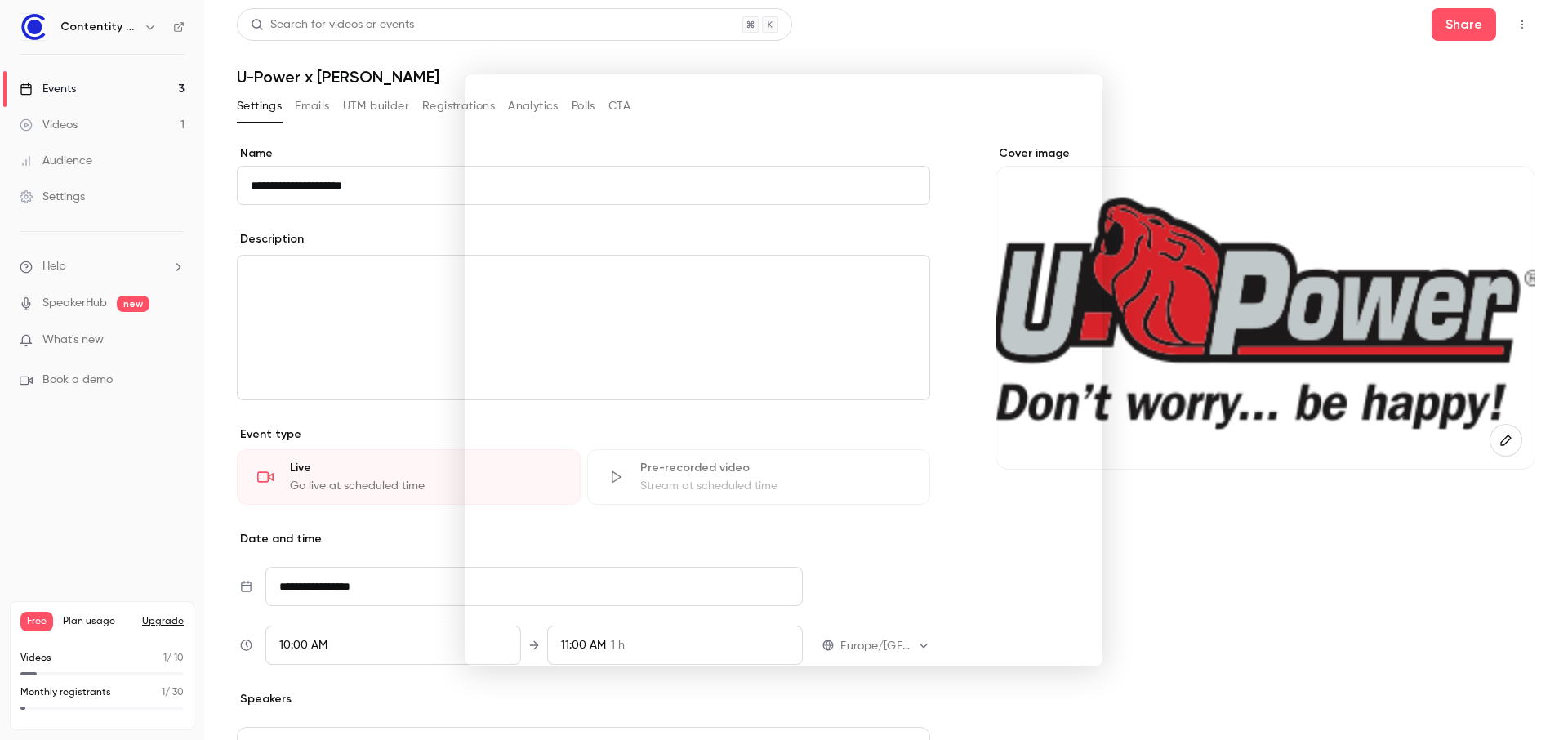 click at bounding box center (784, 370) 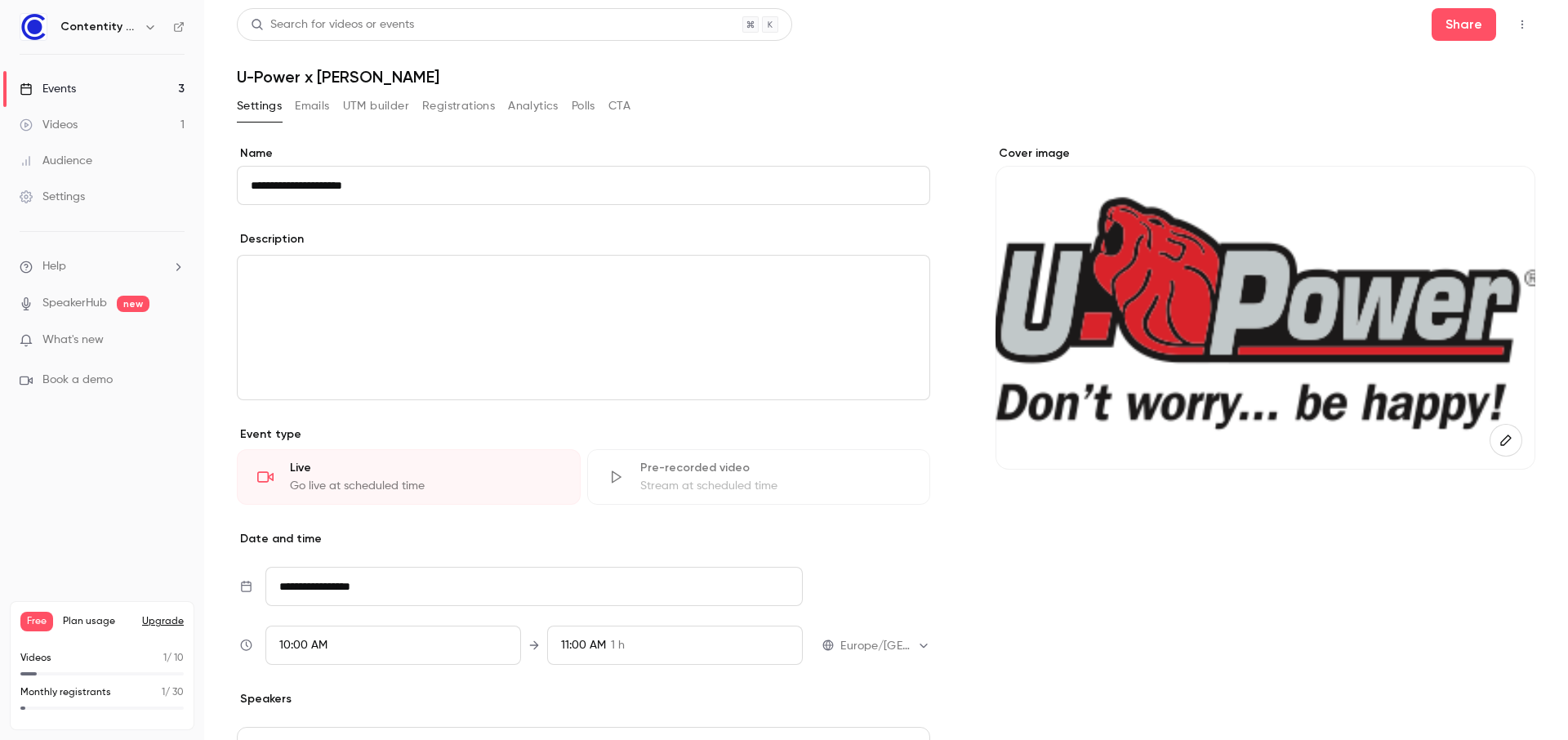 click on "Events 3" at bounding box center (102, 89) 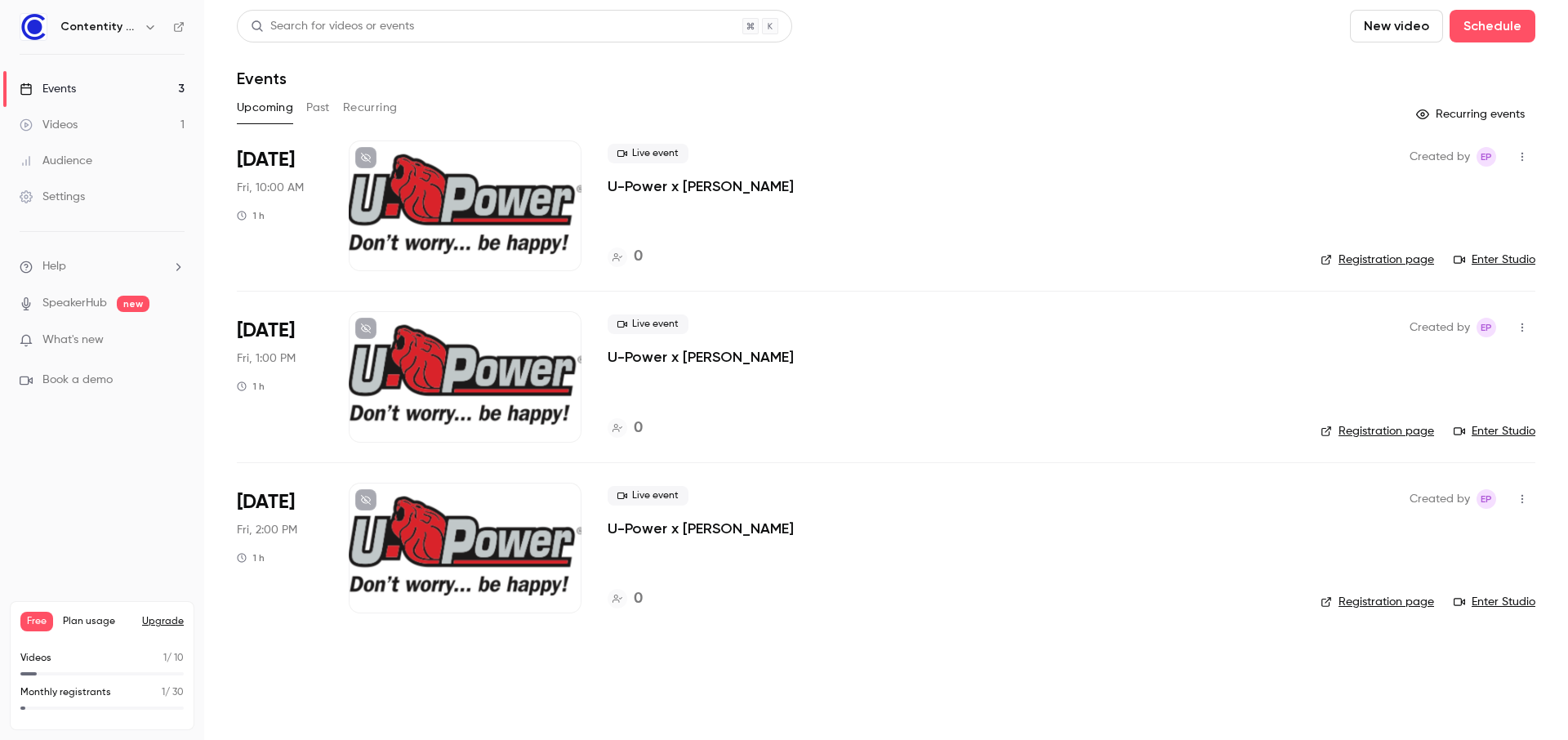 scroll, scrollTop: 0, scrollLeft: 0, axis: both 